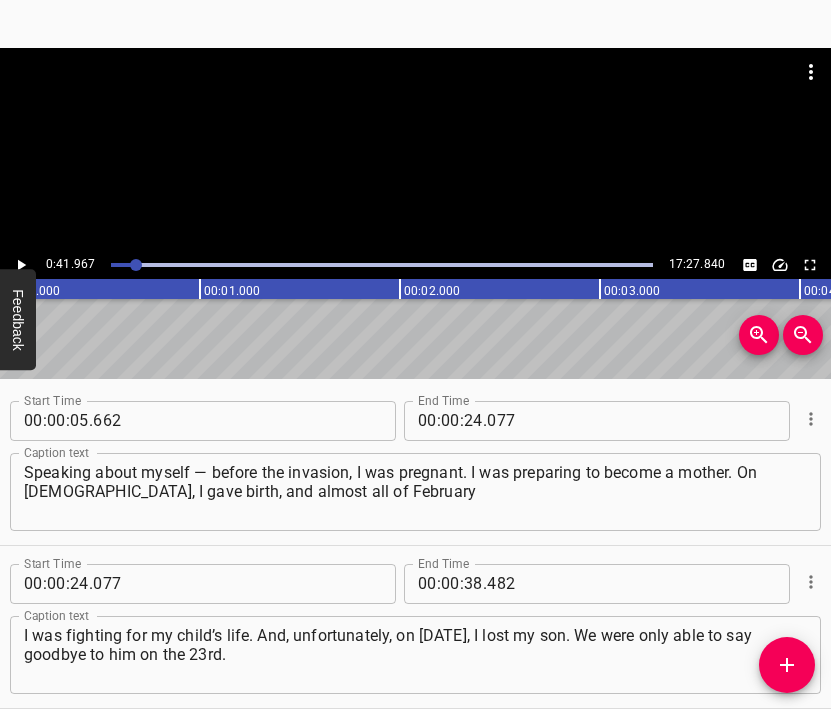 scroll, scrollTop: 0, scrollLeft: 0, axis: both 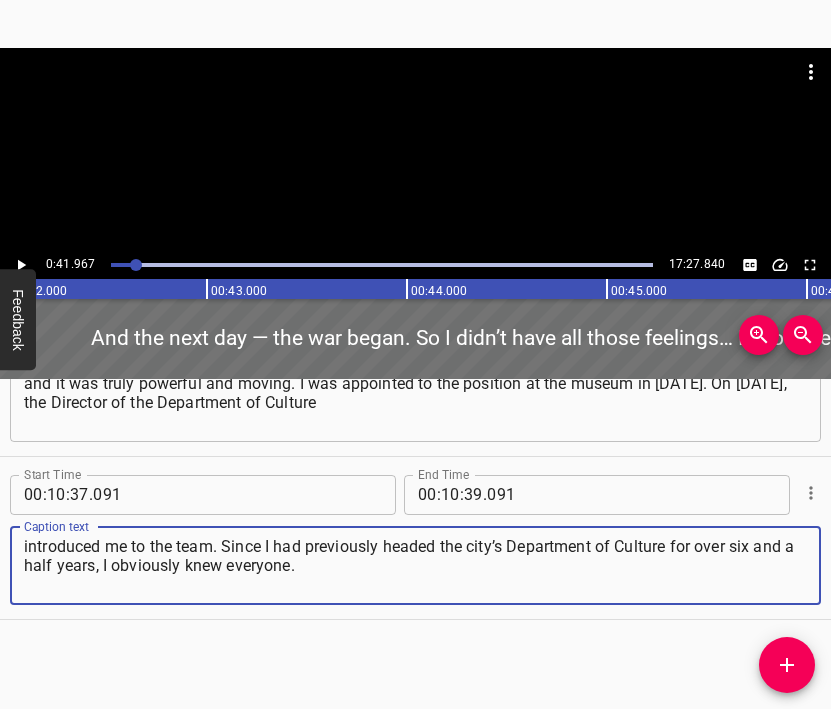 drag, startPoint x: 311, startPoint y: 566, endPoint x: 18, endPoint y: 540, distance: 294.15134 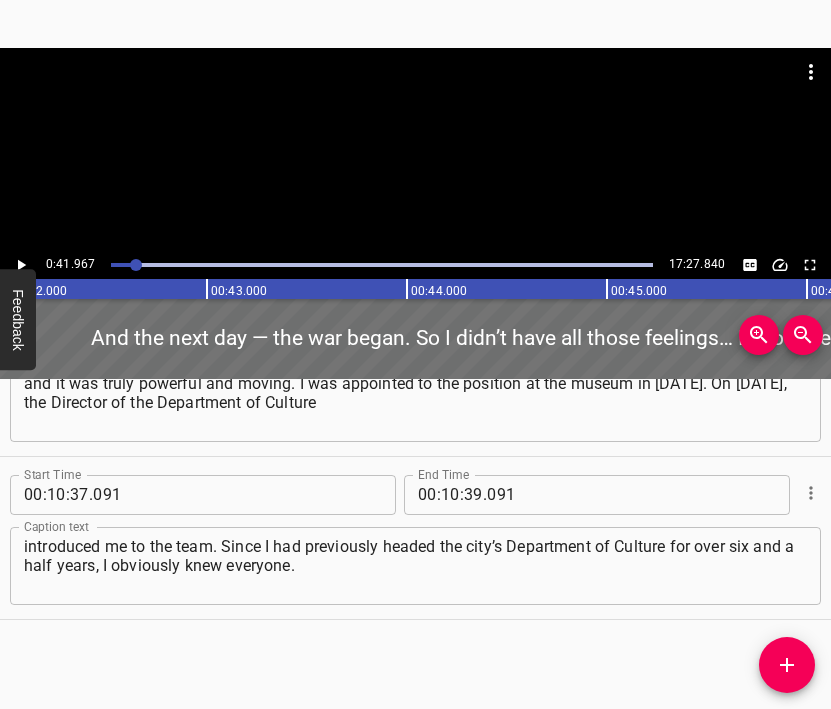 click at bounding box center [381, 265] 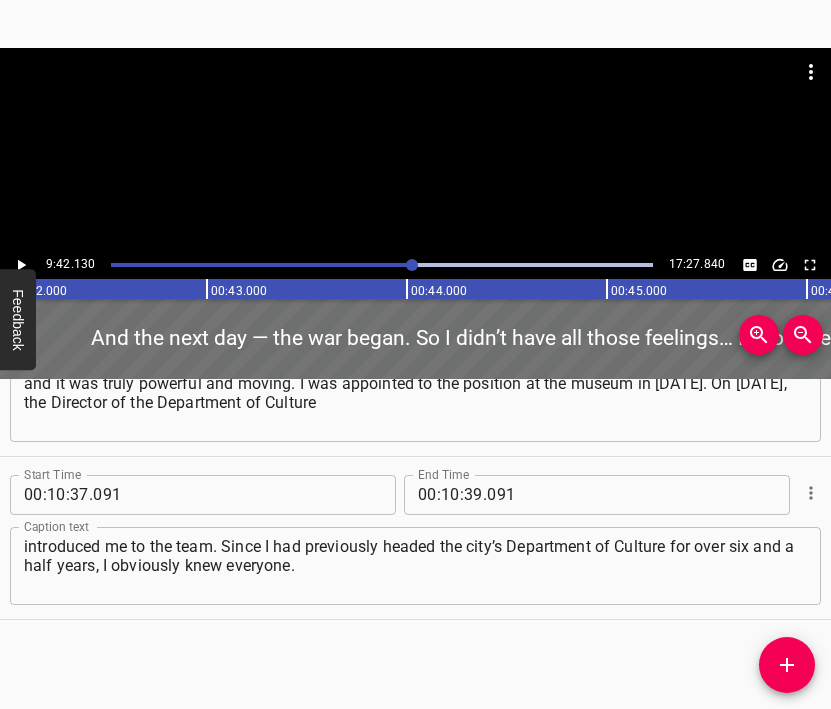 scroll, scrollTop: 0, scrollLeft: 29921, axis: horizontal 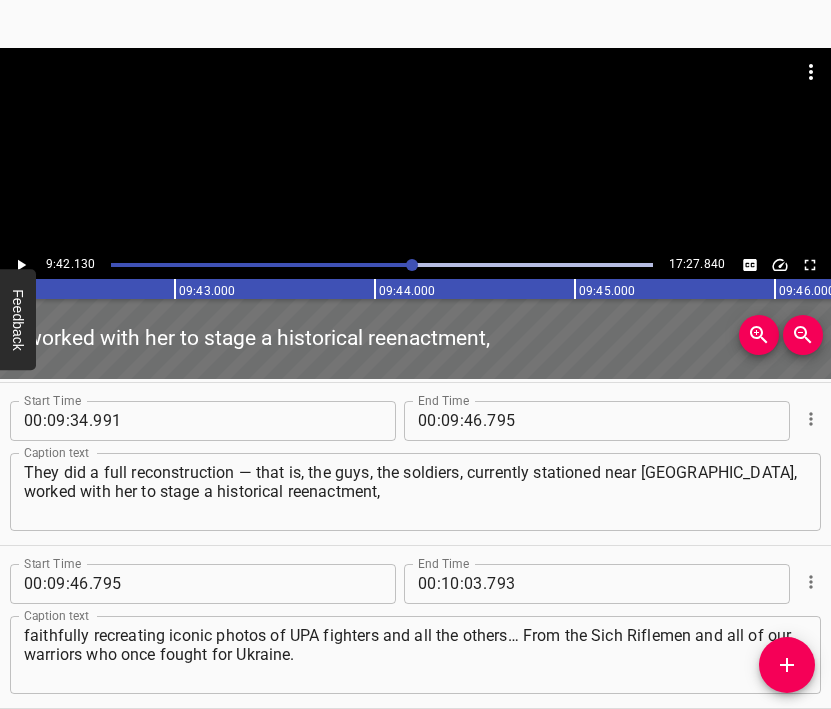 click at bounding box center (381, 265) 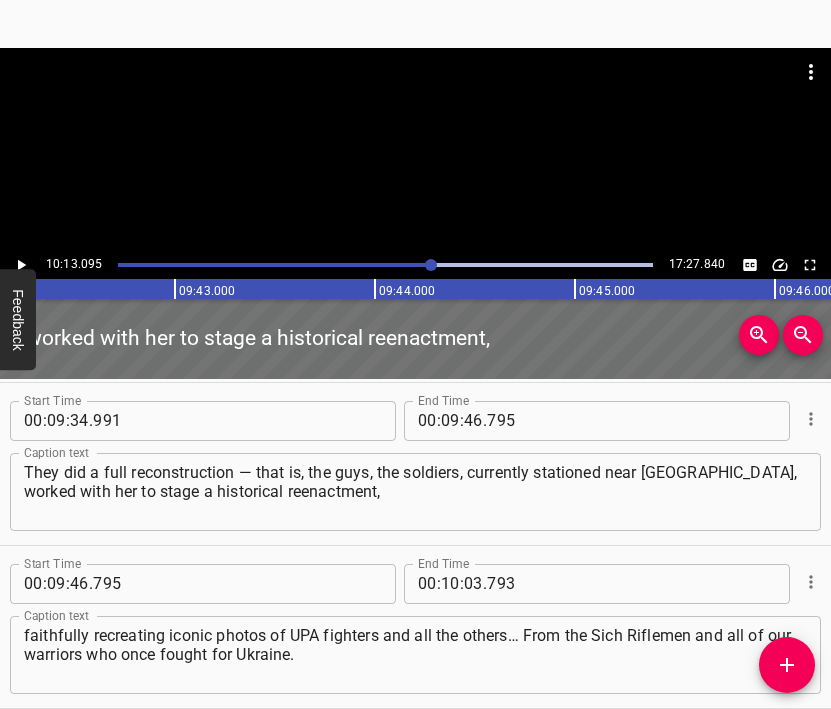 scroll, scrollTop: 0, scrollLeft: 117861, axis: horizontal 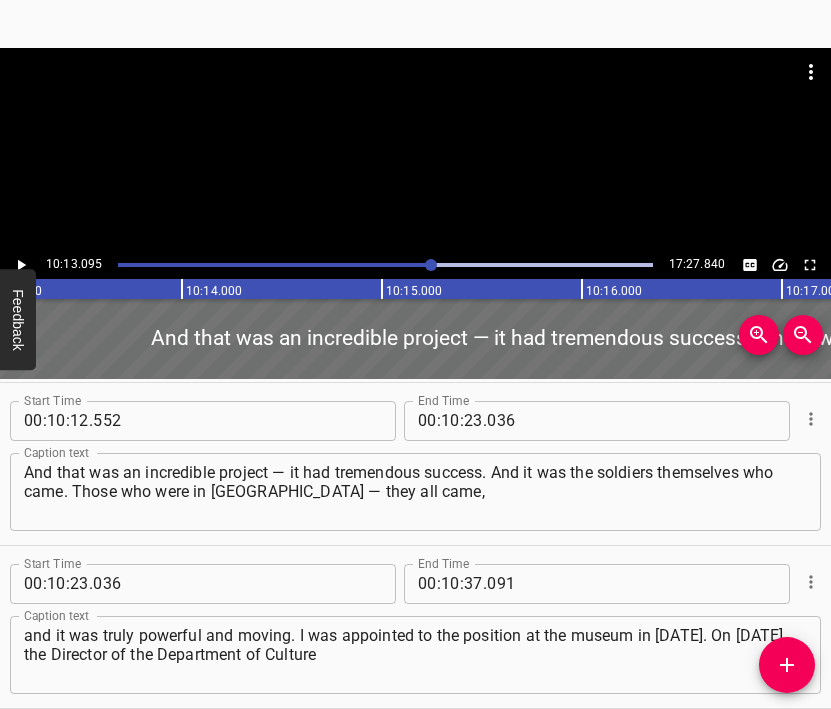 click at bounding box center [431, 265] 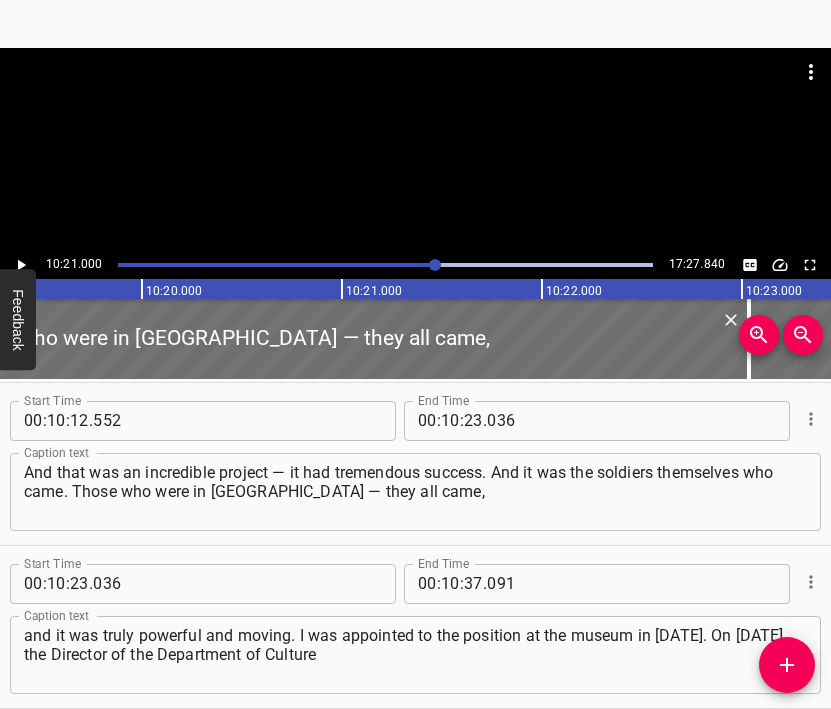 scroll, scrollTop: 0, scrollLeft: 124200, axis: horizontal 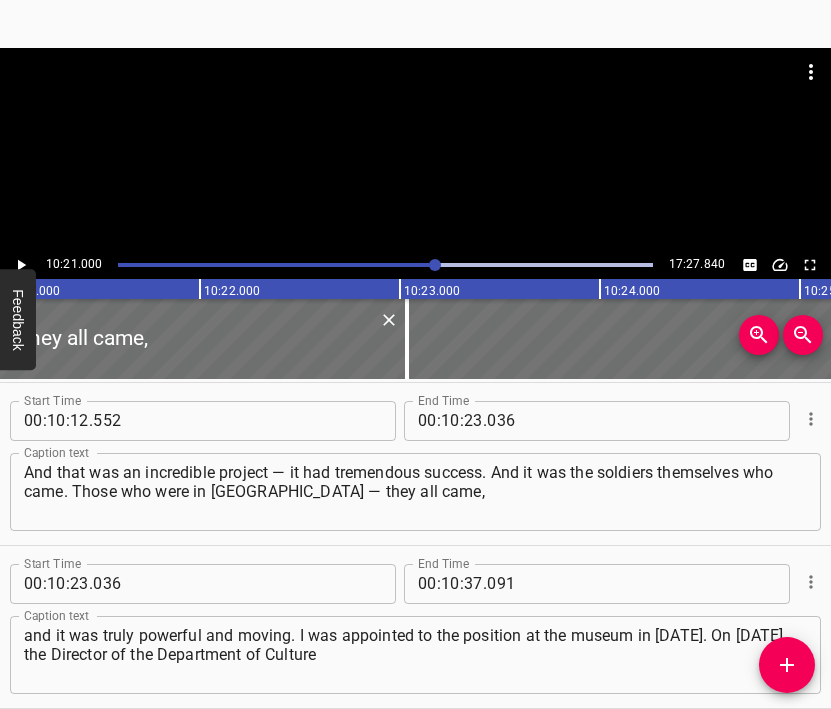 click 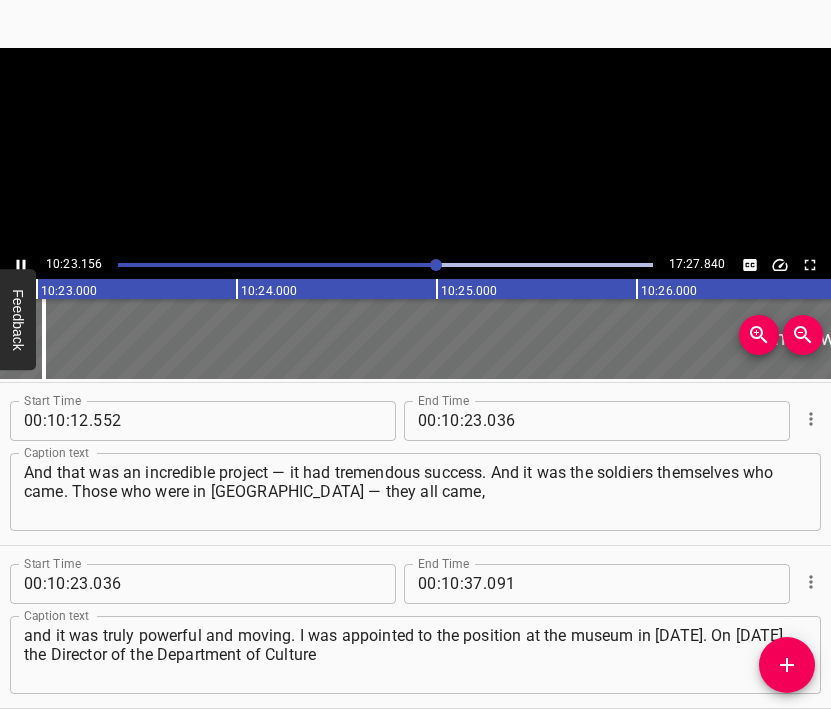 scroll, scrollTop: 0, scrollLeft: 124630, axis: horizontal 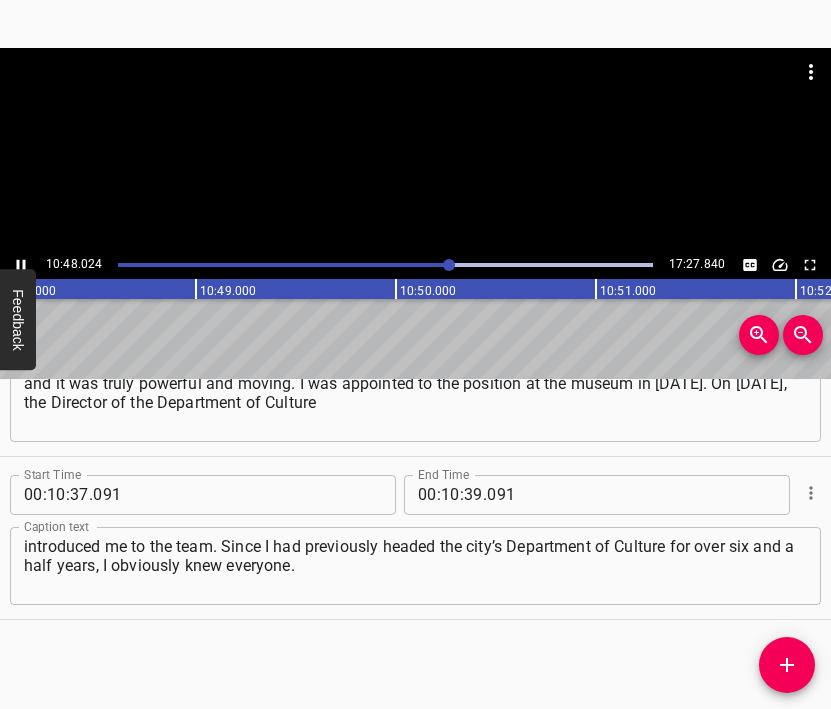 click 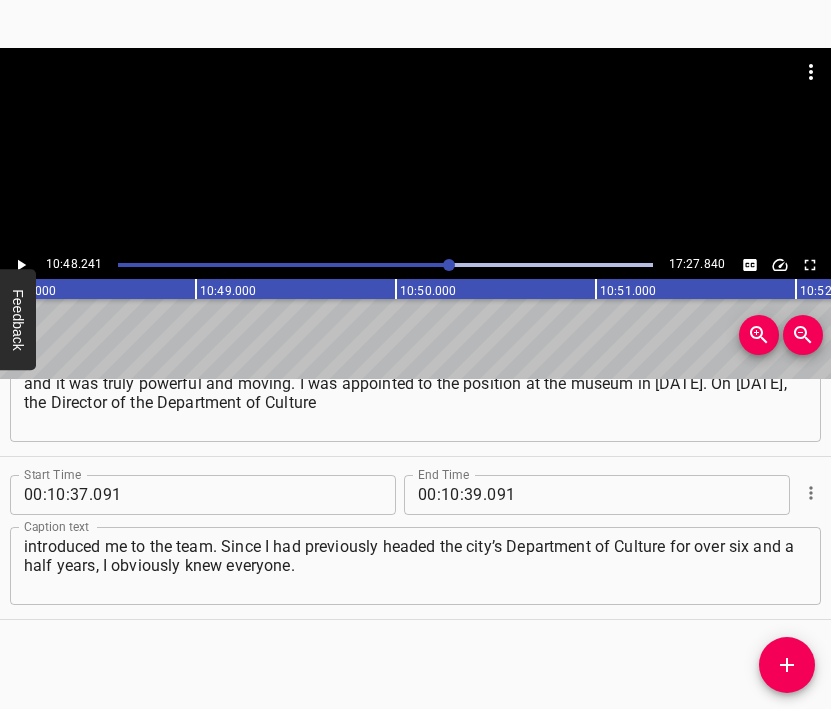 scroll, scrollTop: 0, scrollLeft: 129648, axis: horizontal 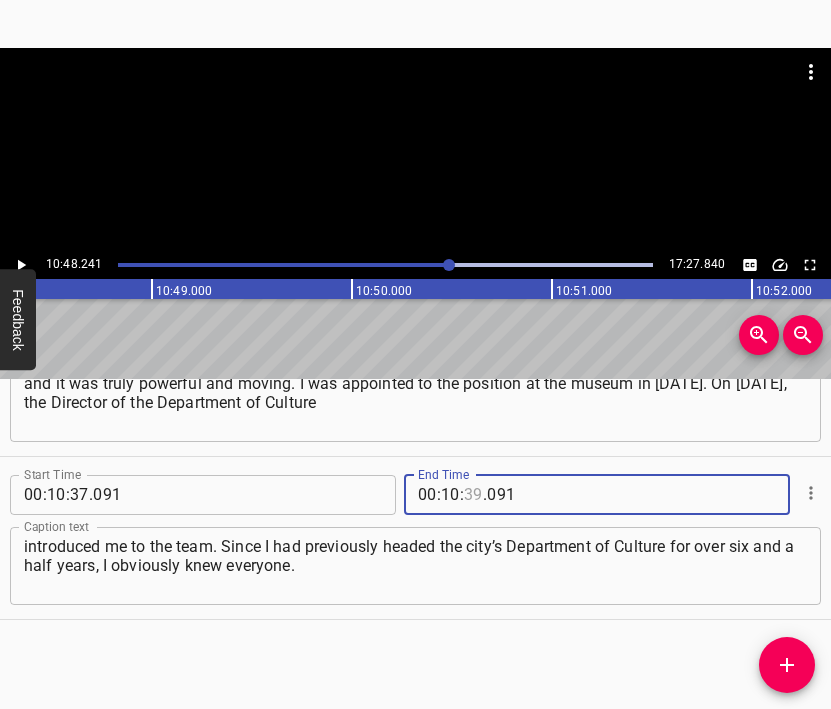 click at bounding box center (473, 495) 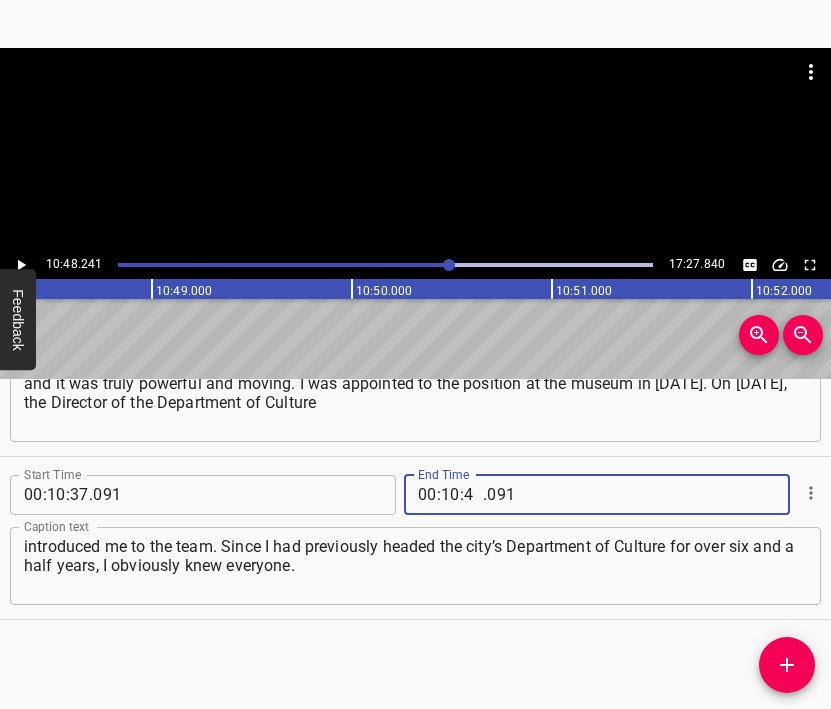 type on "48" 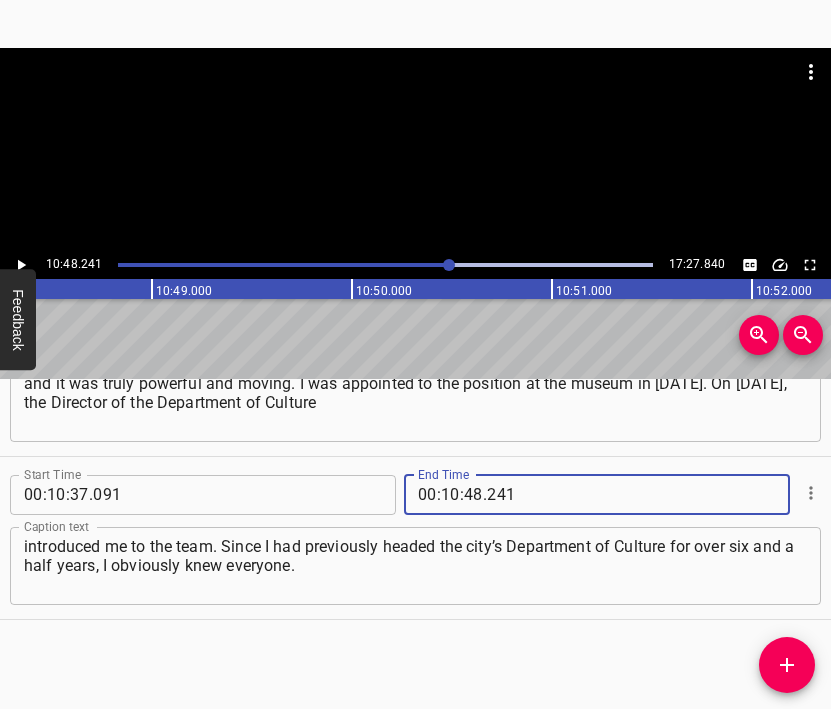 type on "241" 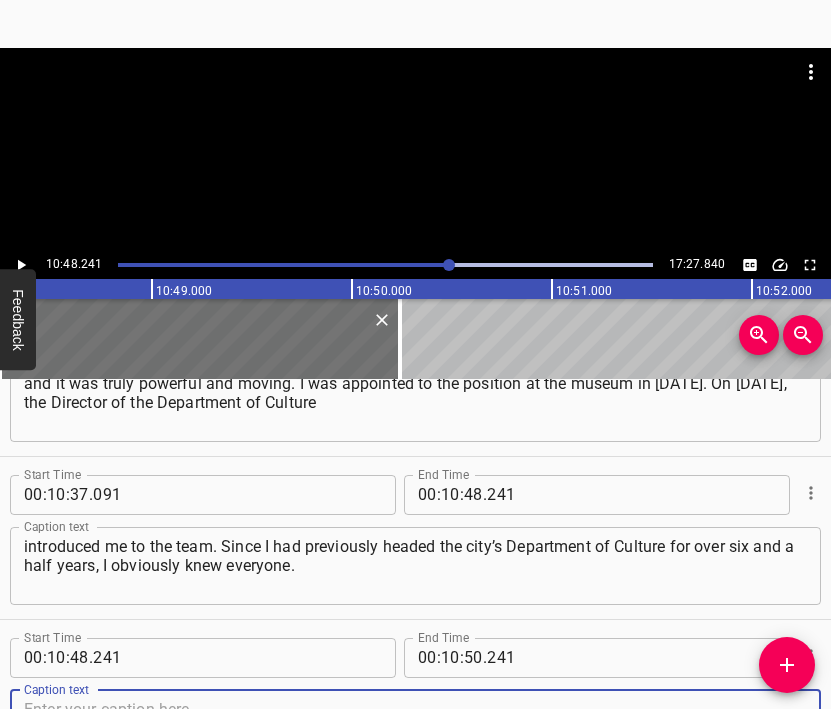 scroll, scrollTop: 8086, scrollLeft: 0, axis: vertical 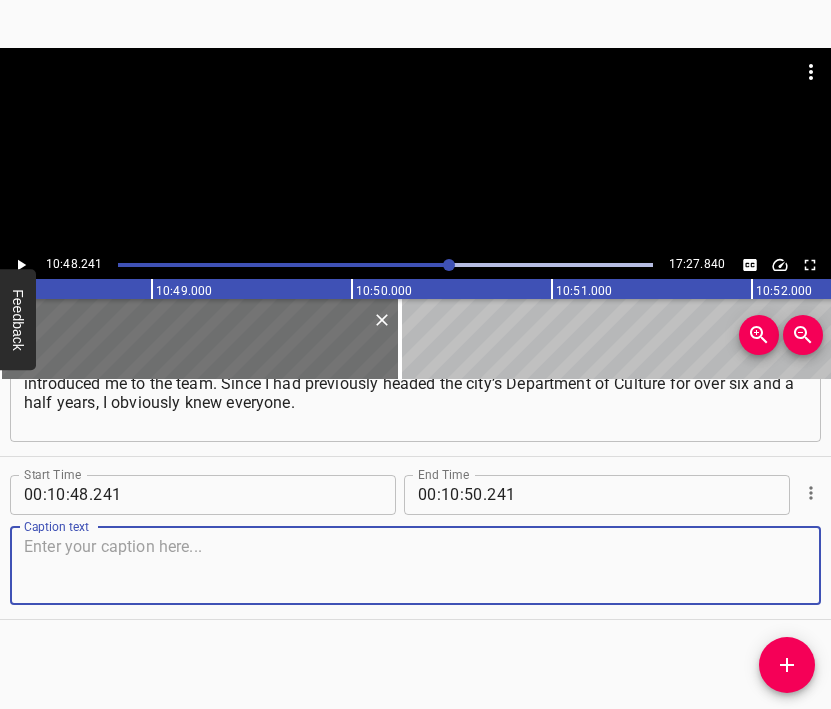 click at bounding box center (415, 565) 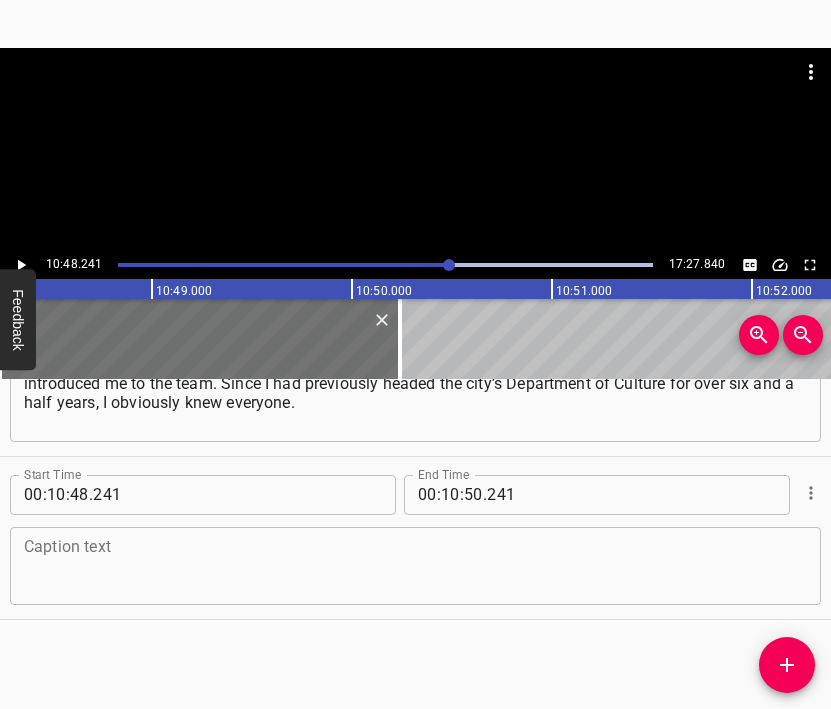 click at bounding box center (415, 565) 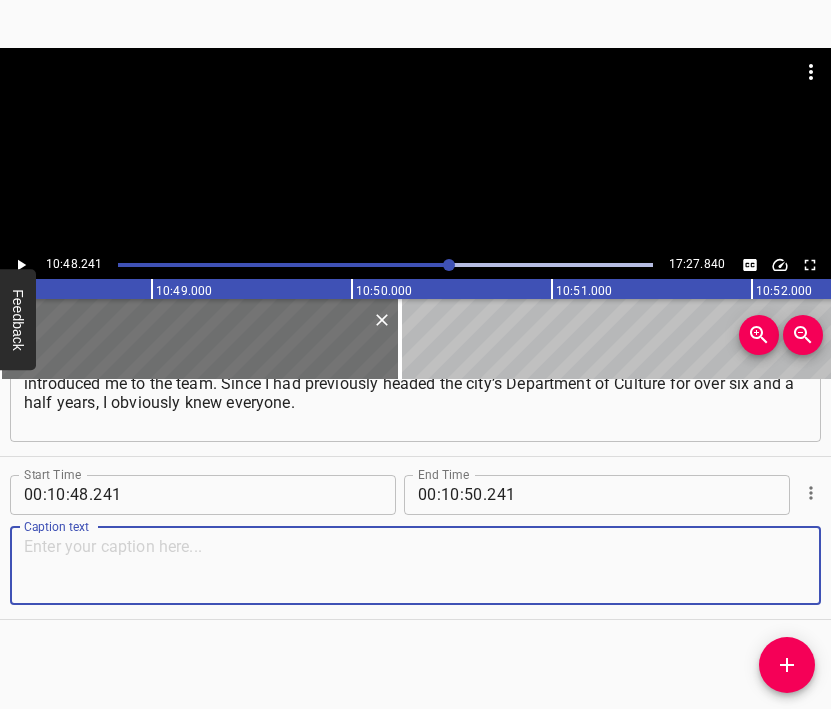 paste on "So I didn’t need to be introduced to the leadership — I already knew them. What I needed was to fully understand everything happening inside the museum." 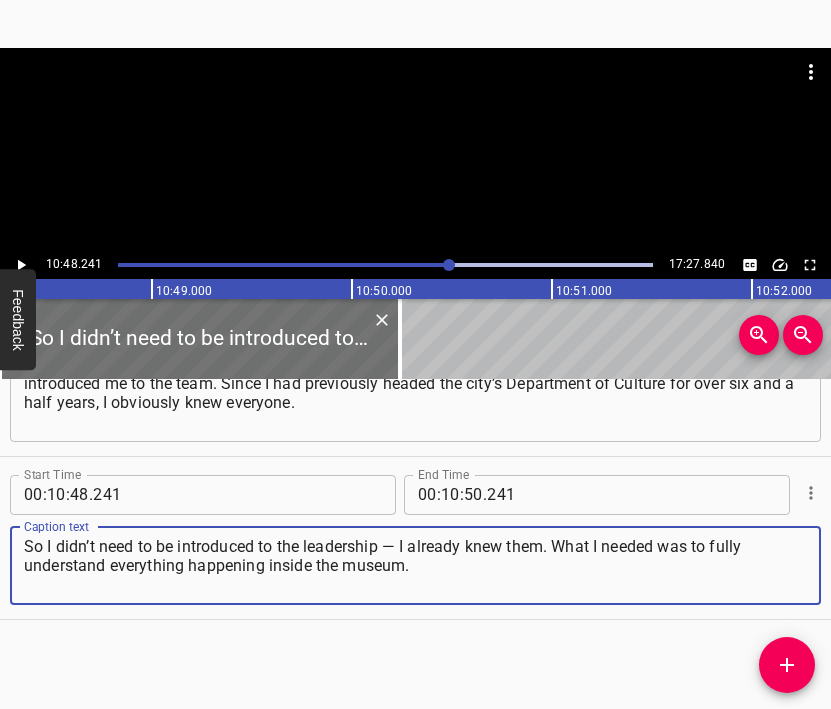 type on "So I didn’t need to be introduced to the leadership — I already knew them. What I needed was to fully understand everything happening inside the museum." 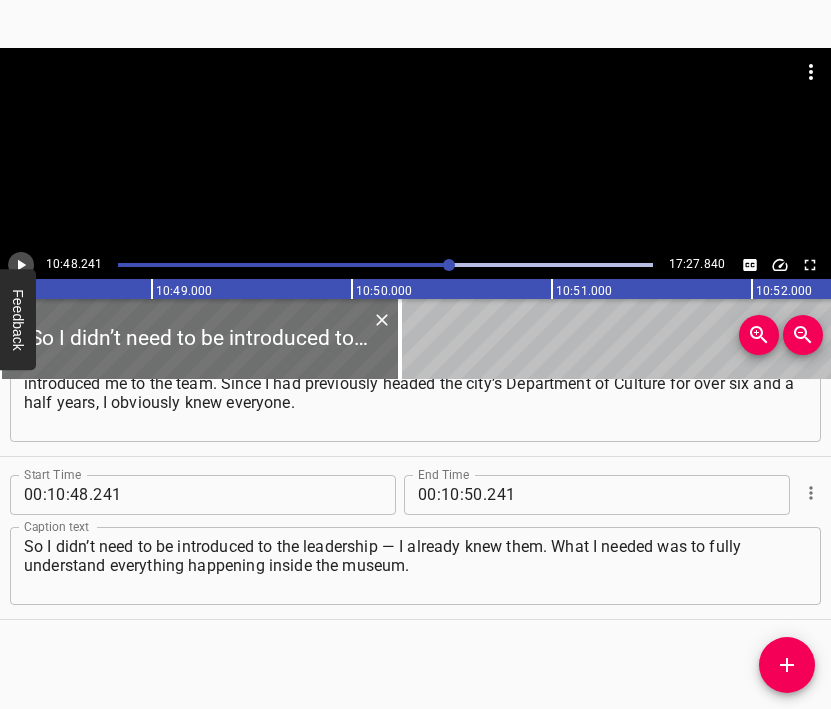 click 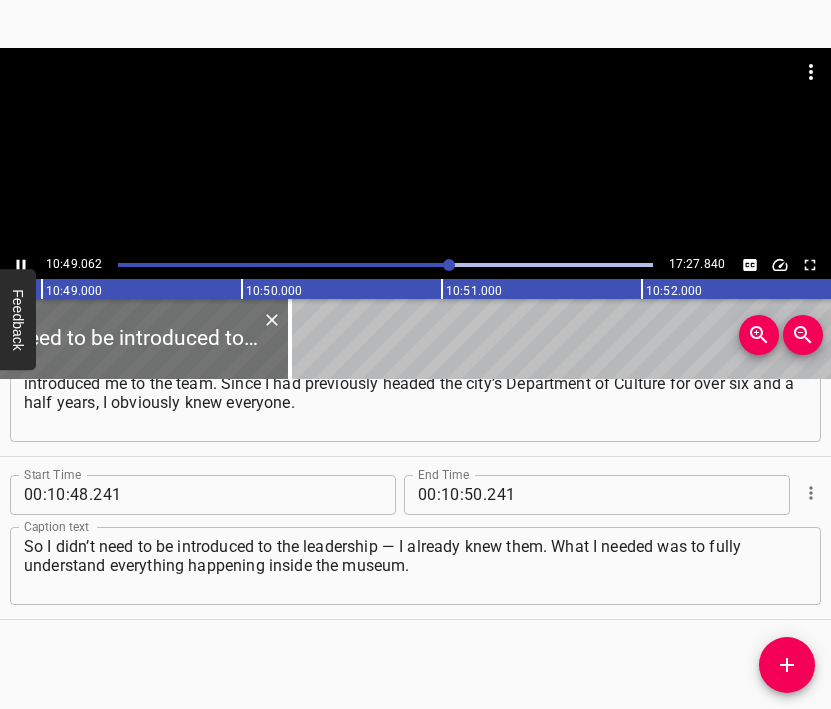 scroll, scrollTop: 0, scrollLeft: 129811, axis: horizontal 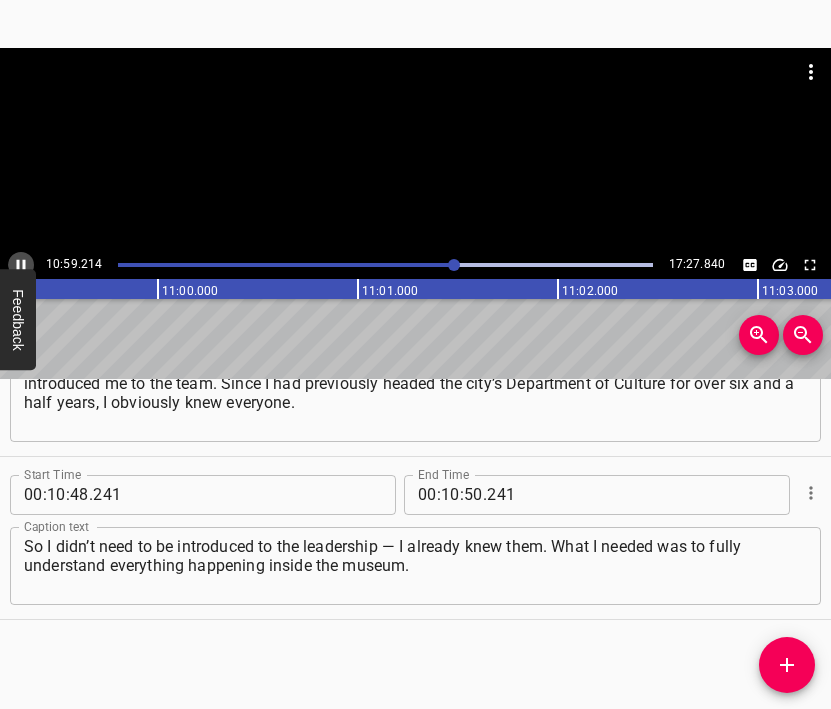 click 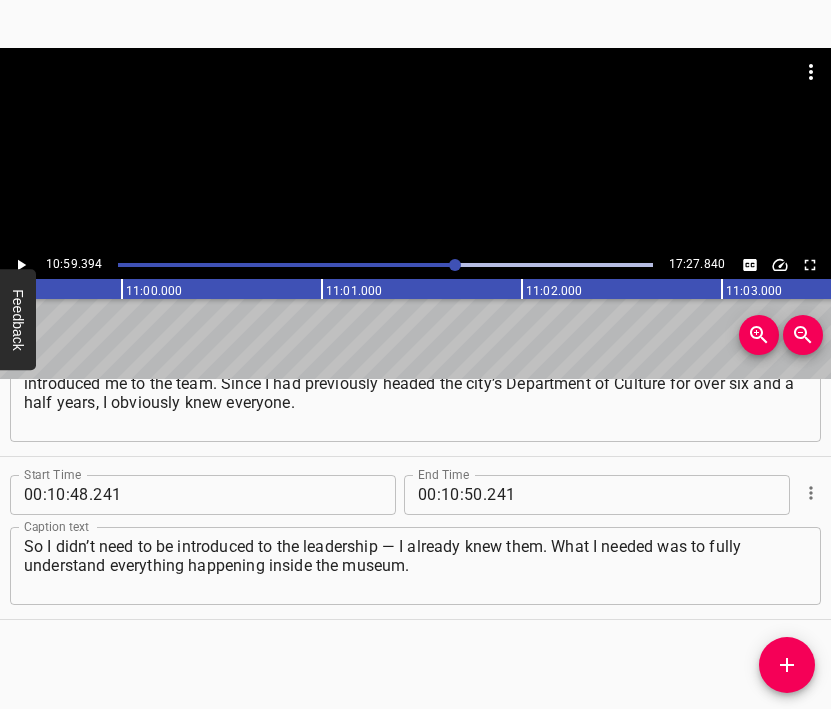 click 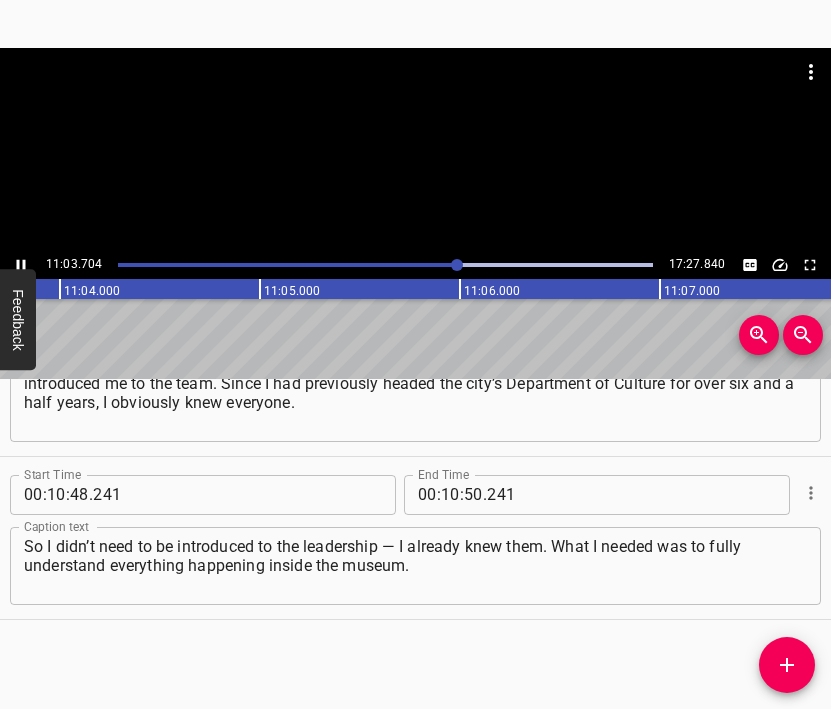 click at bounding box center [457, 265] 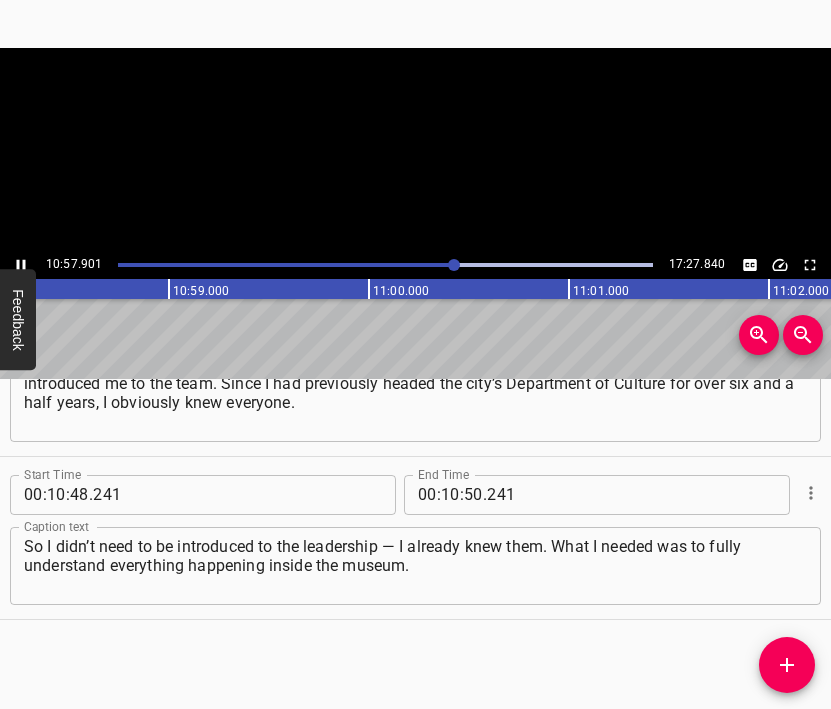 click 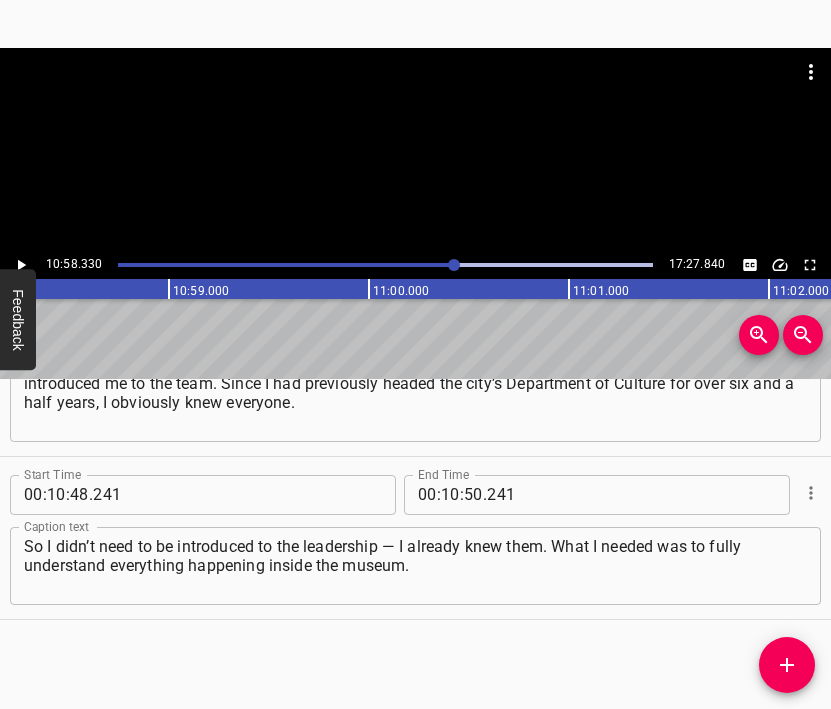 scroll, scrollTop: 0, scrollLeft: 131666, axis: horizontal 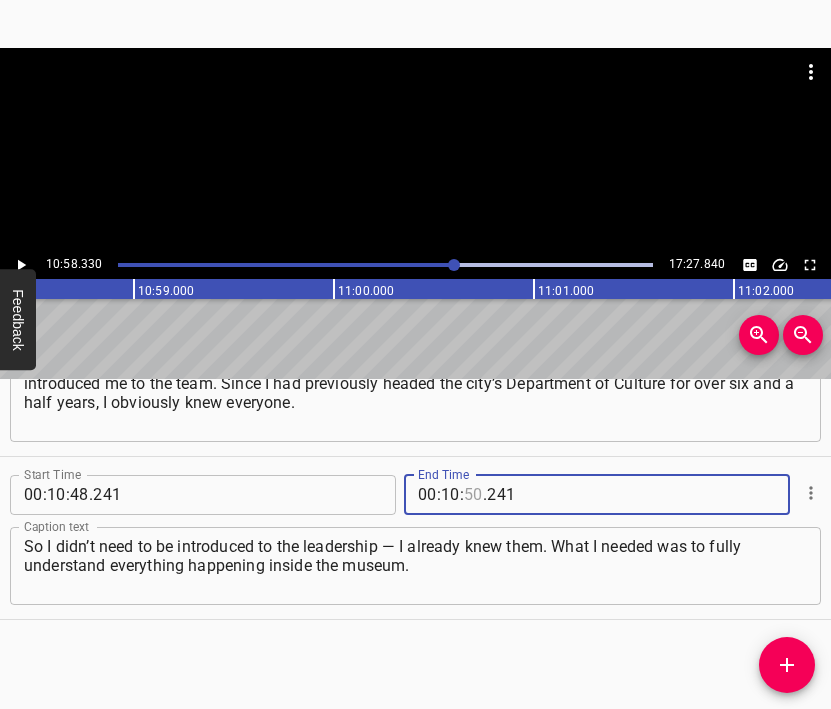 click at bounding box center (473, 495) 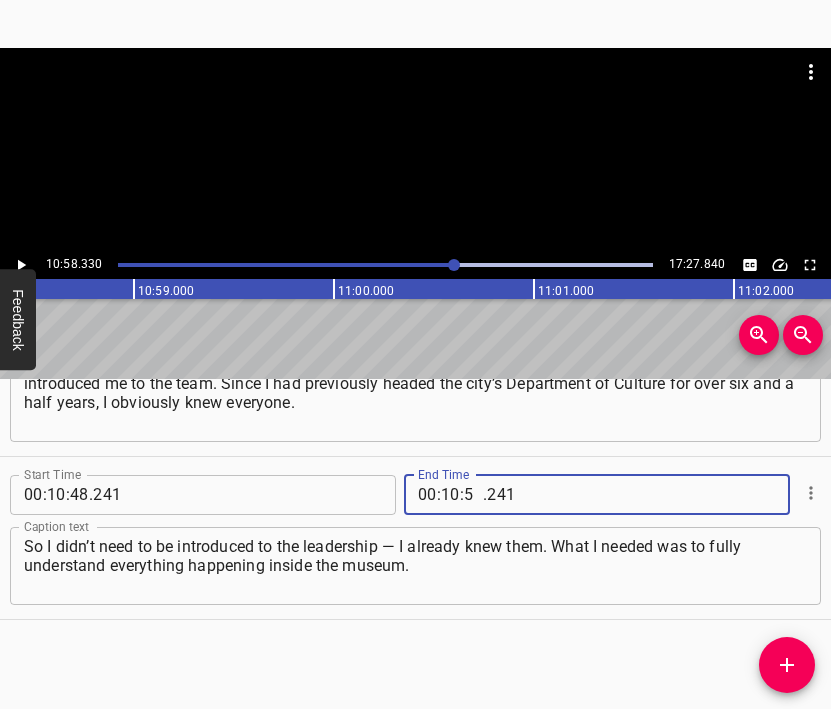 type on "58" 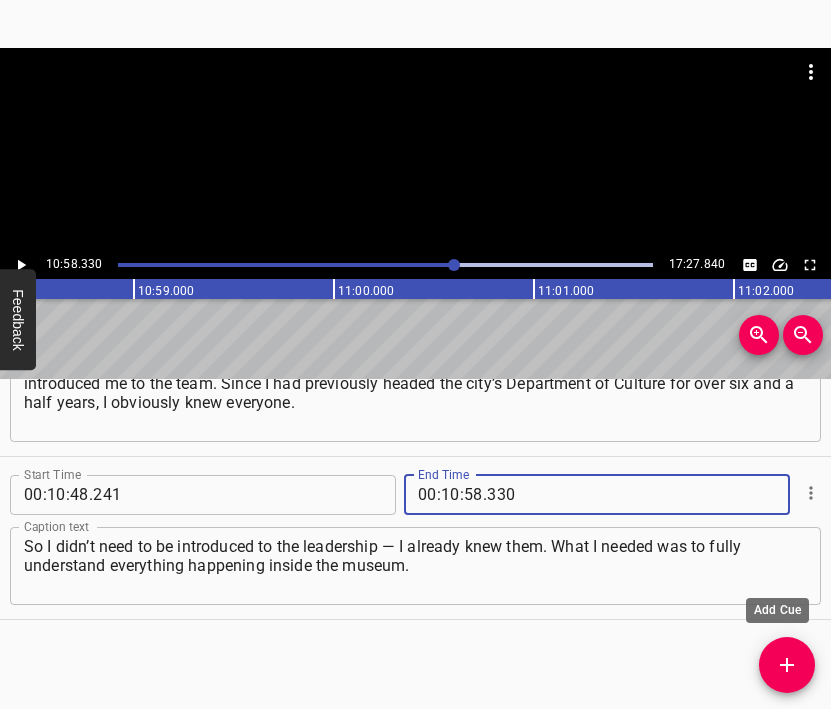 type on "330" 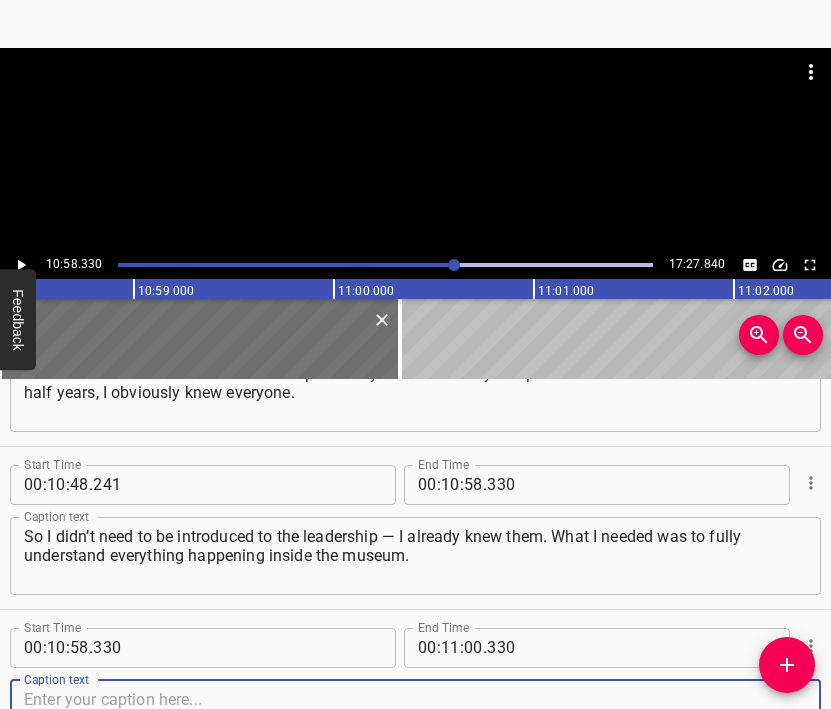 scroll, scrollTop: 8402, scrollLeft: 0, axis: vertical 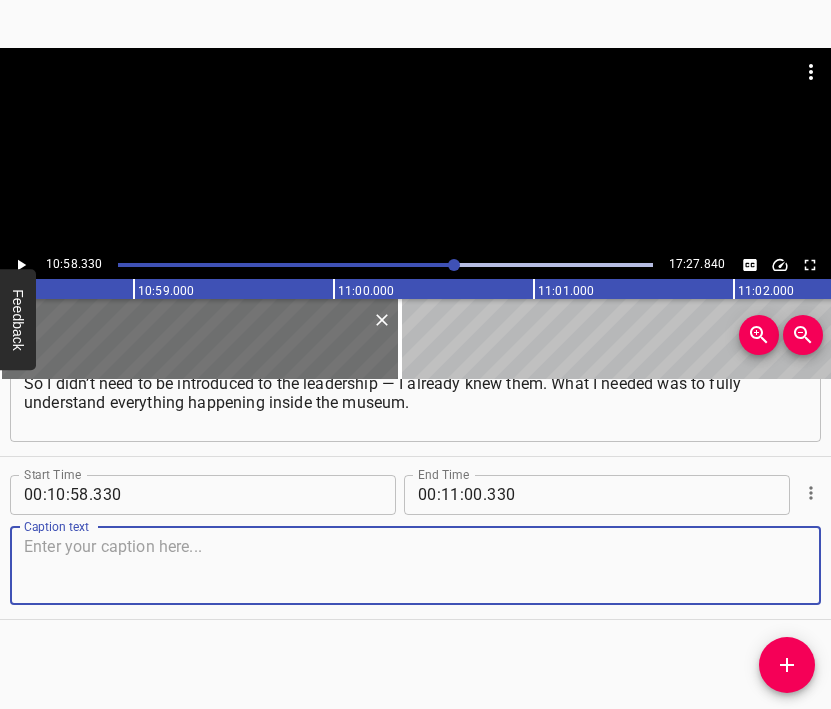 click at bounding box center [415, 565] 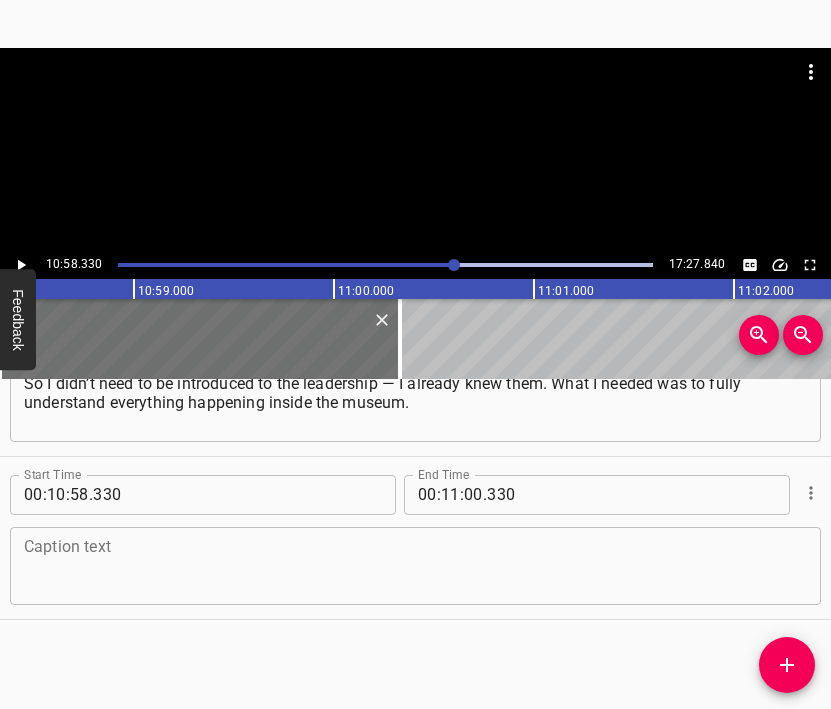 click at bounding box center [415, 565] 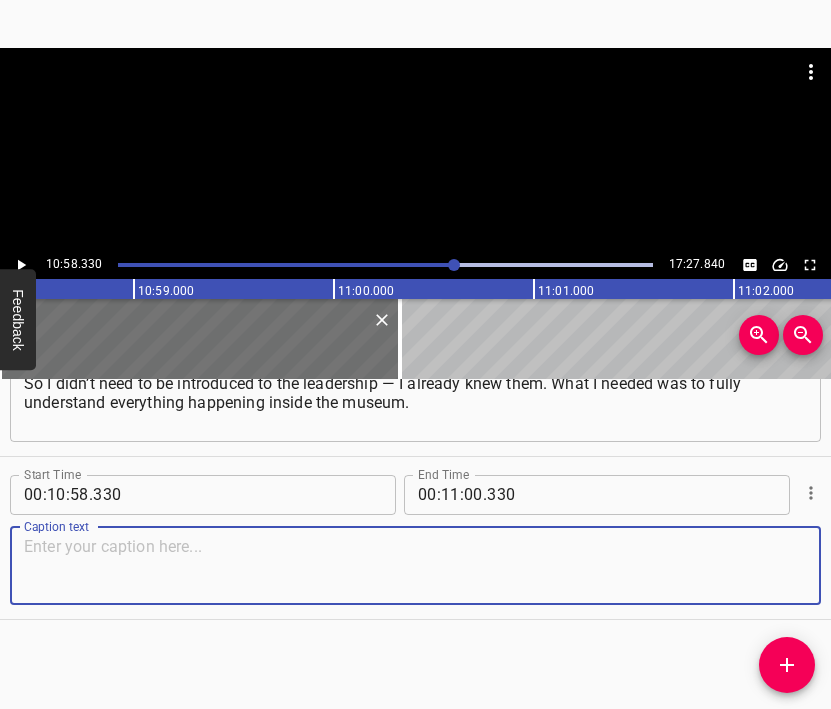 paste on "There are nearly 300 people working here, and there are 9 branches. It’s a large organism. But I knew what I was walking into. I knew the situation well," 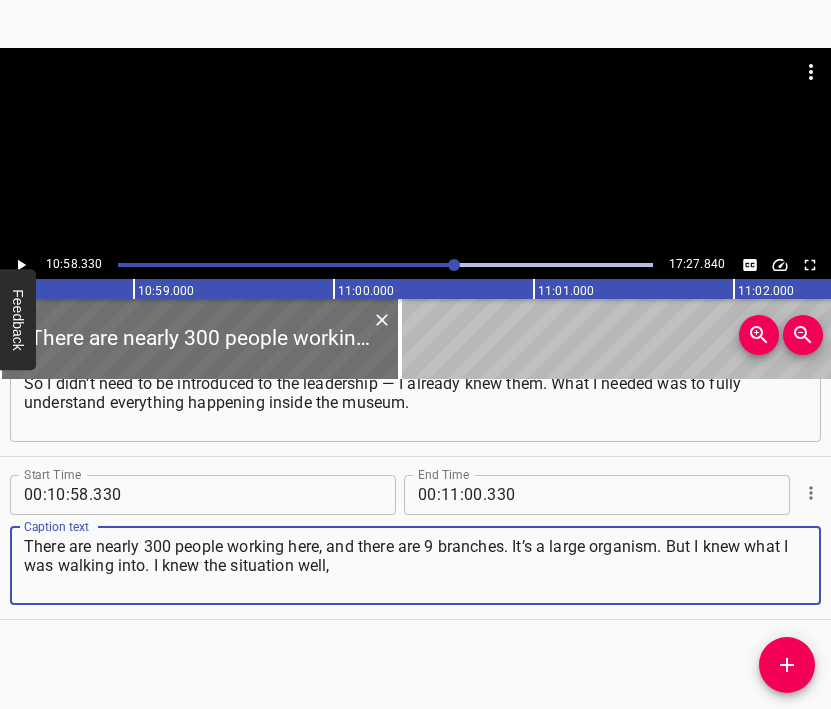 type on "There are nearly 300 people working here, and there are 9 branches. It’s a large organism. But I knew what I was walking into. I knew the situation well," 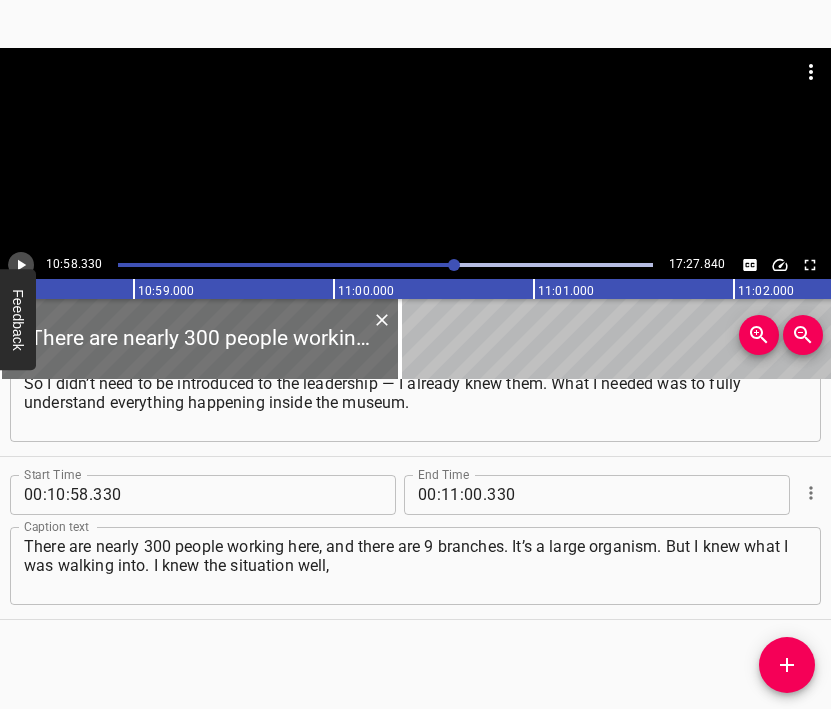 click 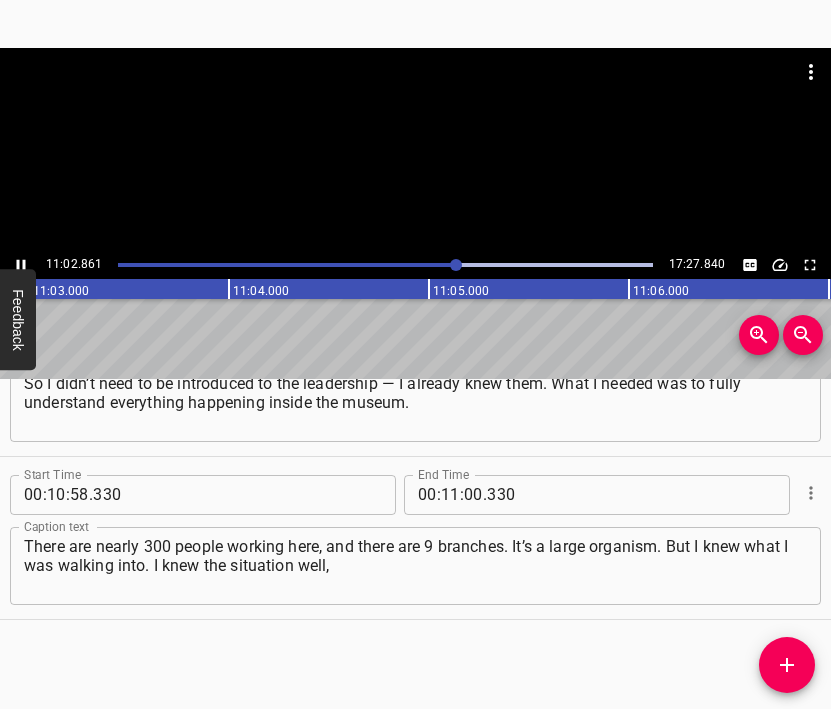 scroll, scrollTop: 0, scrollLeft: 132572, axis: horizontal 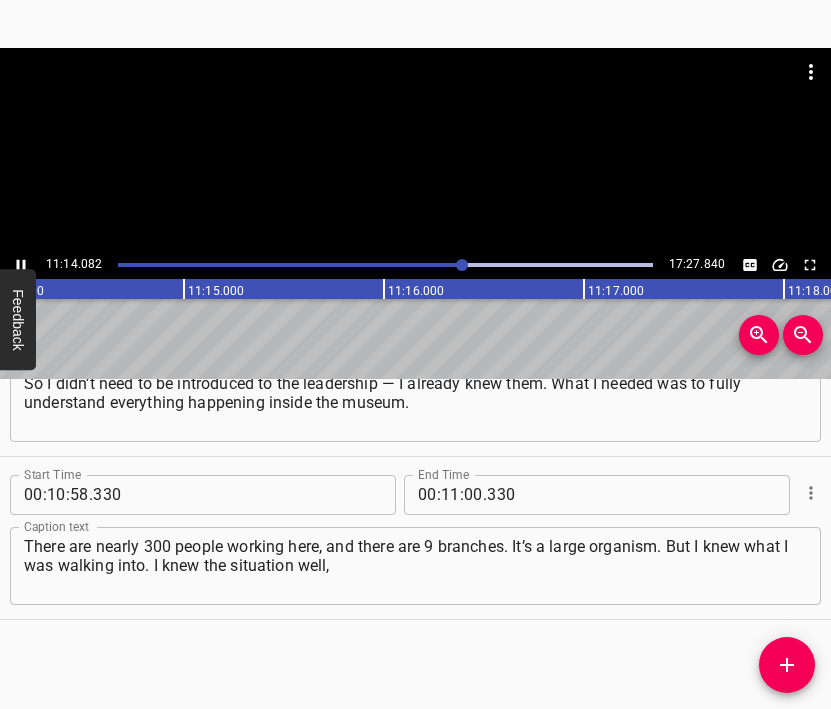 click 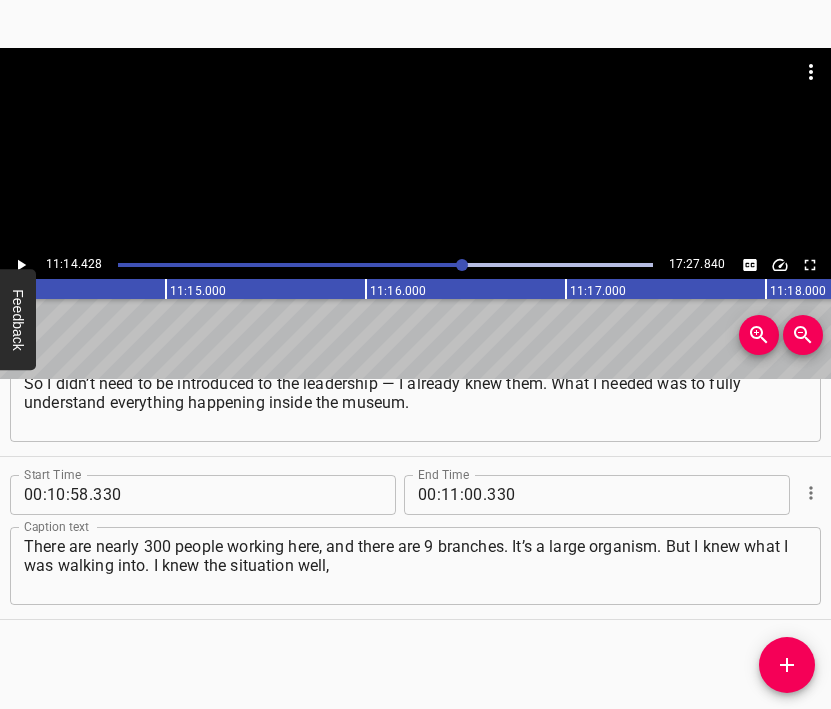 scroll, scrollTop: 0, scrollLeft: 134885, axis: horizontal 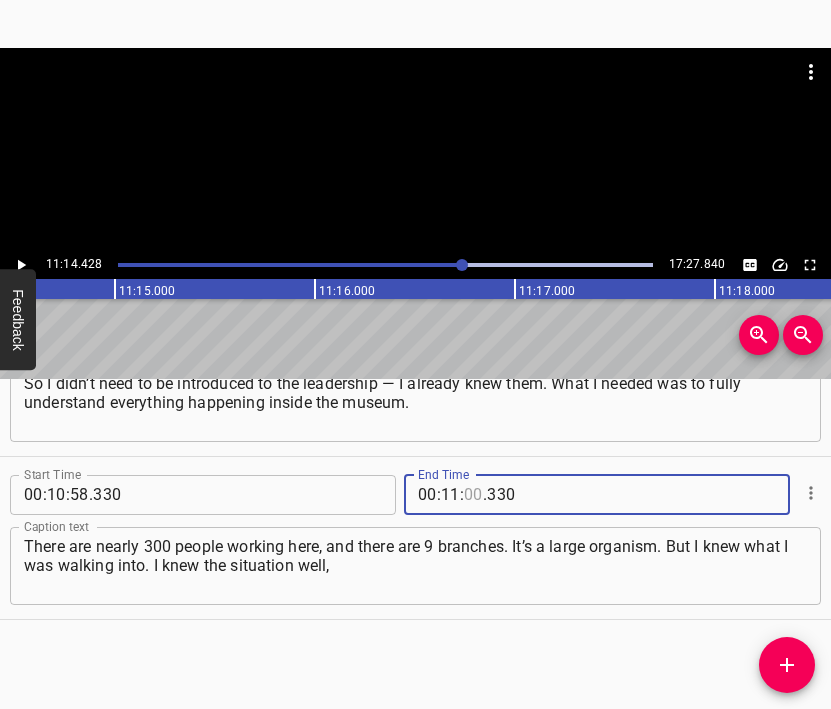 click at bounding box center [473, 495] 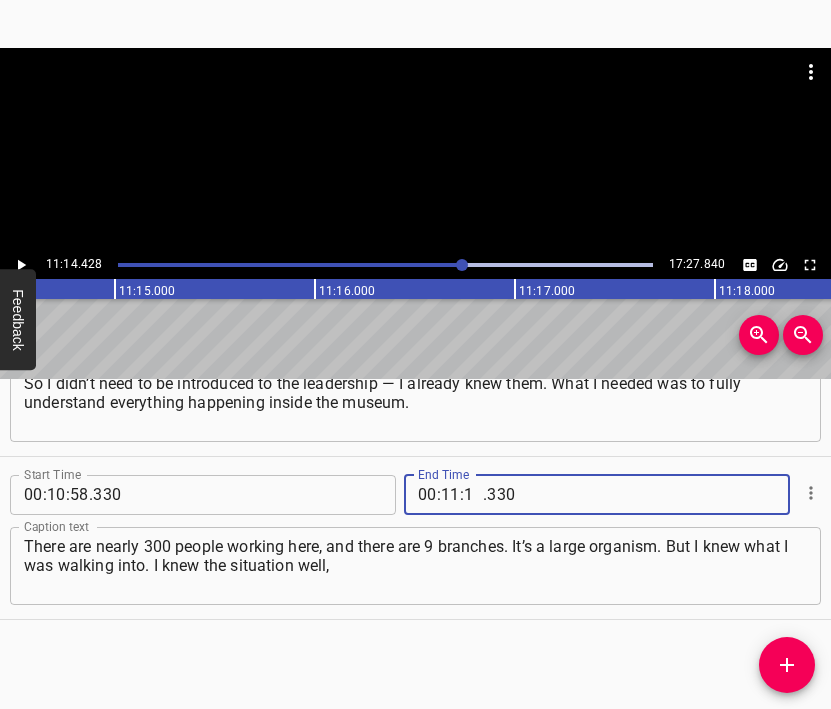 type on "14" 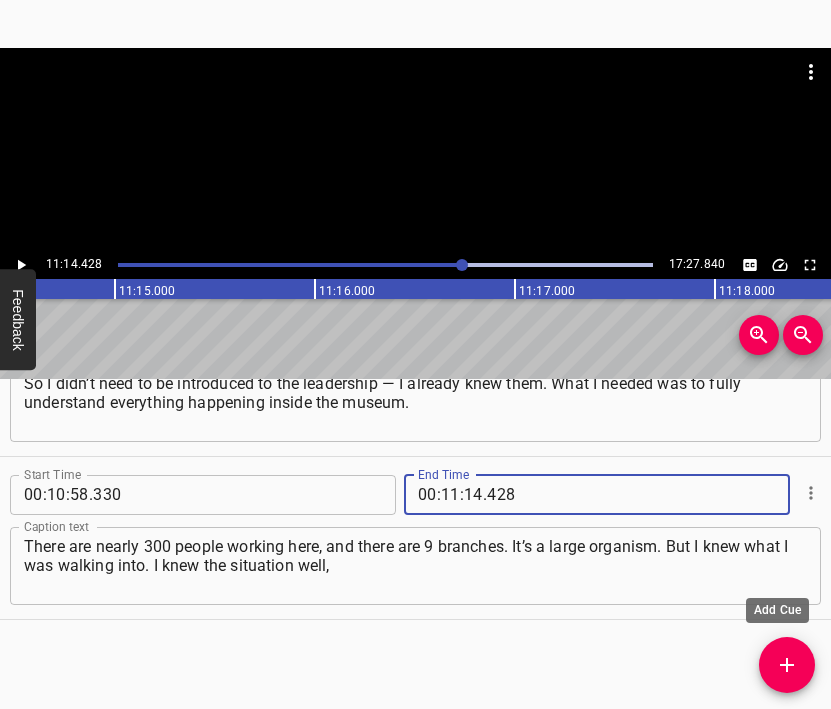 type on "428" 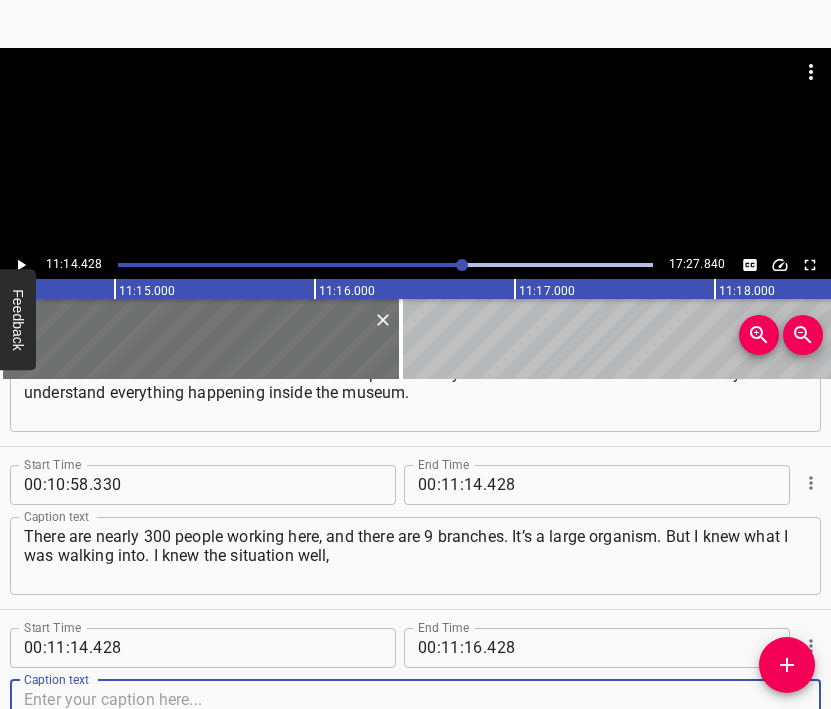 scroll, scrollTop: 8565, scrollLeft: 0, axis: vertical 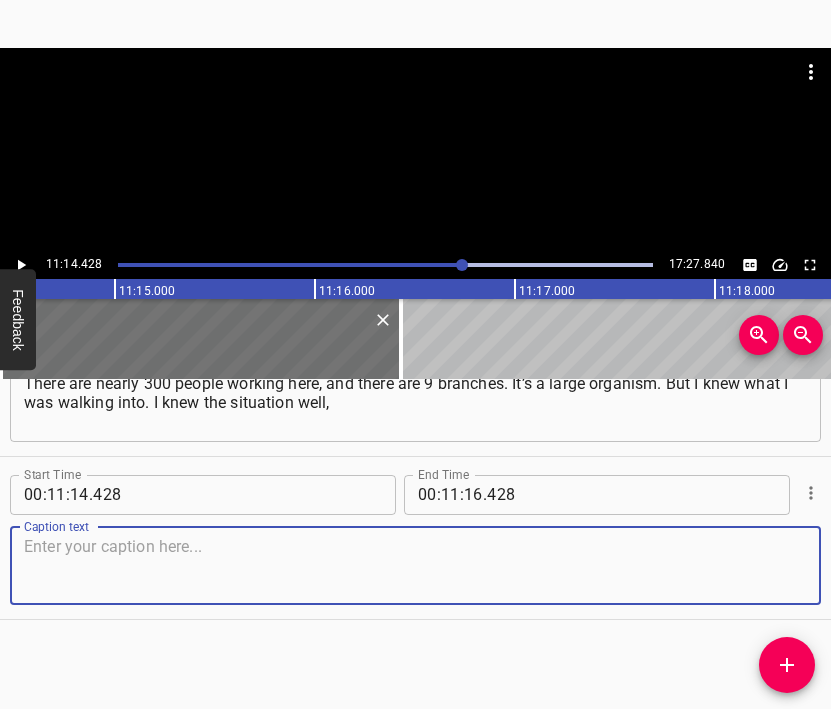 click at bounding box center (415, 565) 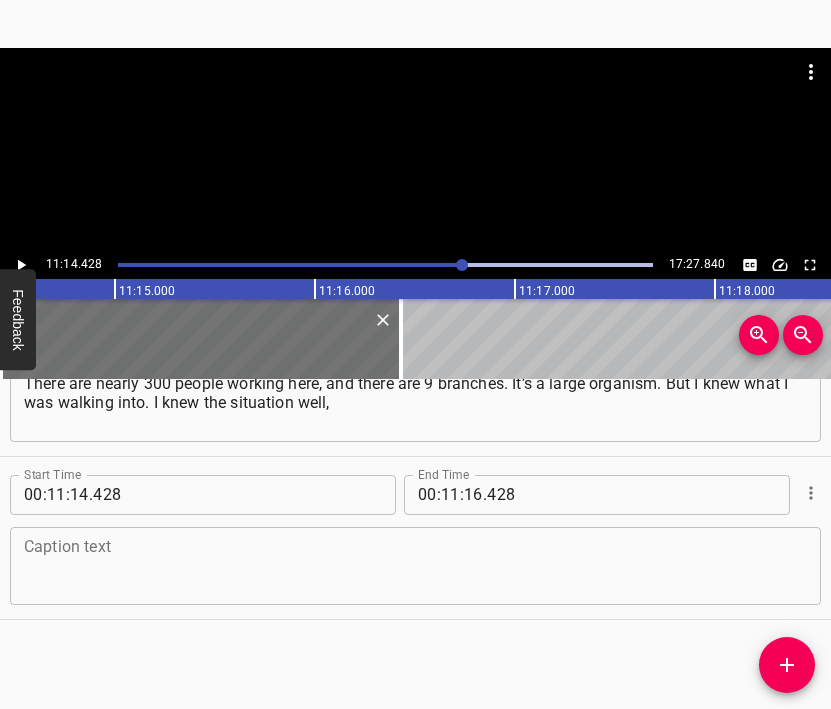 click at bounding box center [415, 565] 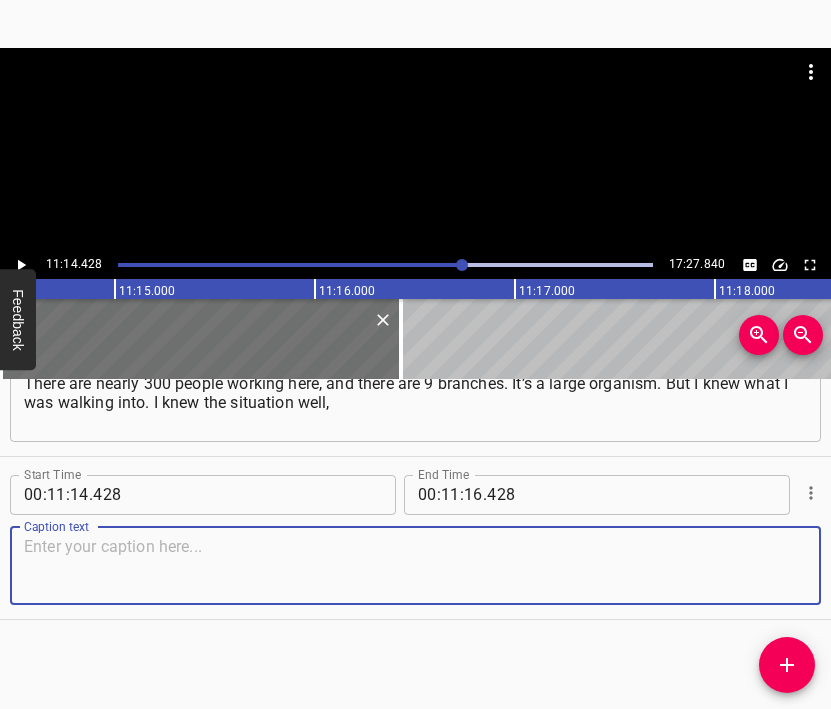 paste on "because colleagues kept calling me — the leadership of the Department of Culture had left the country. And that, too, was tragic for everyone." 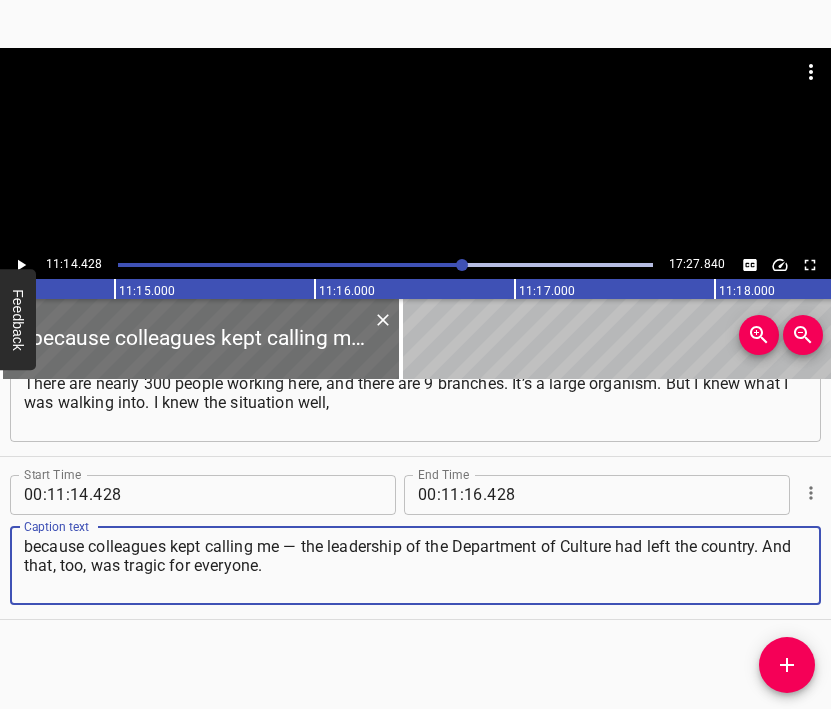 type on "because colleagues kept calling me — the leadership of the Department of Culture had left the country. And that, too, was tragic for everyone." 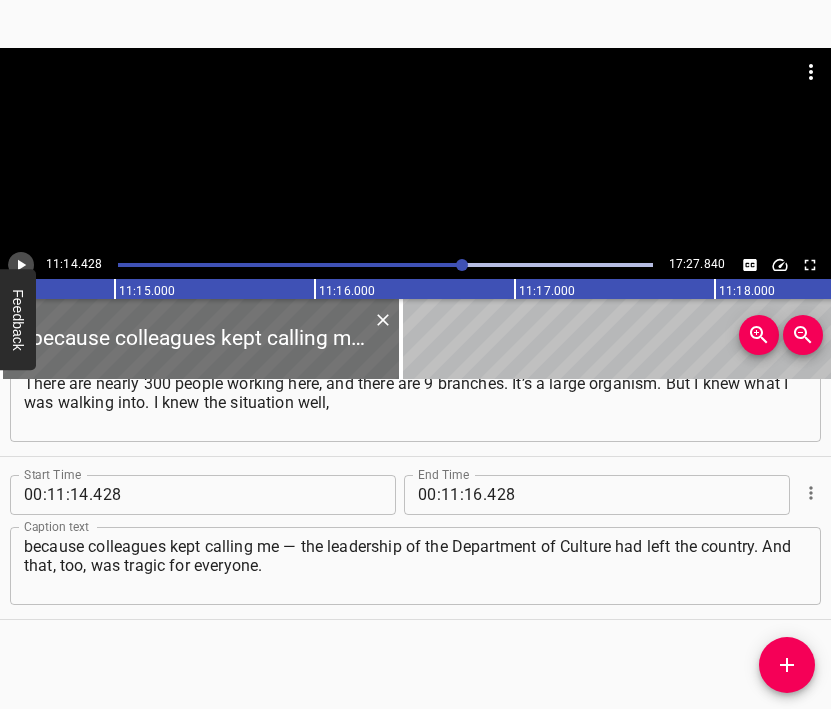 click 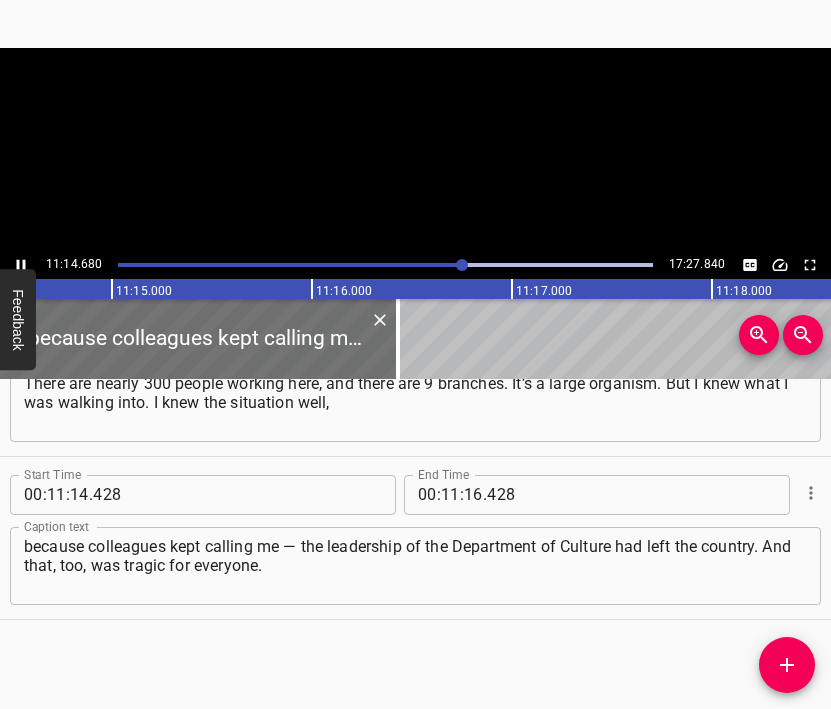 scroll, scrollTop: 0, scrollLeft: 134935, axis: horizontal 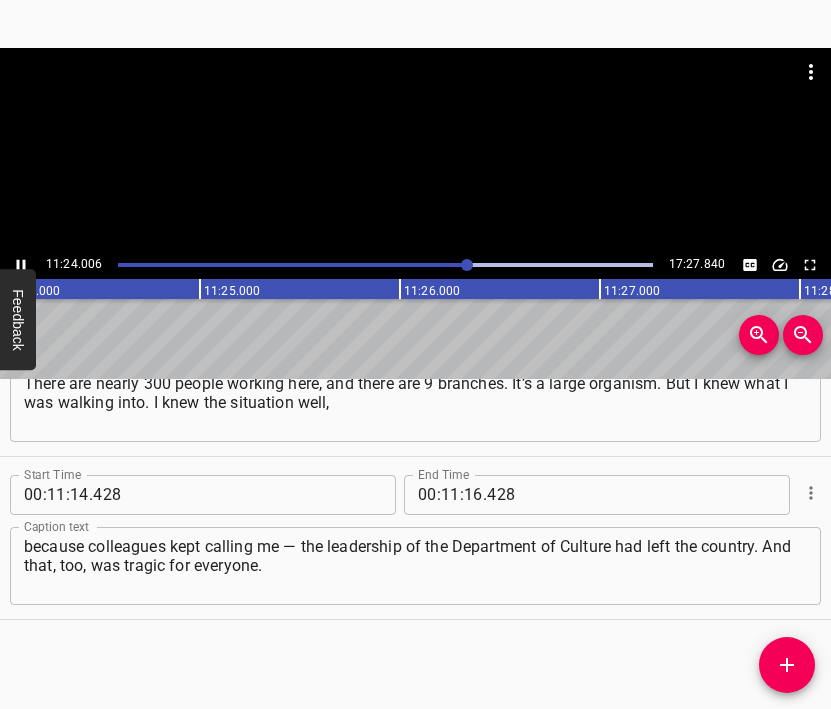 click 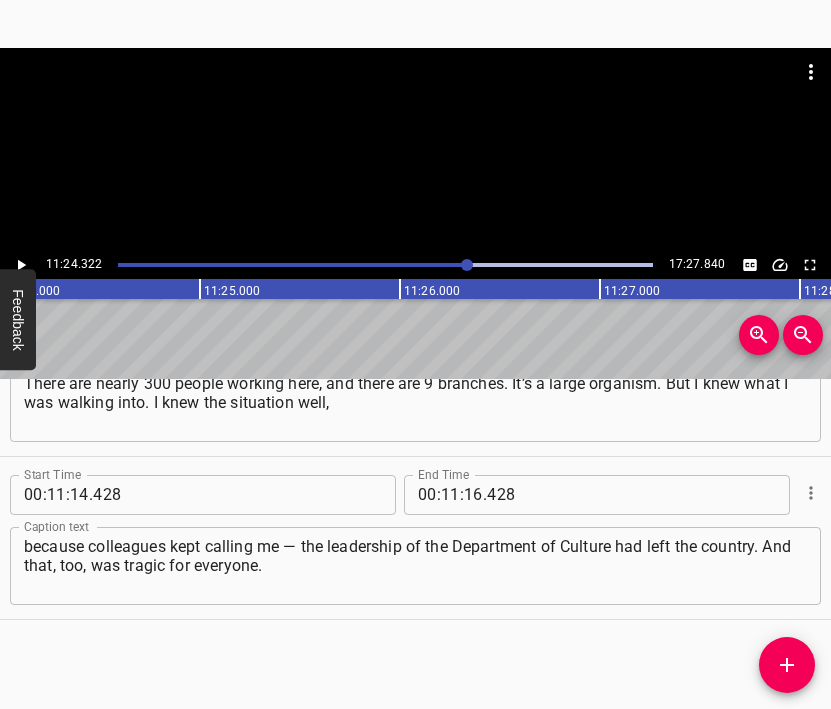 scroll, scrollTop: 0, scrollLeft: 136864, axis: horizontal 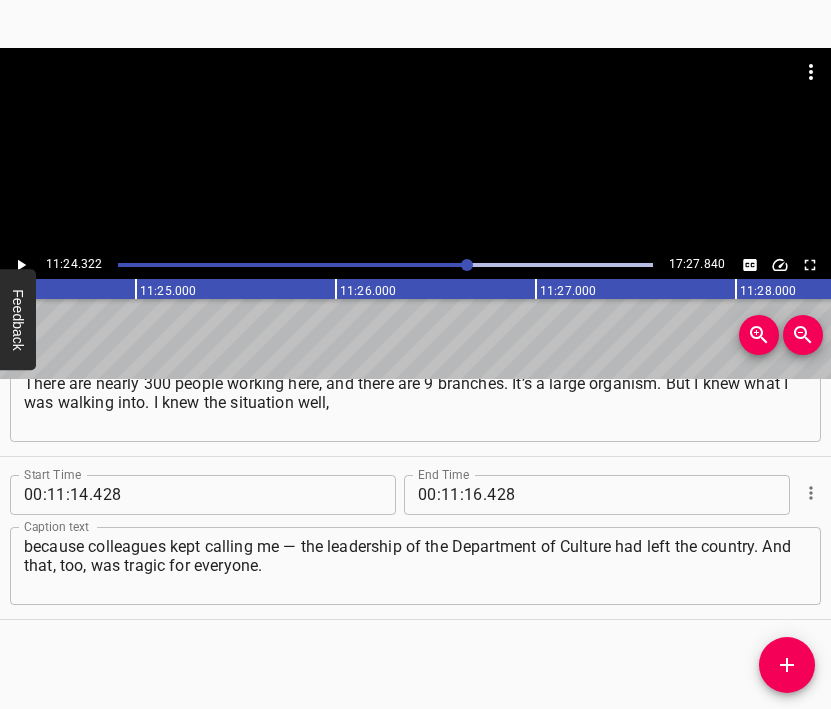 click 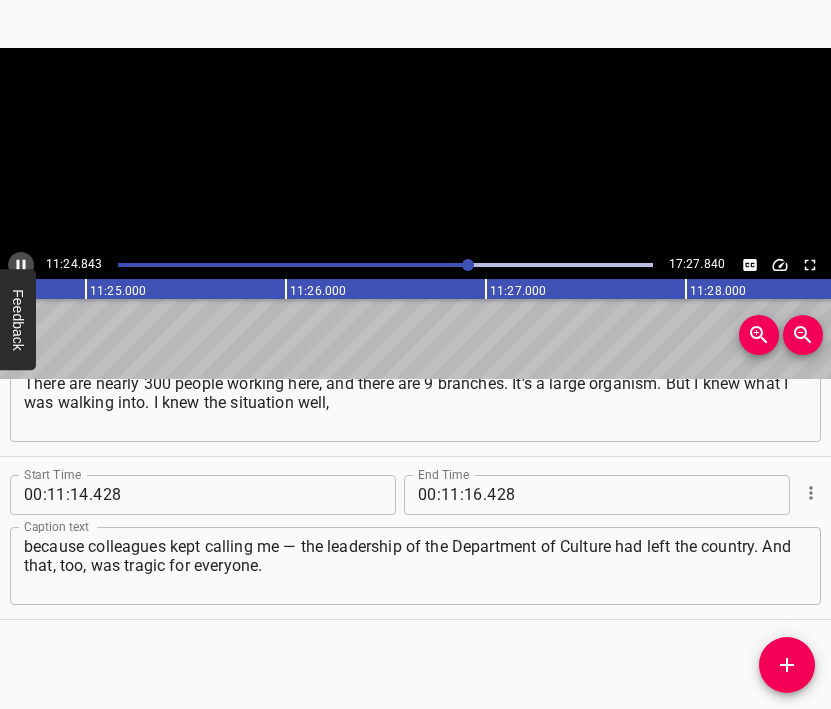 click 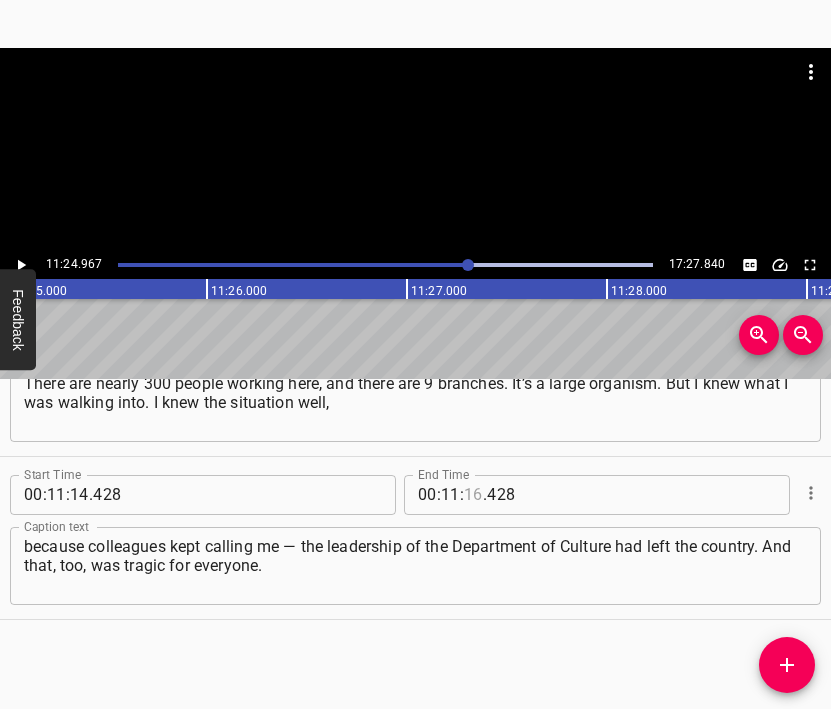 click at bounding box center (473, 495) 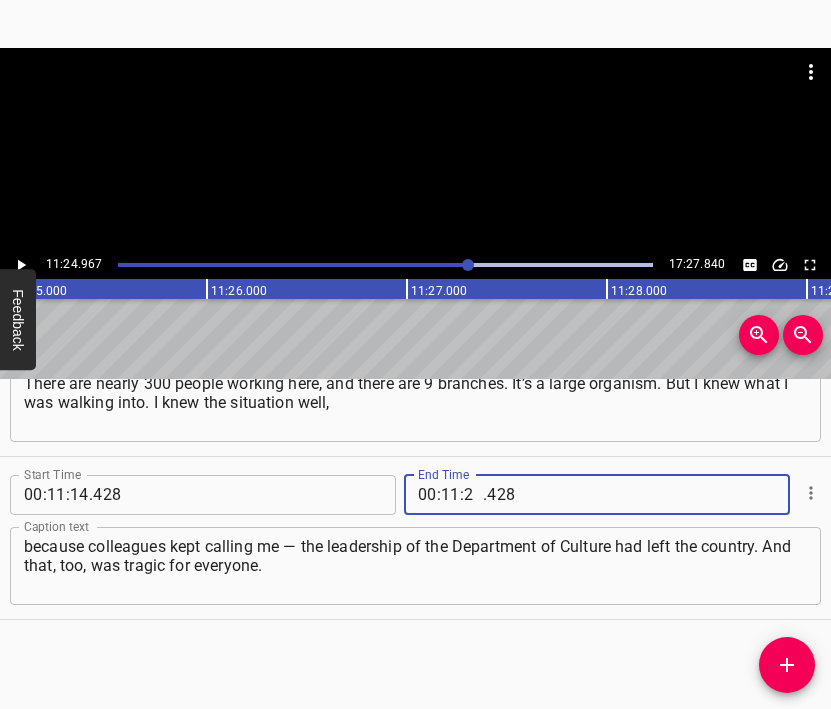 type on "24" 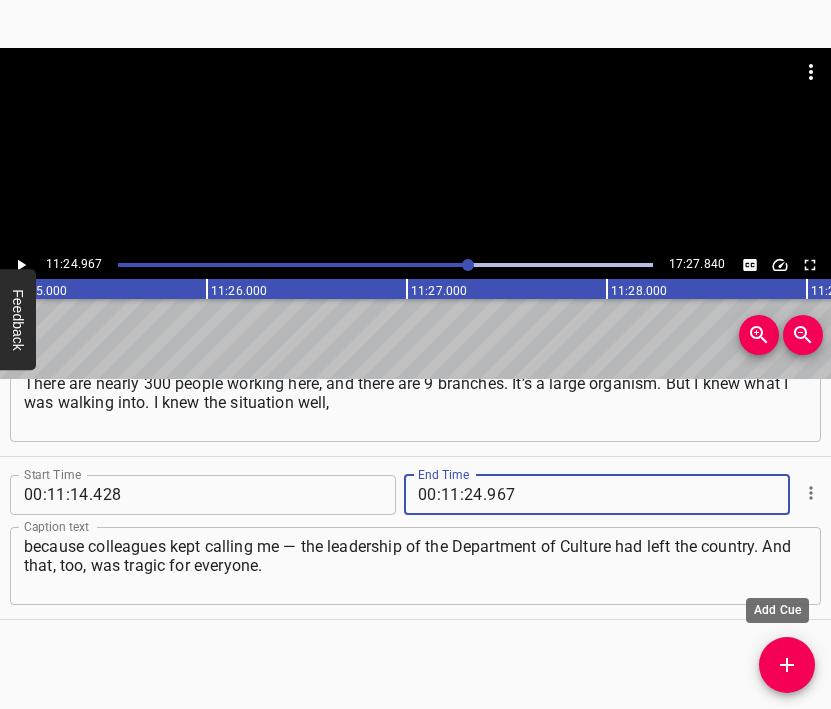 type on "967" 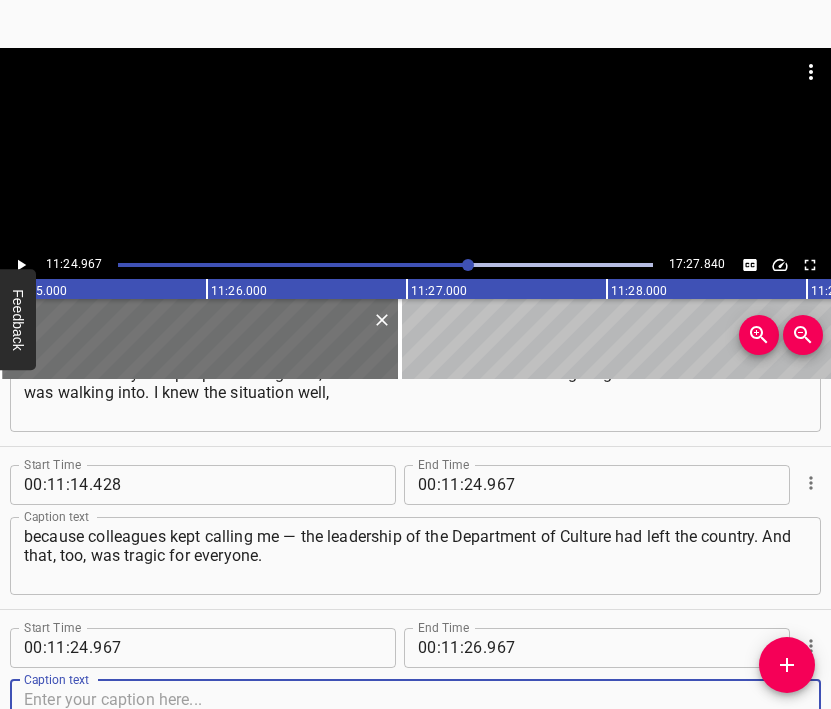 scroll, scrollTop: 8728, scrollLeft: 0, axis: vertical 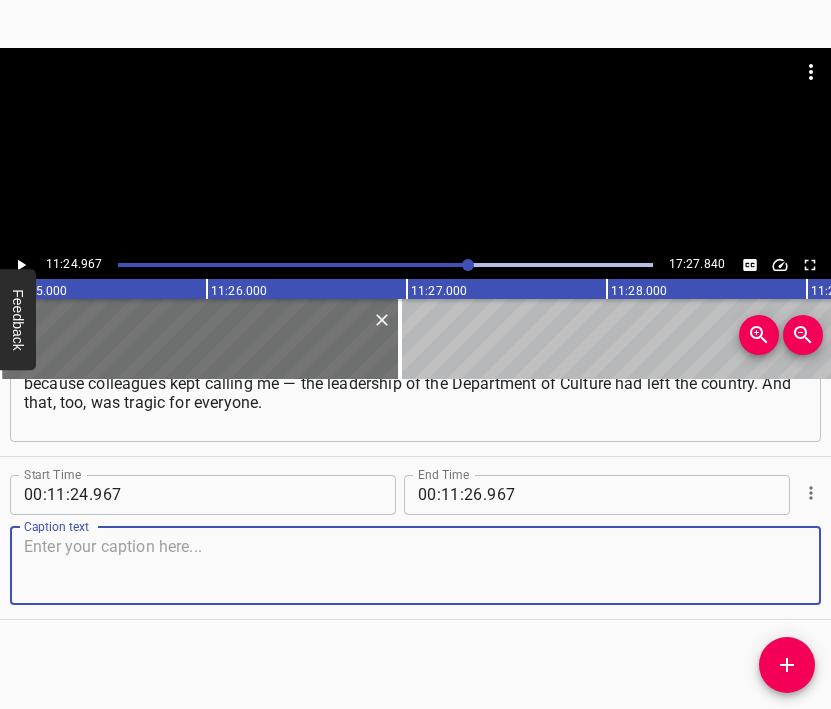 click at bounding box center (415, 565) 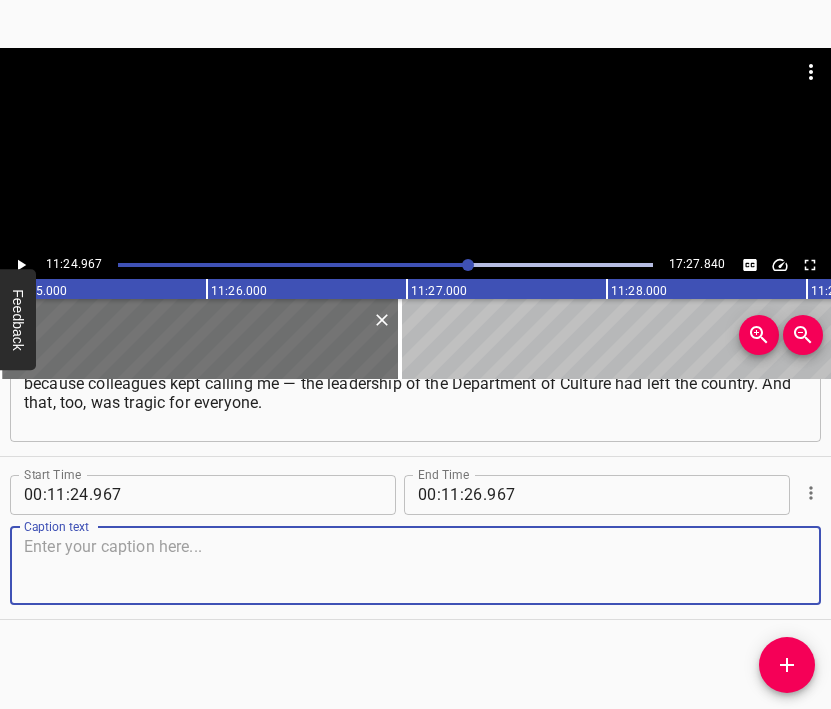 click at bounding box center [415, 565] 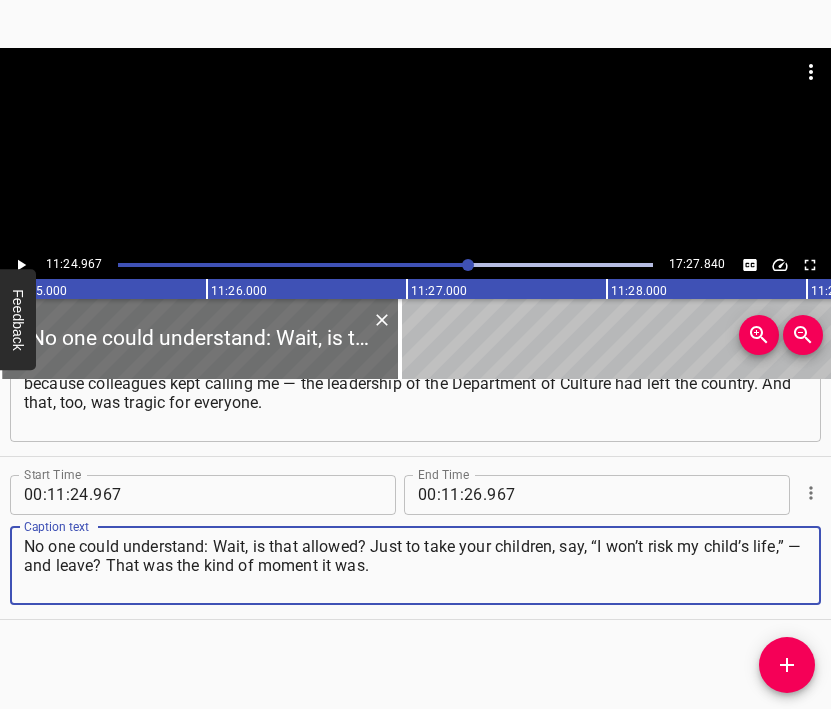 type on "No one could understand: Wait, is that allowed? Just to take your children, say, “I won’t risk my child’s life,” — and leave? That was the kind of moment it was." 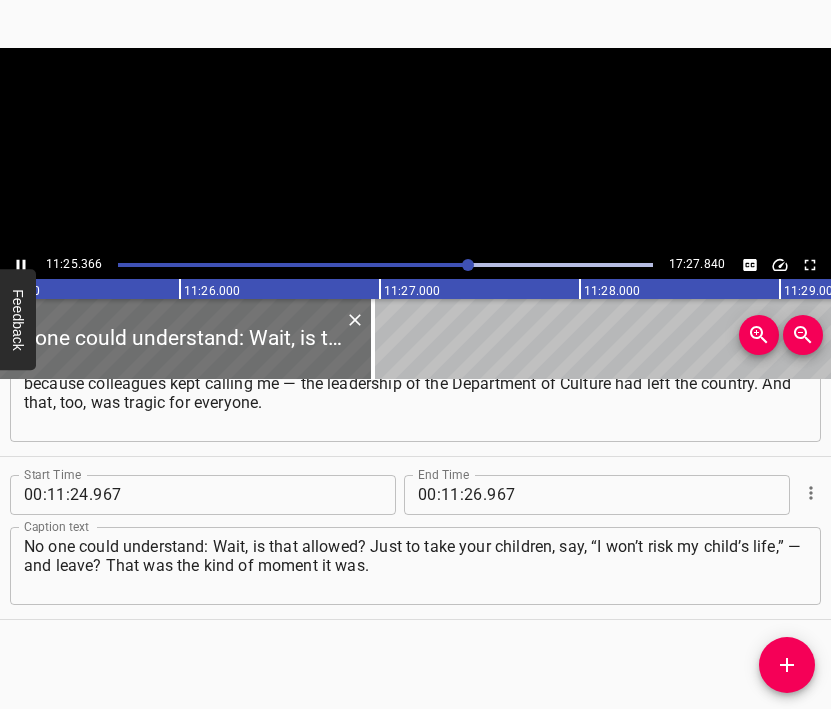 scroll, scrollTop: 0, scrollLeft: 137073, axis: horizontal 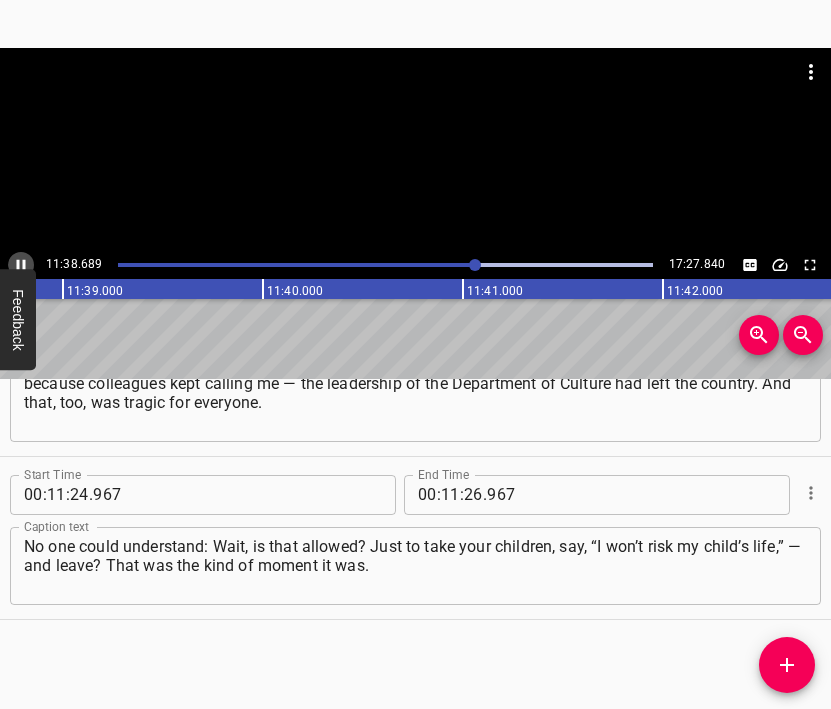 click 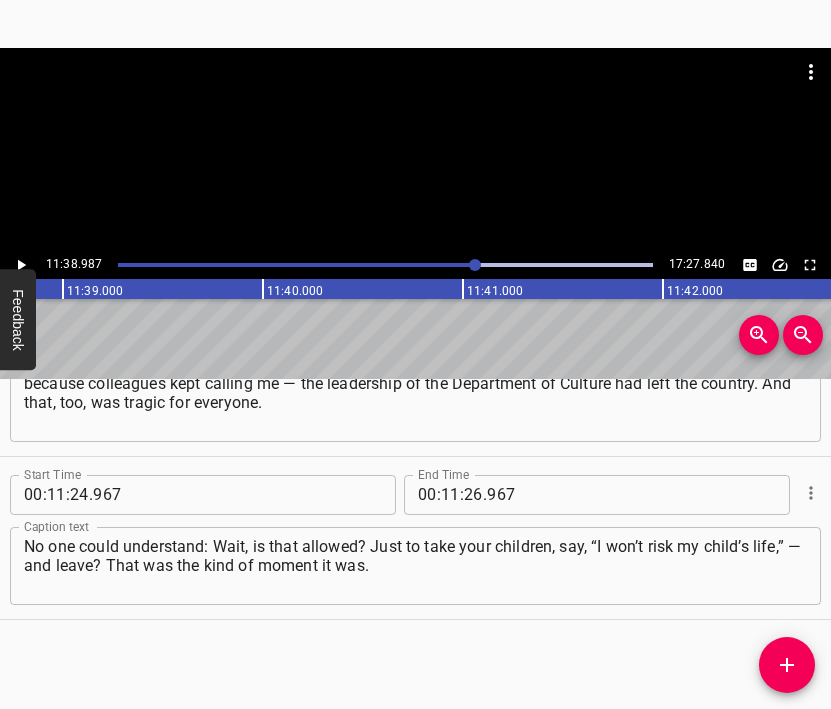 scroll, scrollTop: 0, scrollLeft: 139797, axis: horizontal 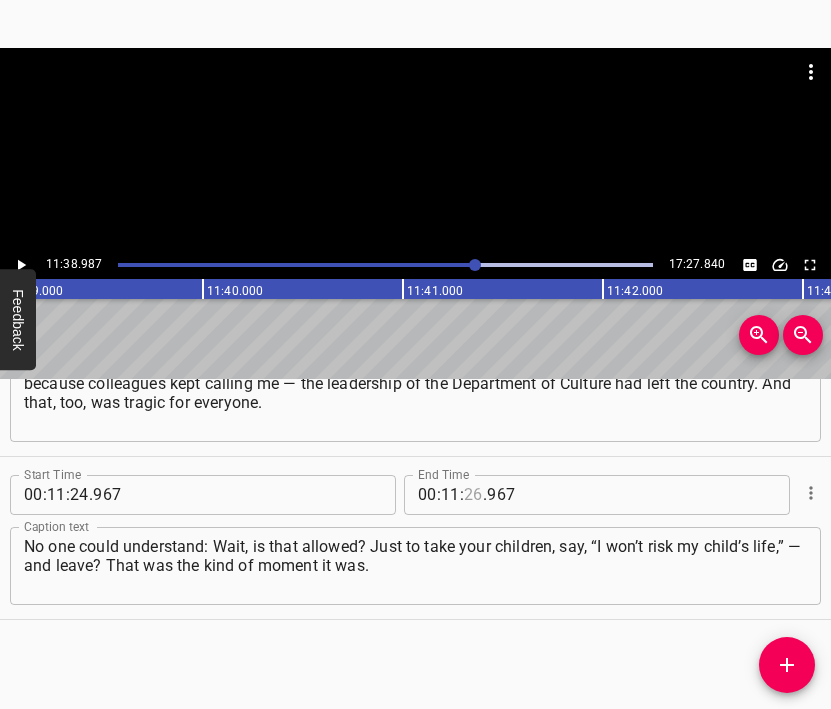 click at bounding box center [473, 495] 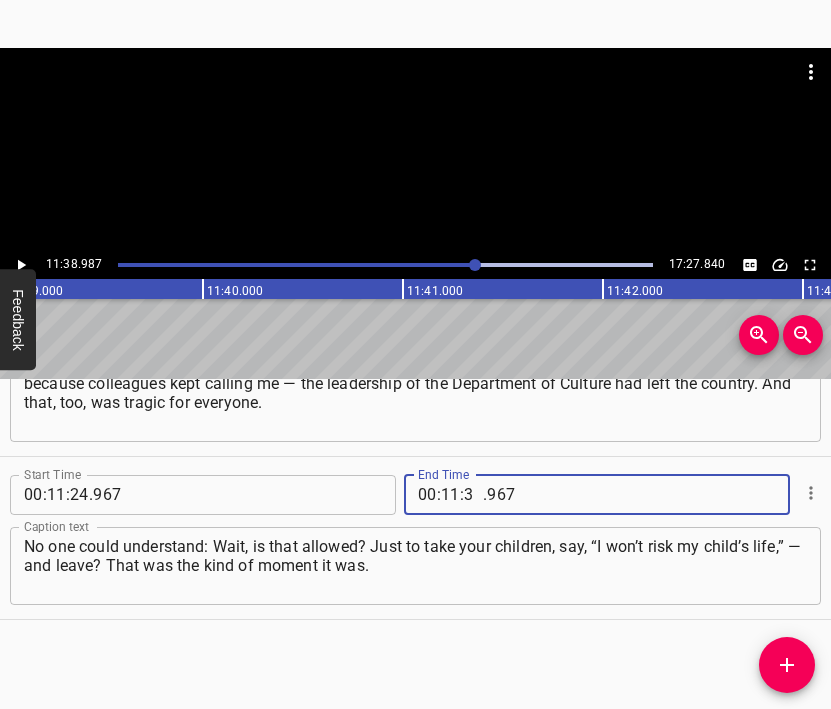 type on "38" 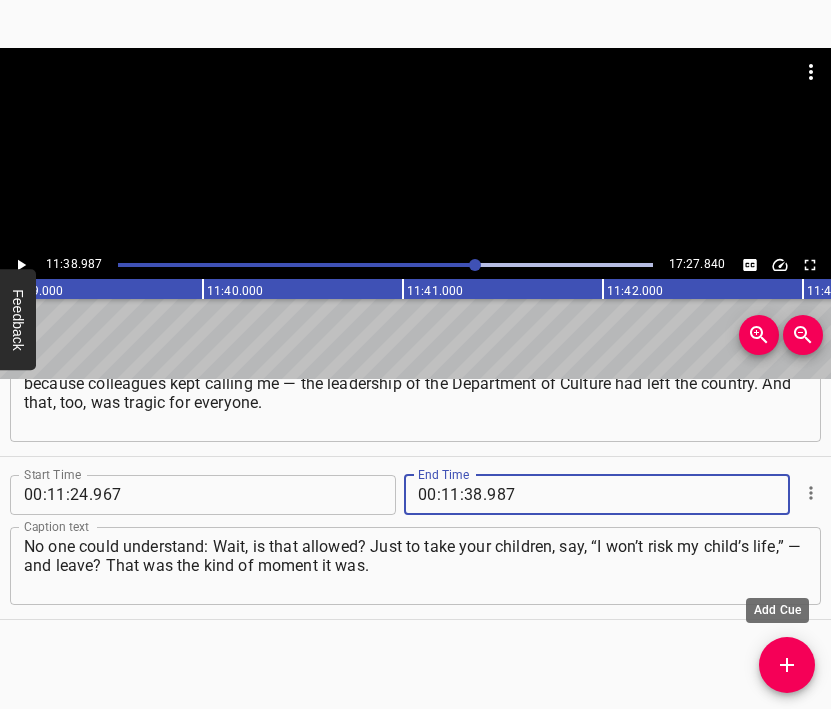 type on "987" 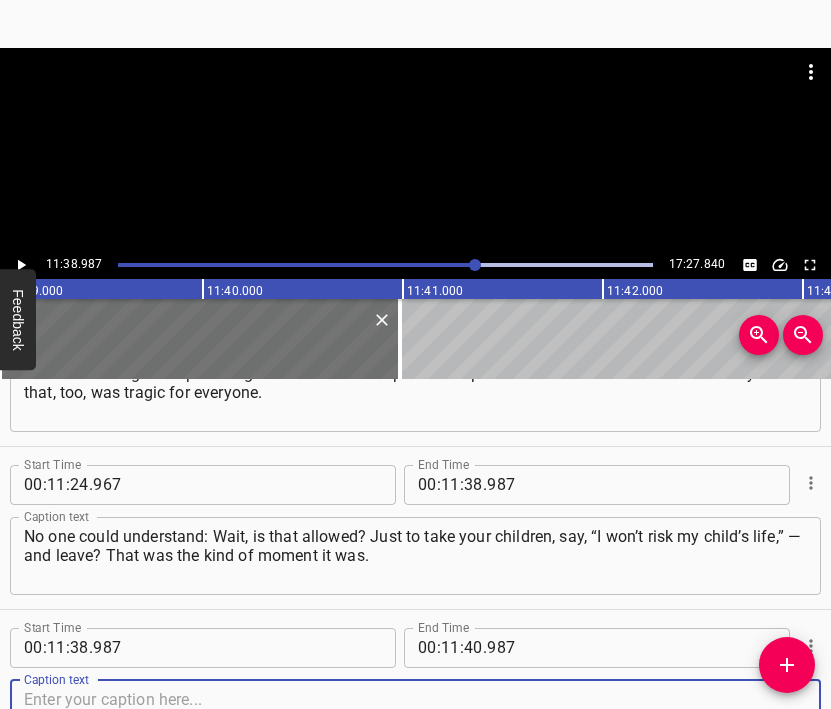 scroll, scrollTop: 8891, scrollLeft: 0, axis: vertical 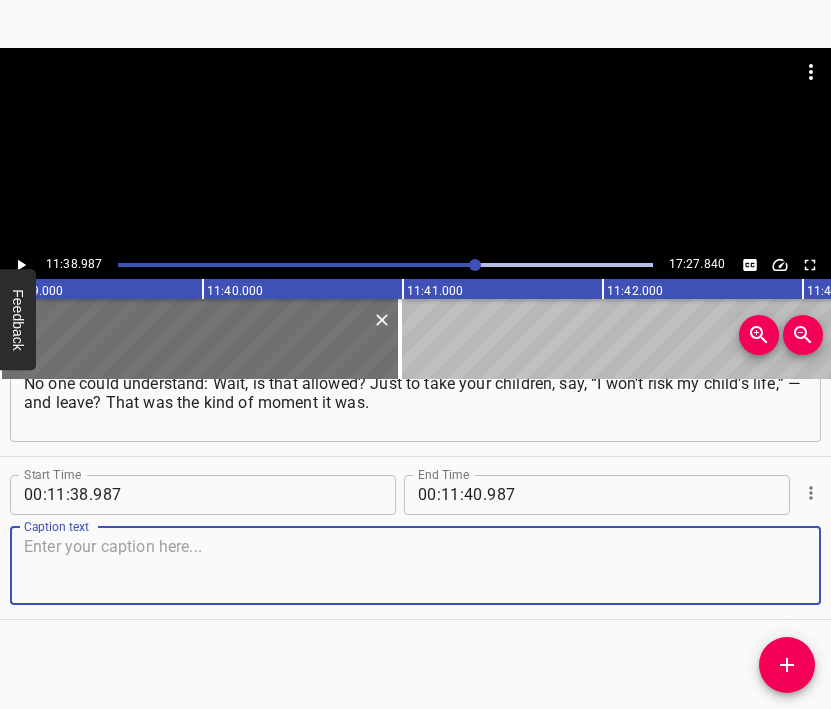 click at bounding box center [415, 565] 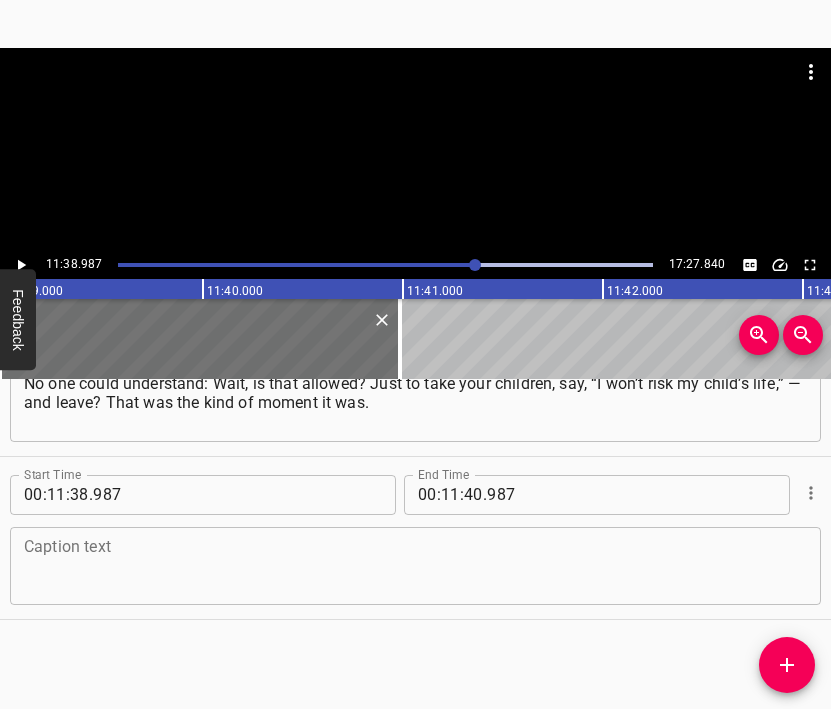 click on "Caption text" at bounding box center [415, 566] 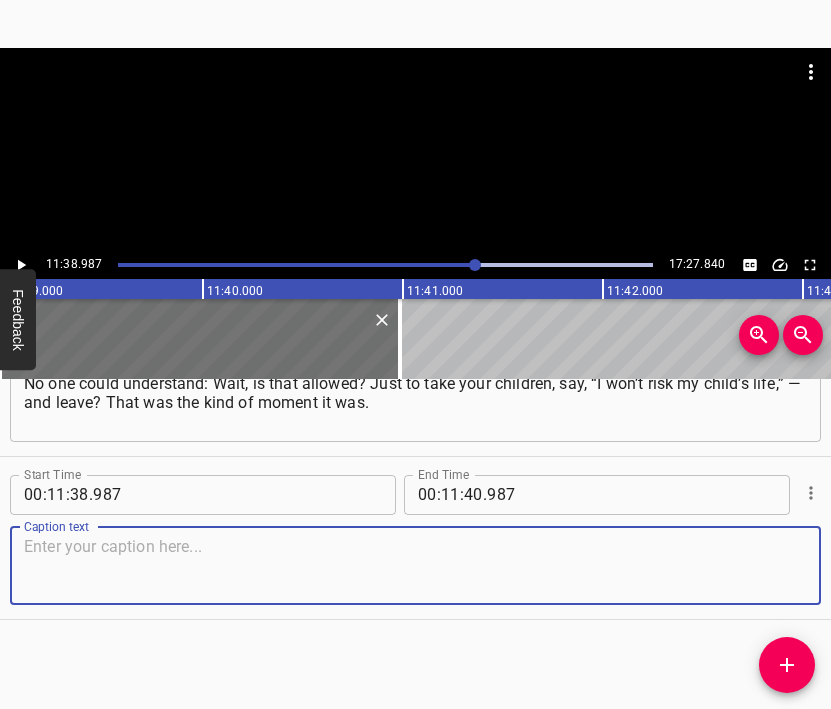 paste on "And now… We were coordinating everything together with a colleague — he used to be my deputy, and now he heads the Department of Culture." 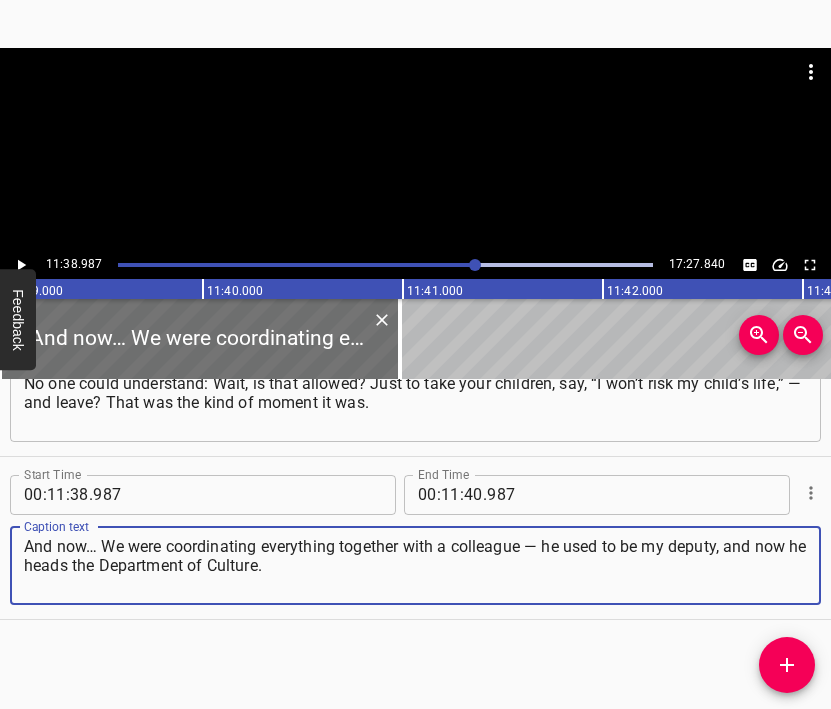 type on "And now… We were coordinating everything together with a colleague — he used to be my deputy, and now he heads the Department of Culture." 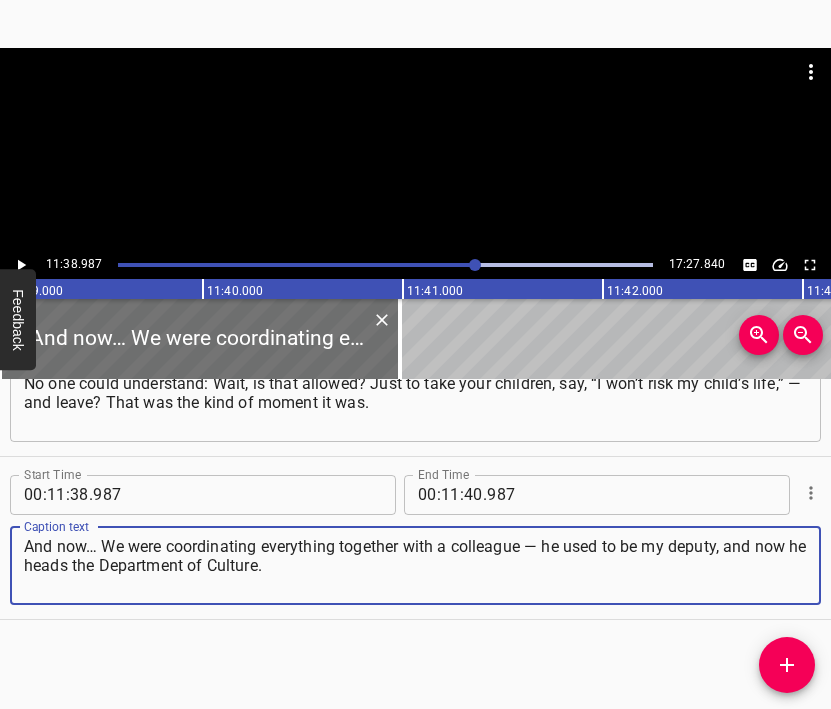 click 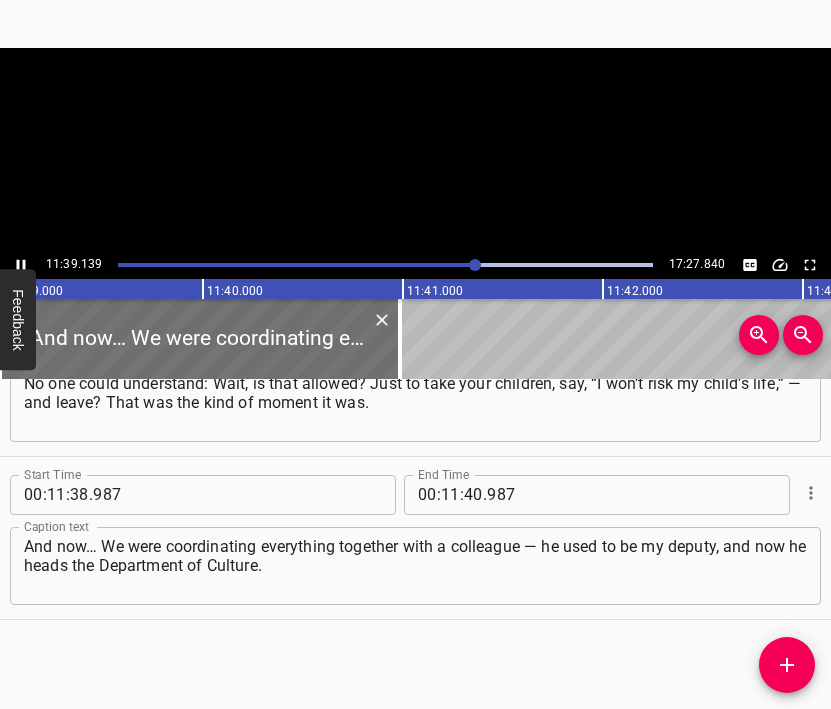 scroll, scrollTop: 0, scrollLeft: 139826, axis: horizontal 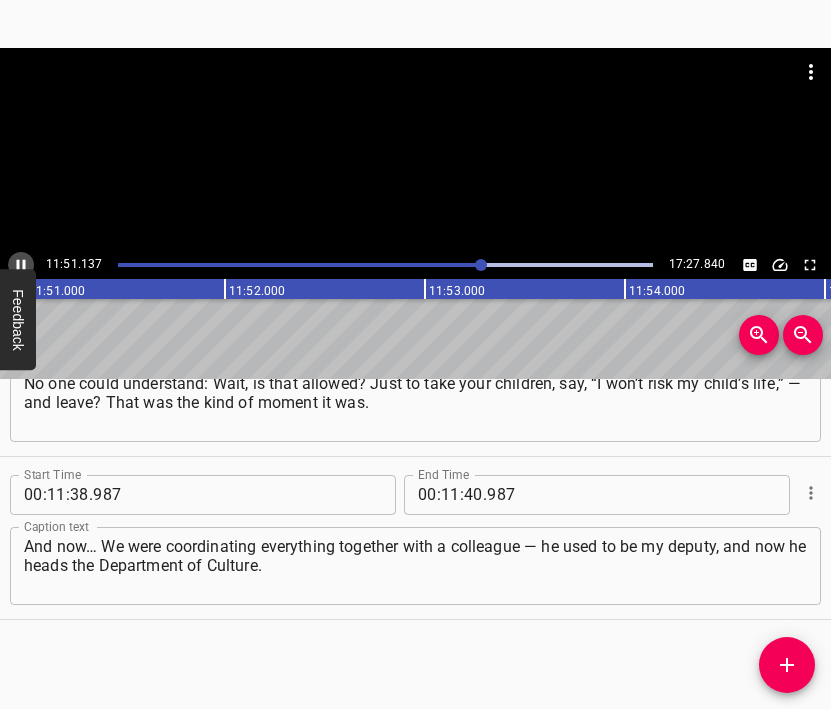 click 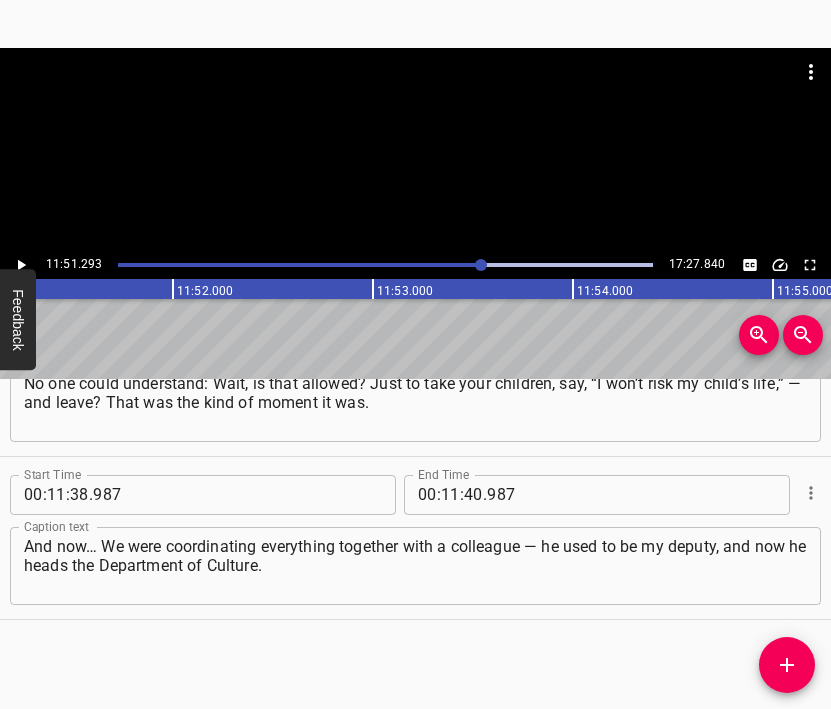 scroll, scrollTop: 0, scrollLeft: 142258, axis: horizontal 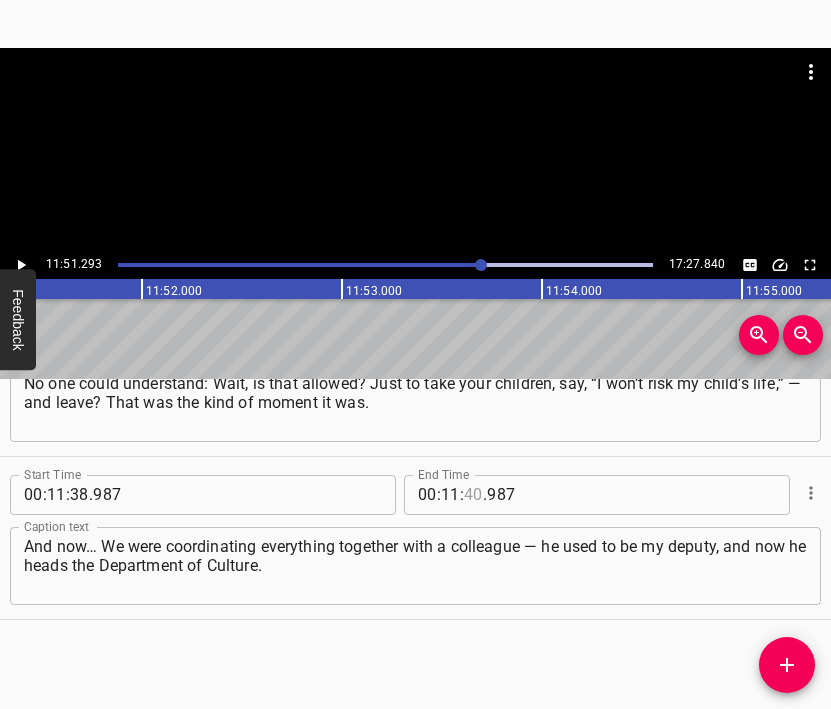 click at bounding box center [473, 495] 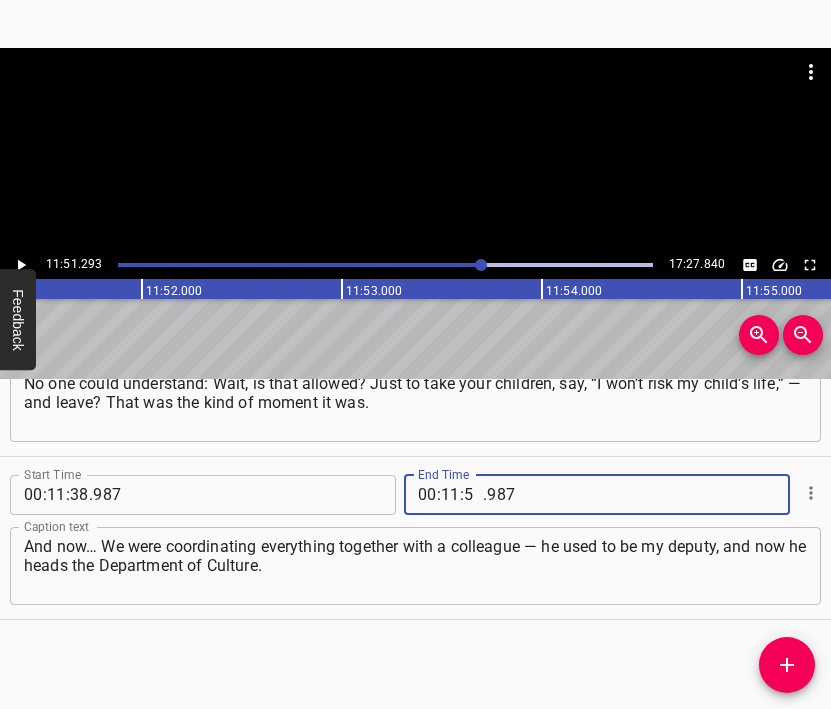 type on "51" 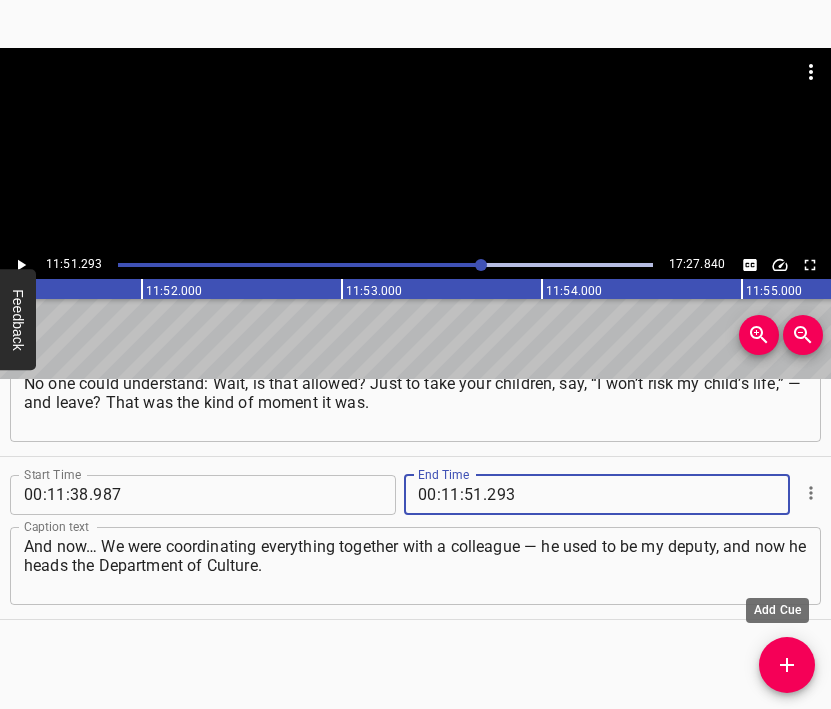 type on "293" 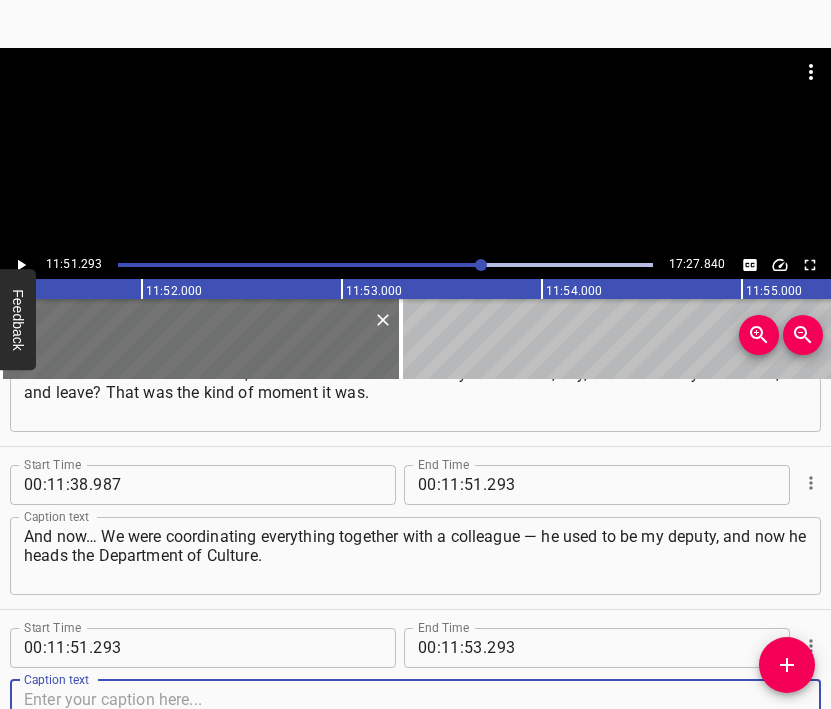 scroll, scrollTop: 9054, scrollLeft: 0, axis: vertical 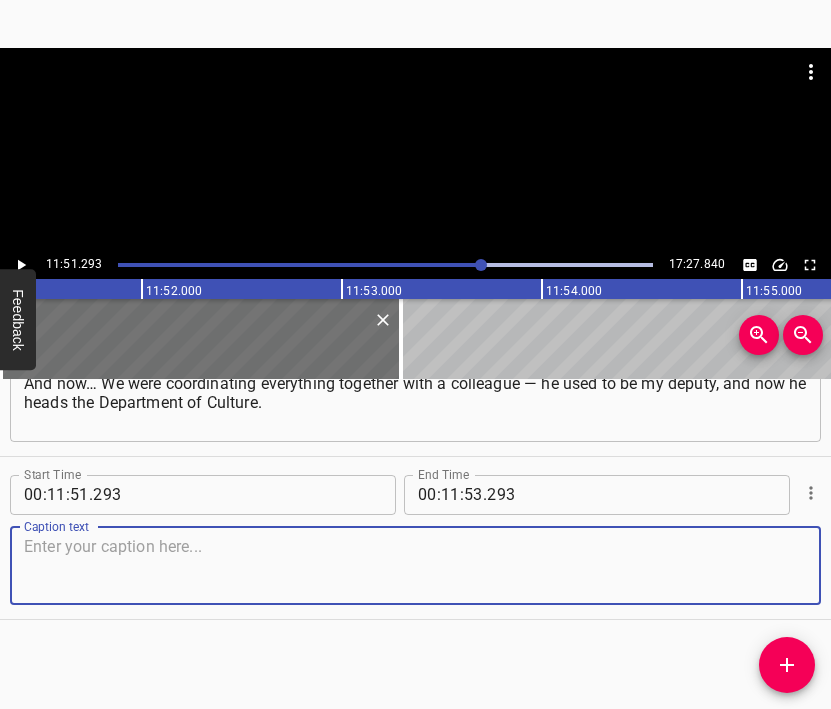 click at bounding box center (415, 565) 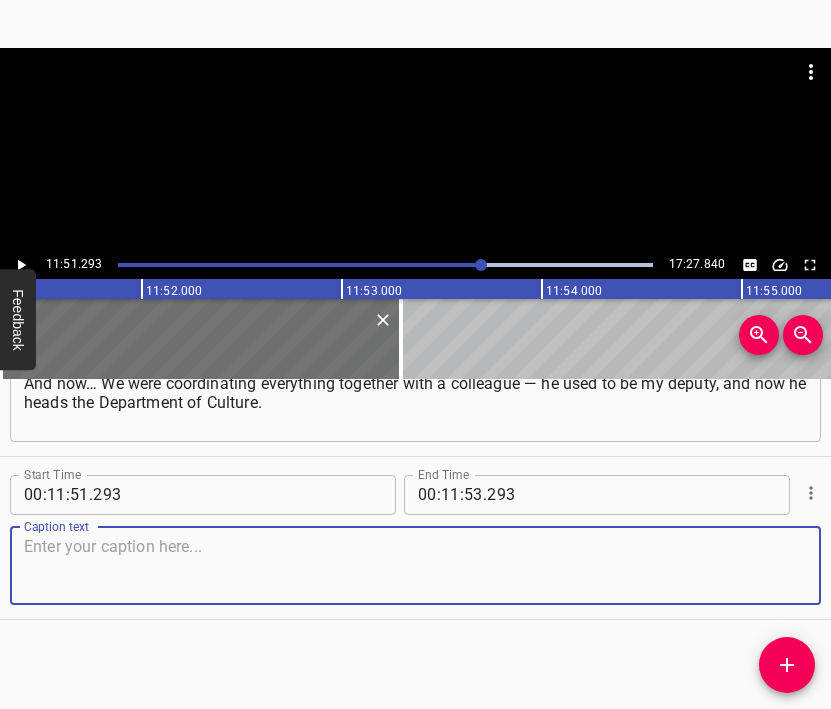 click at bounding box center [415, 565] 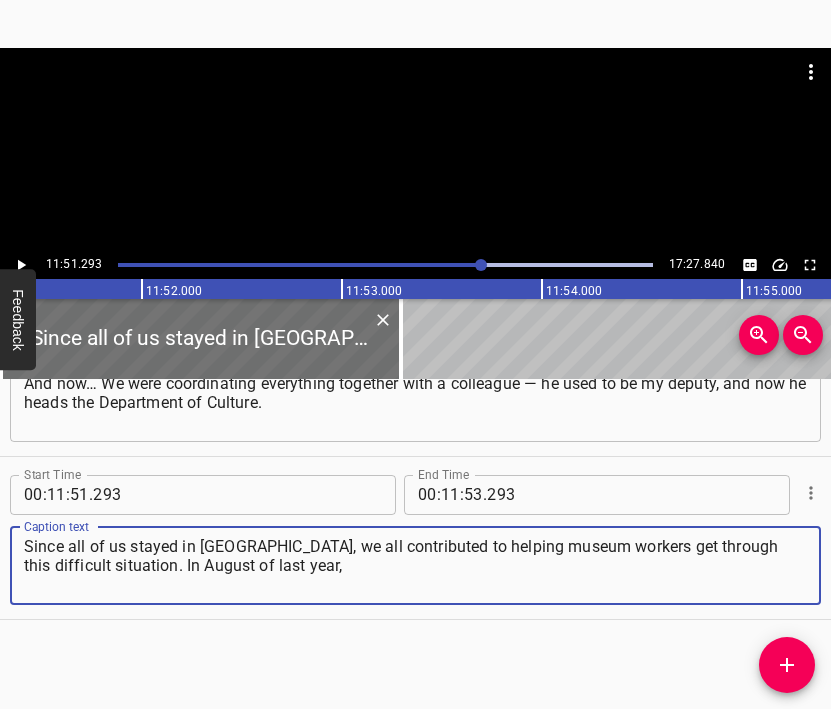 type on "Since all of us stayed in Kyiv, we all contributed to helping museum workers get through this difficult situation. In August of last year," 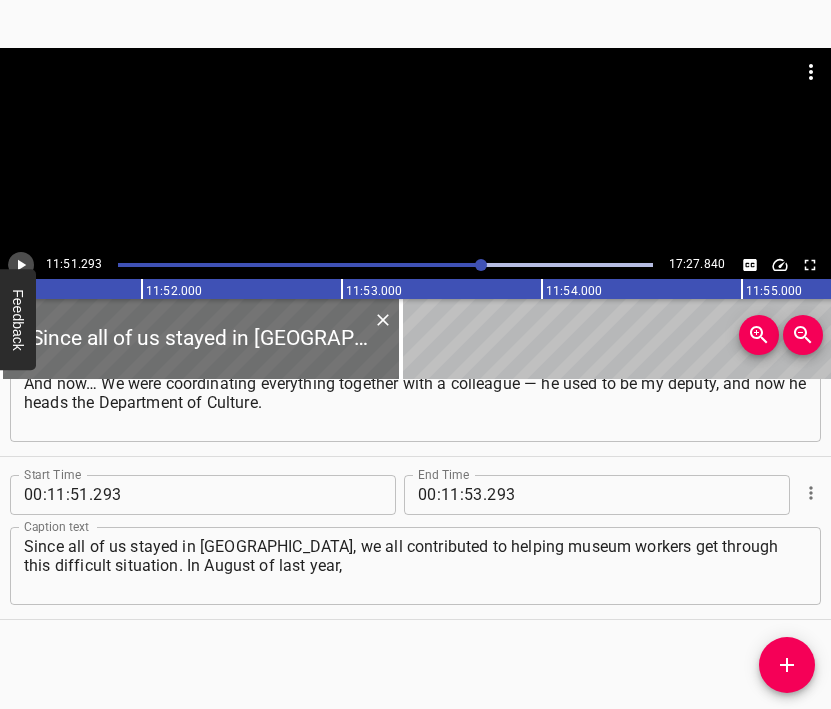 click 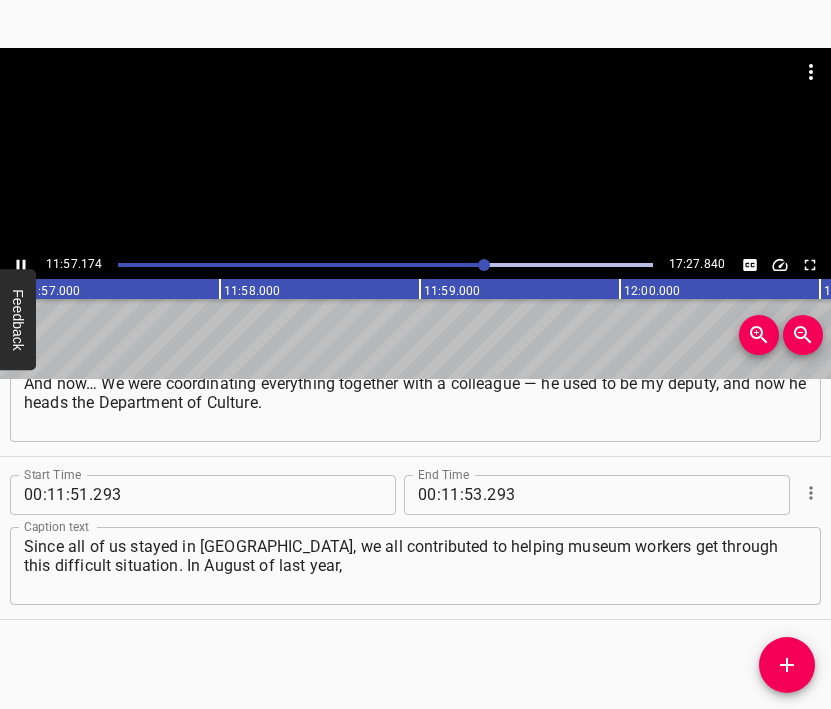 scroll, scrollTop: 0, scrollLeft: 143434, axis: horizontal 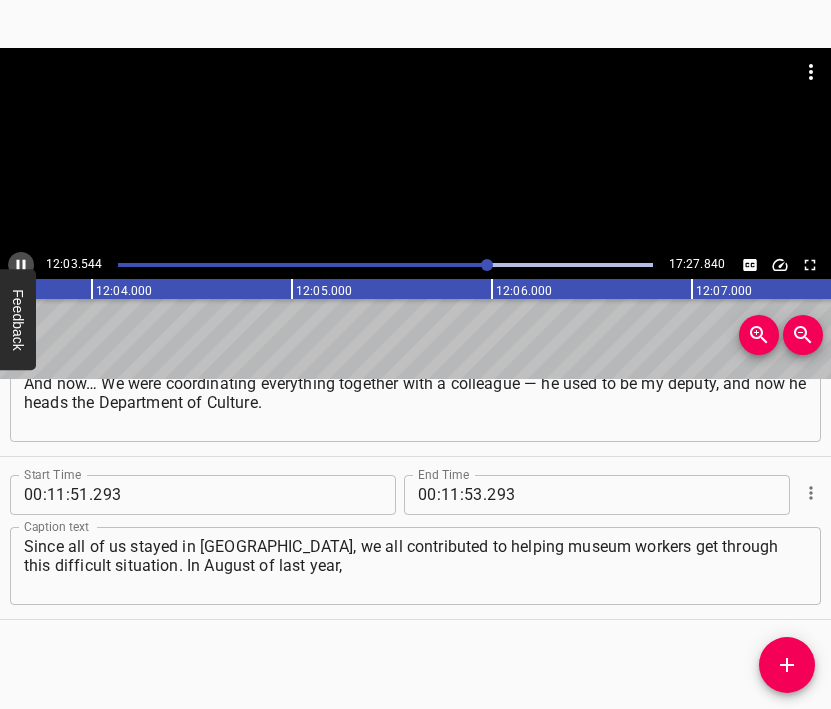 click 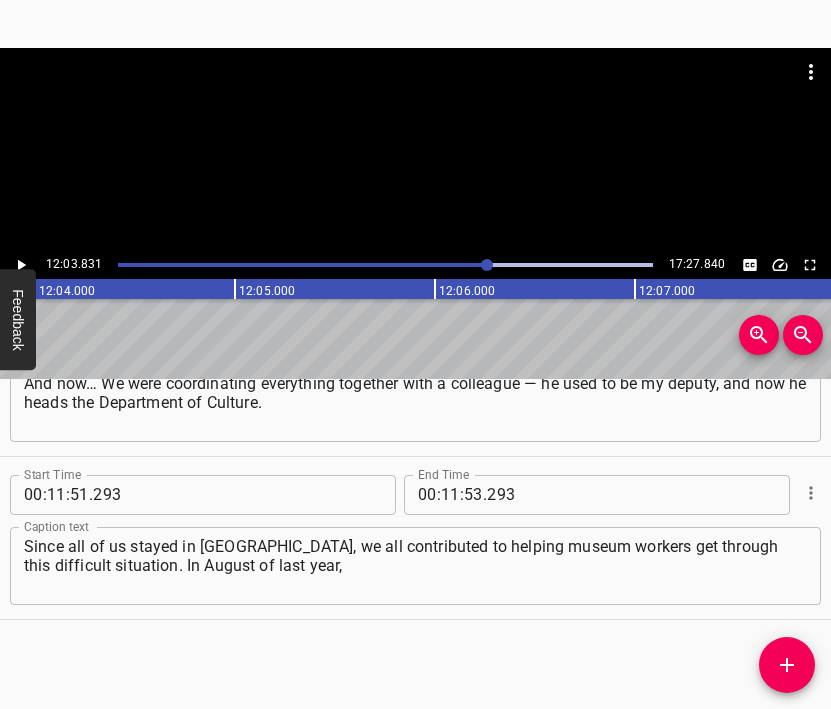 scroll, scrollTop: 0, scrollLeft: 144766, axis: horizontal 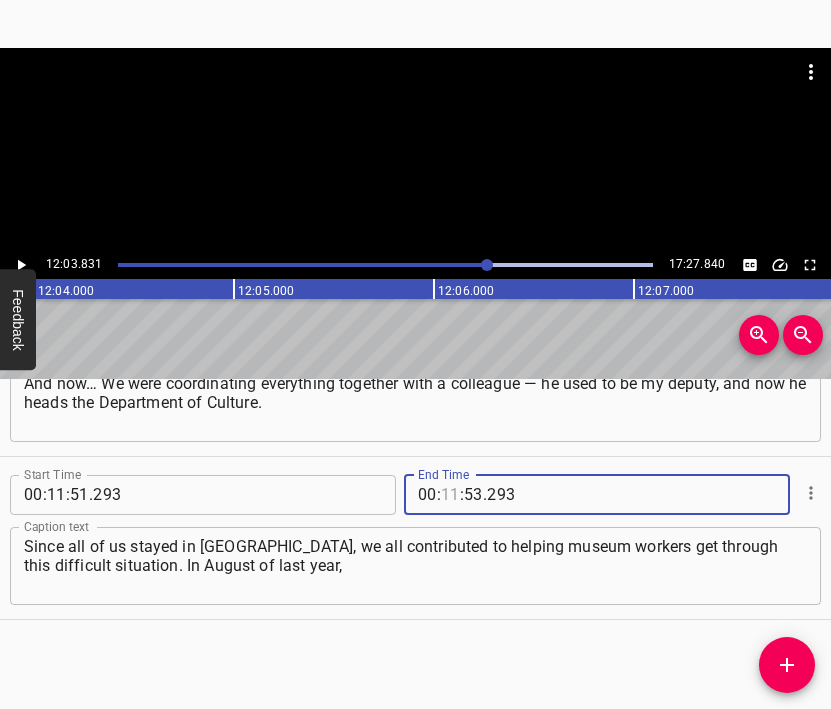 click at bounding box center [450, 495] 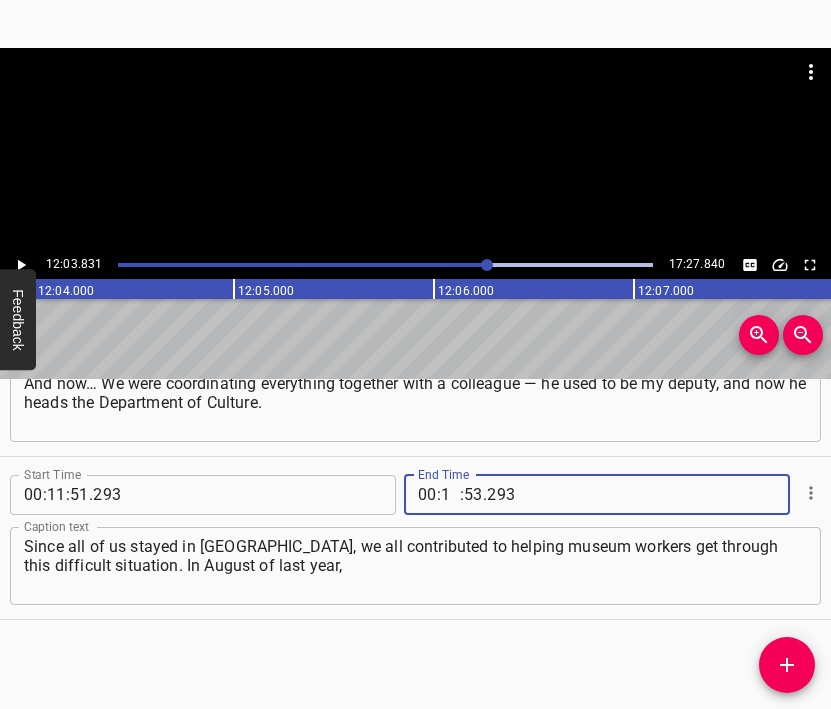 type on "12" 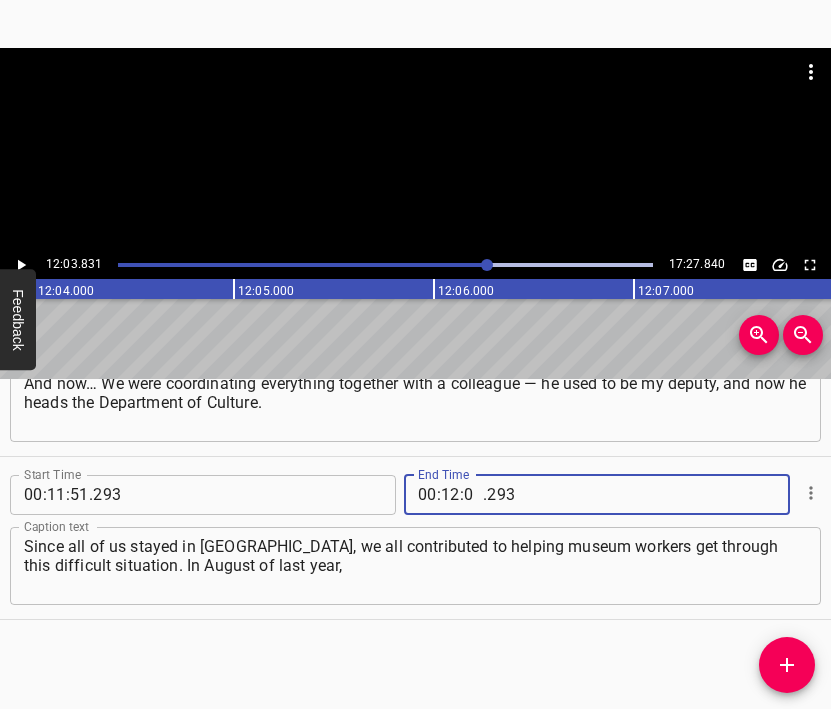 type on "03" 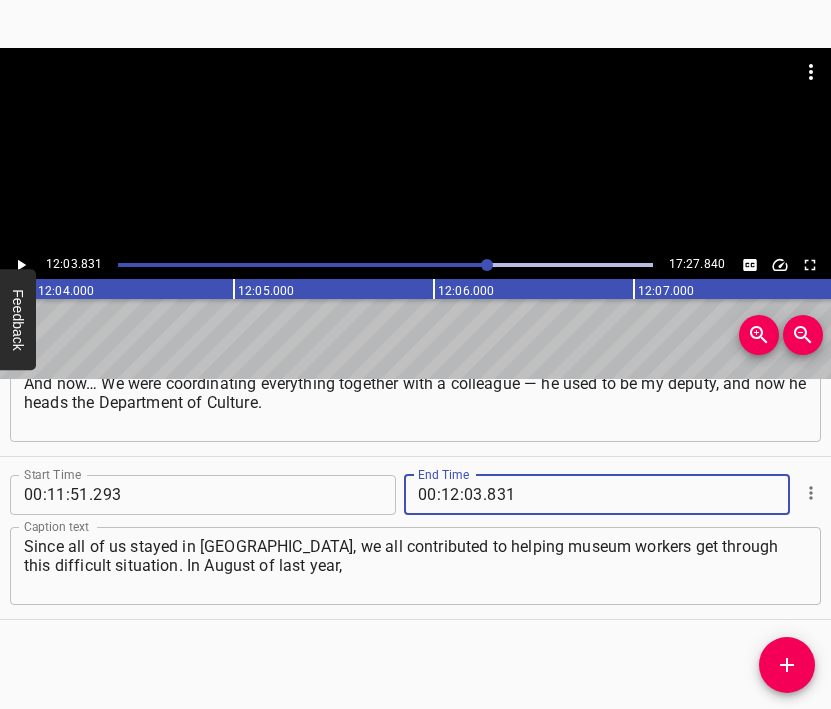 type on "831" 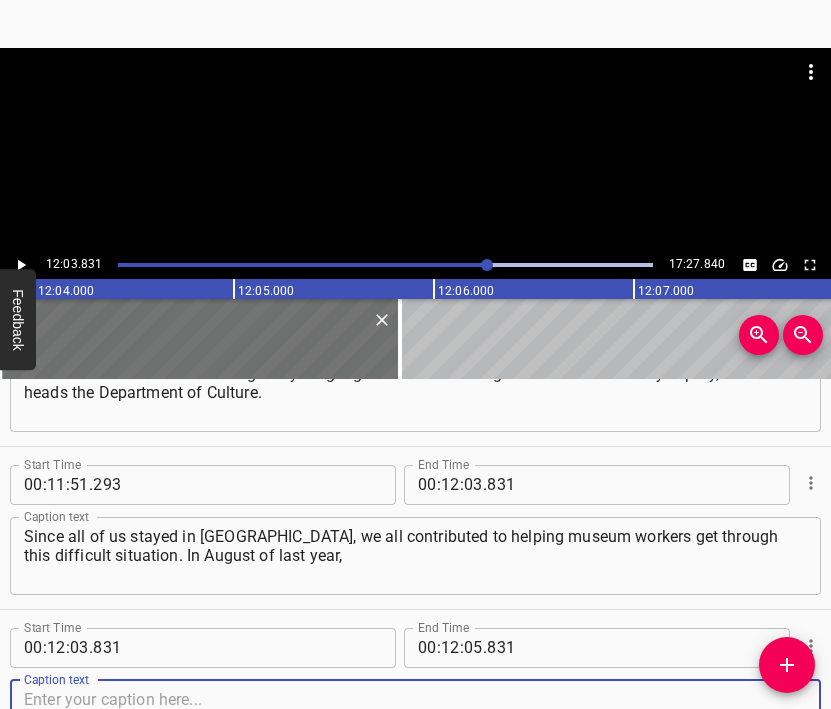 scroll, scrollTop: 9217, scrollLeft: 0, axis: vertical 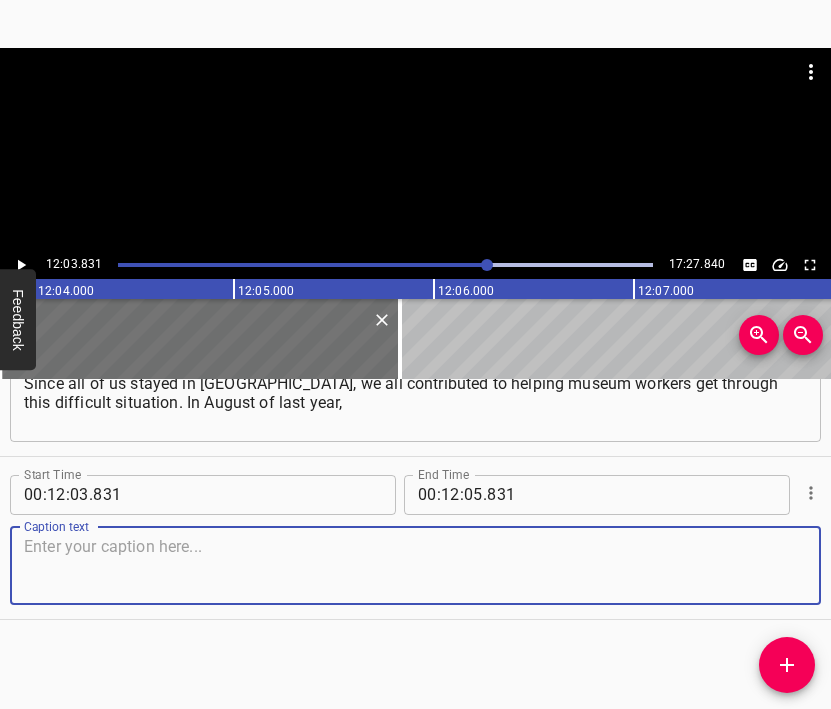 drag, startPoint x: 776, startPoint y: 581, endPoint x: 830, endPoint y: 561, distance: 57.58472 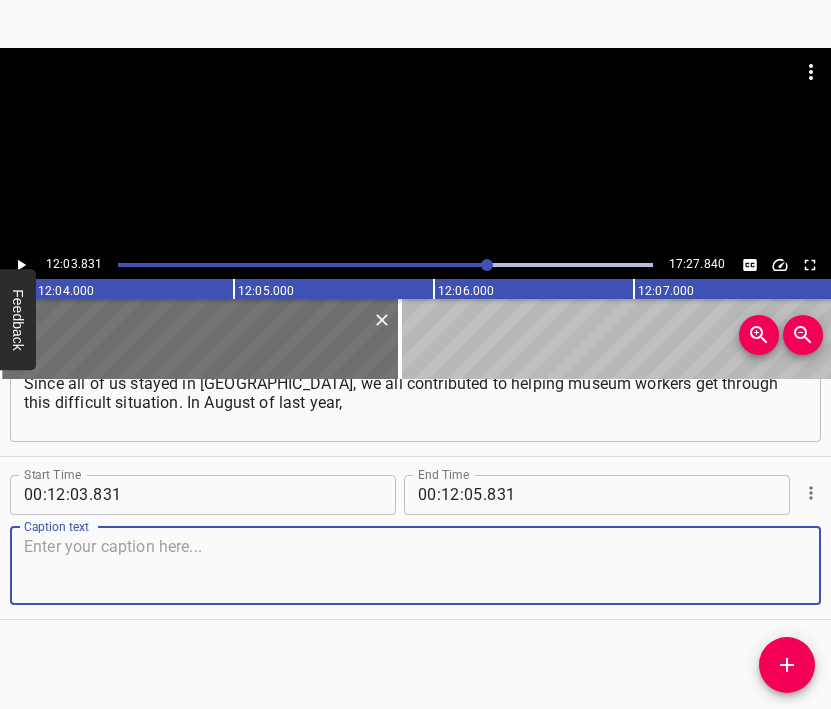 click at bounding box center (415, 565) 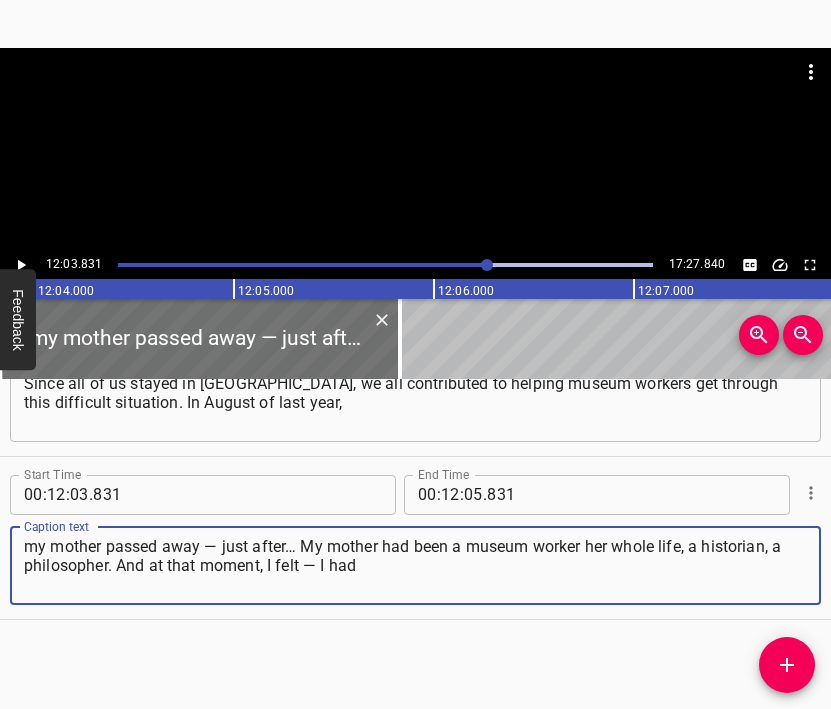 type on "my mother passed away — just after… My mother had been a museum worker her whole life, a historian, a philosopher. And at that moment, I felt — I had" 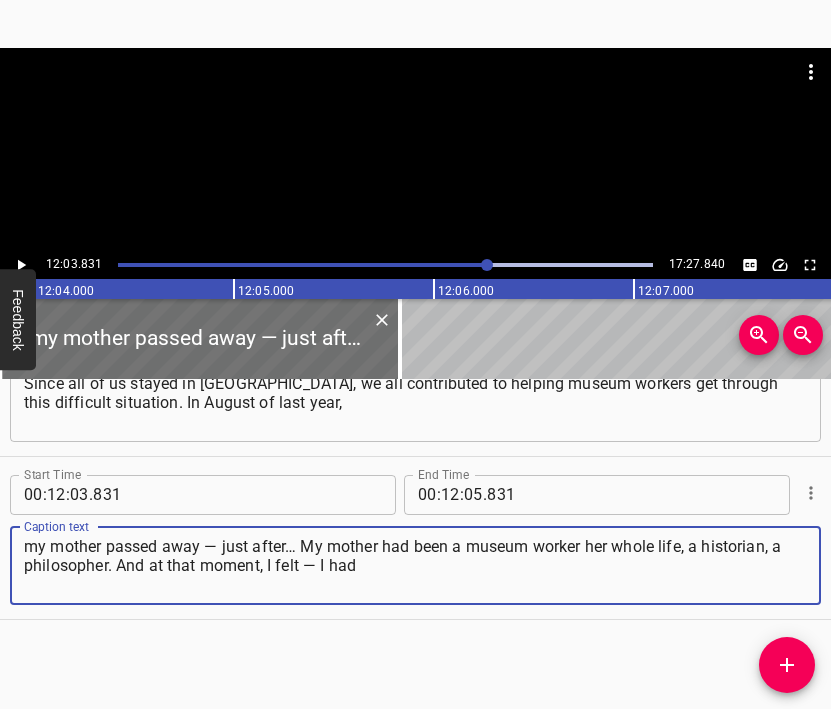 click 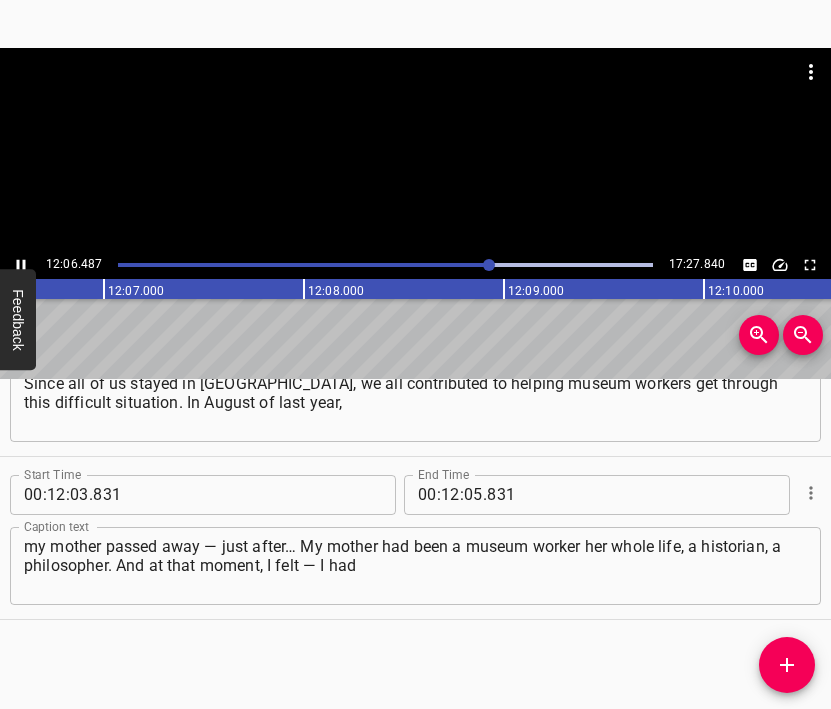 scroll, scrollTop: 0, scrollLeft: 145297, axis: horizontal 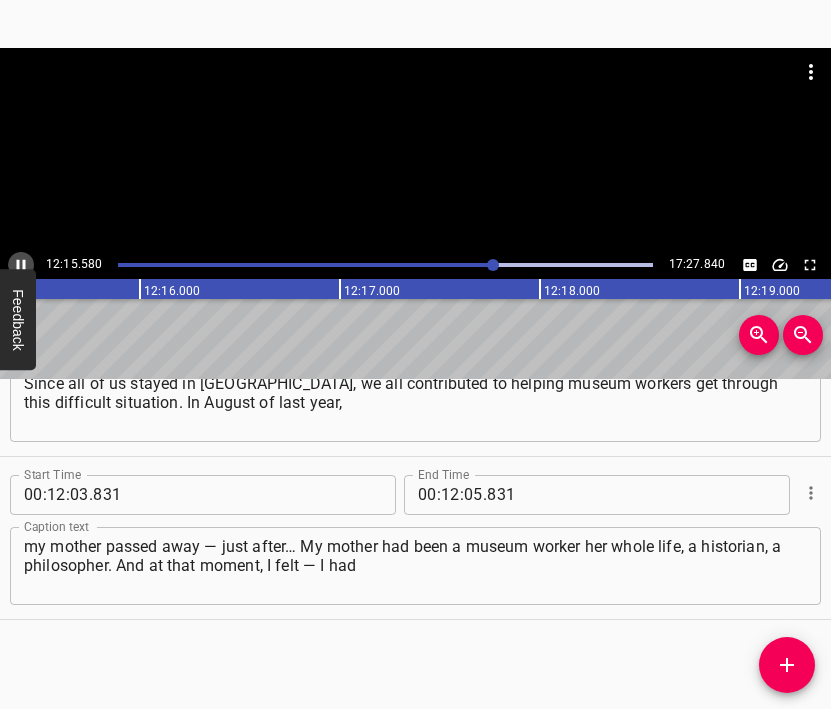 click 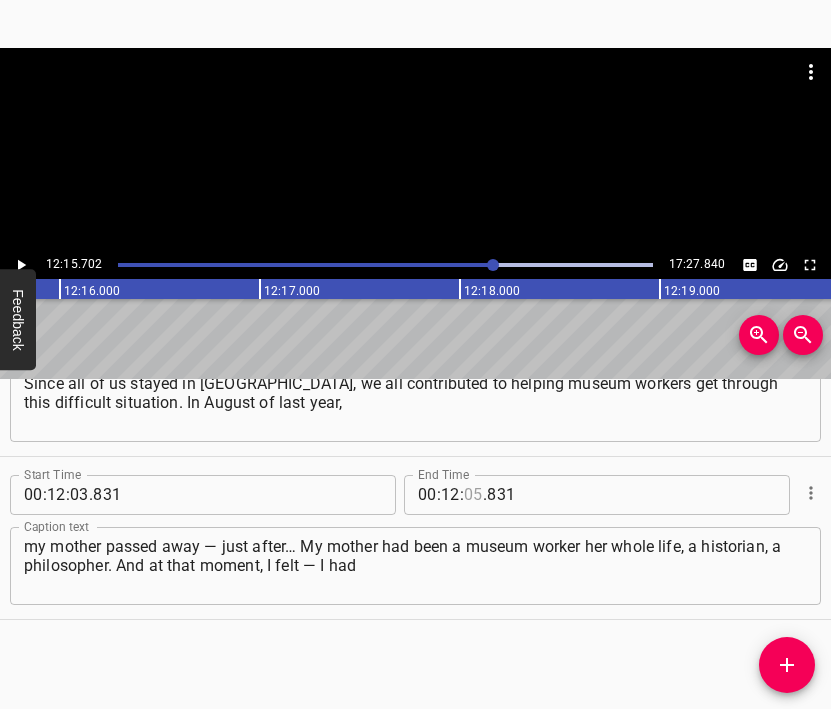 click at bounding box center [473, 495] 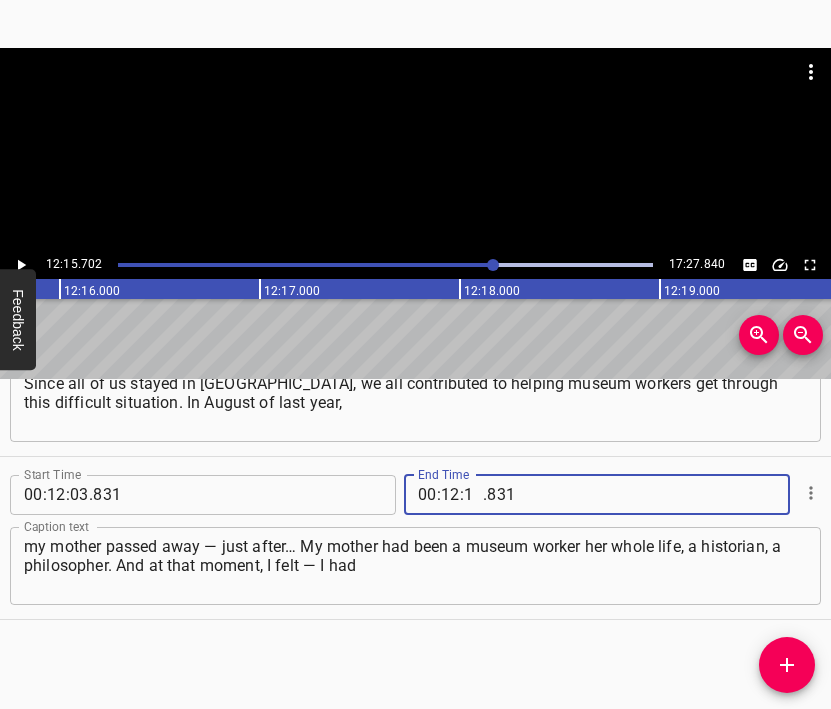 type on "15" 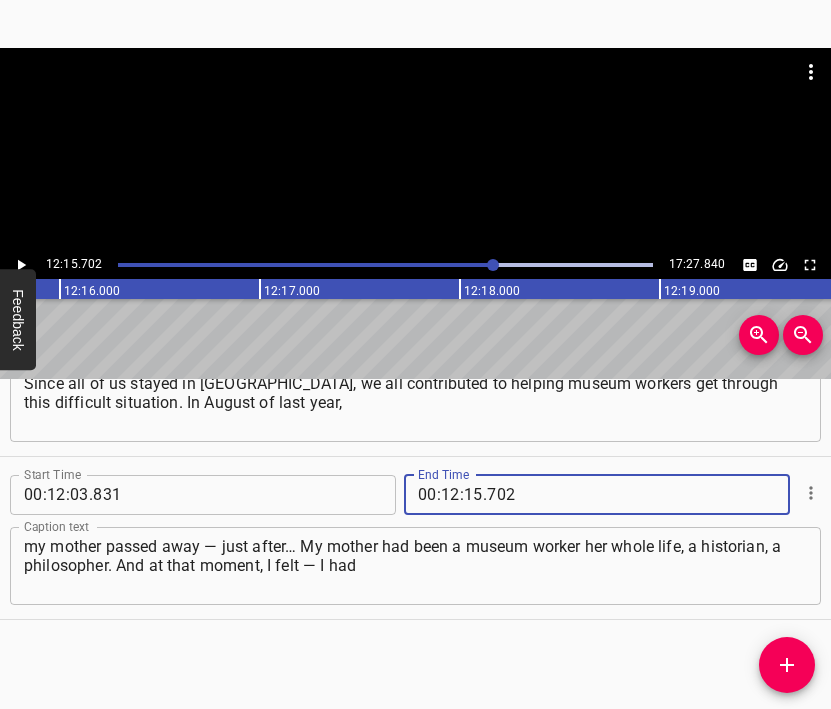 type on "702" 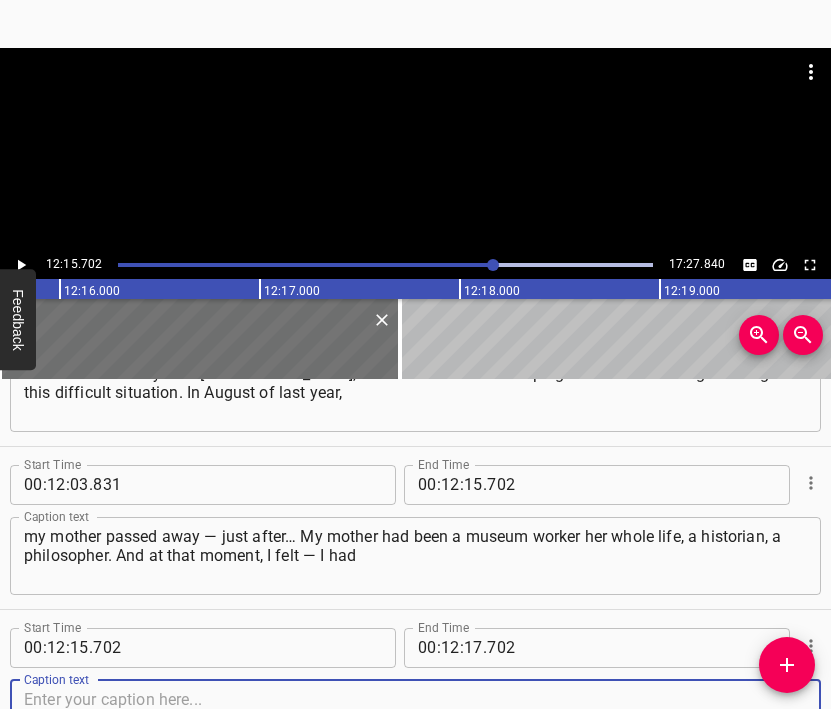 scroll, scrollTop: 9380, scrollLeft: 0, axis: vertical 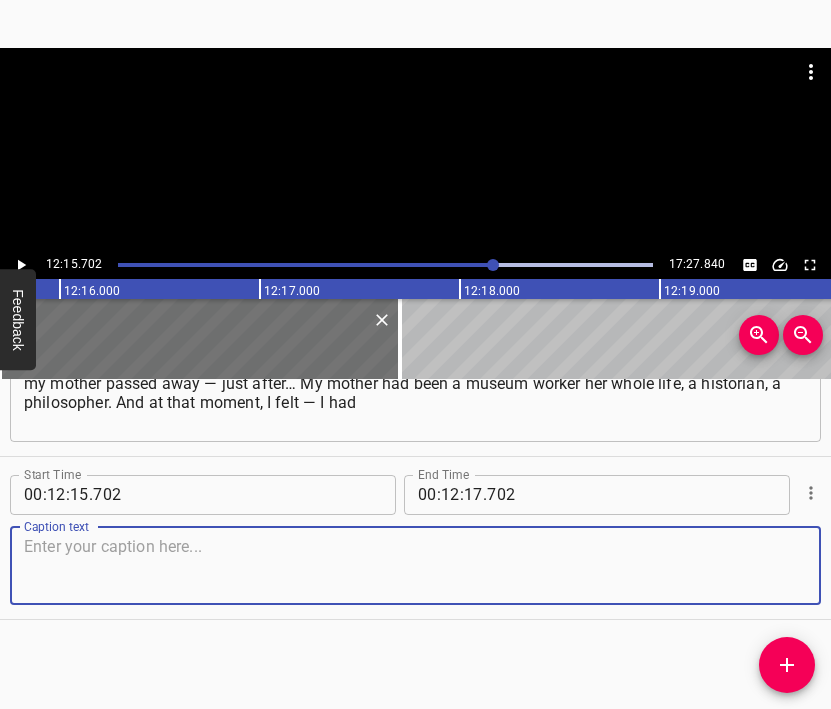 click at bounding box center (415, 565) 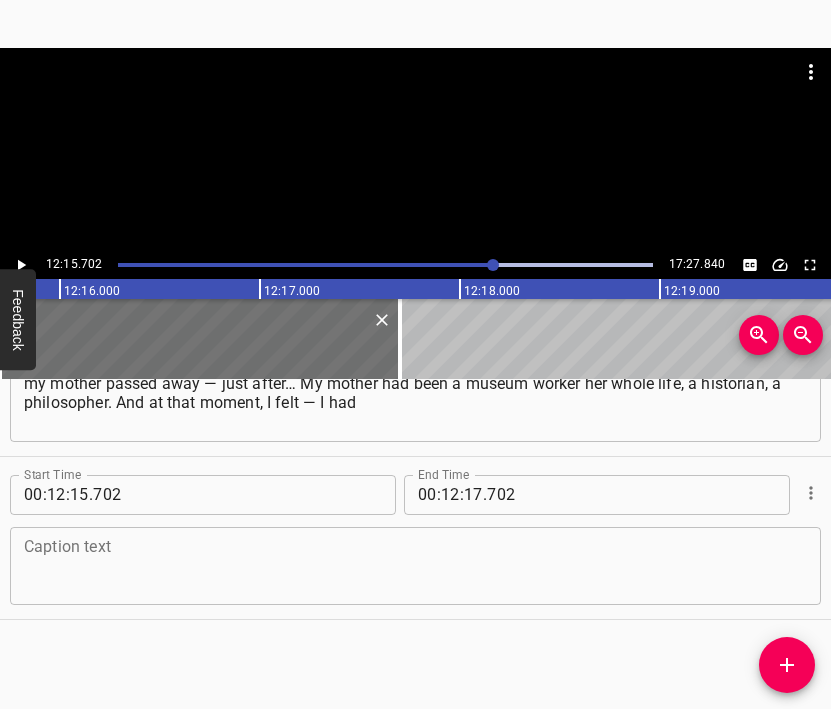 click at bounding box center (415, 565) 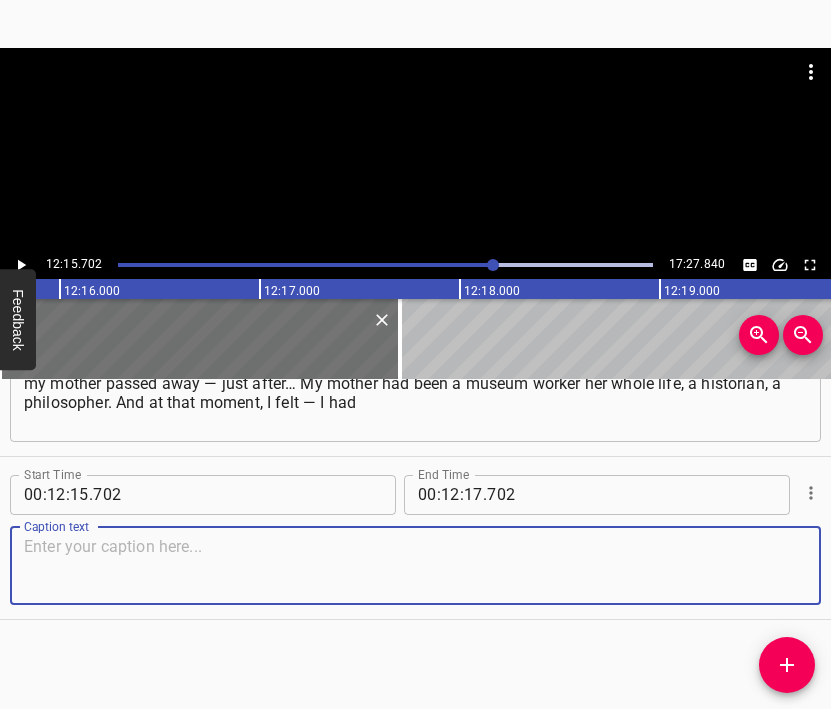 paste on "thought before that I would never go back to working with museums, but then… It felt like maybe it was her hand that brought me here." 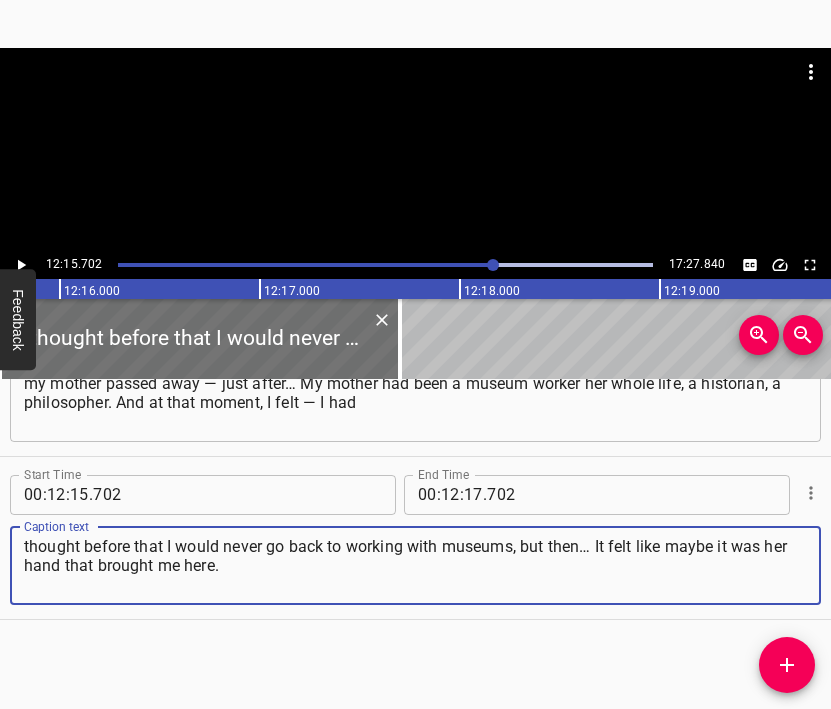 type on "thought before that I would never go back to working with museums, but then… It felt like maybe it was her hand that brought me here." 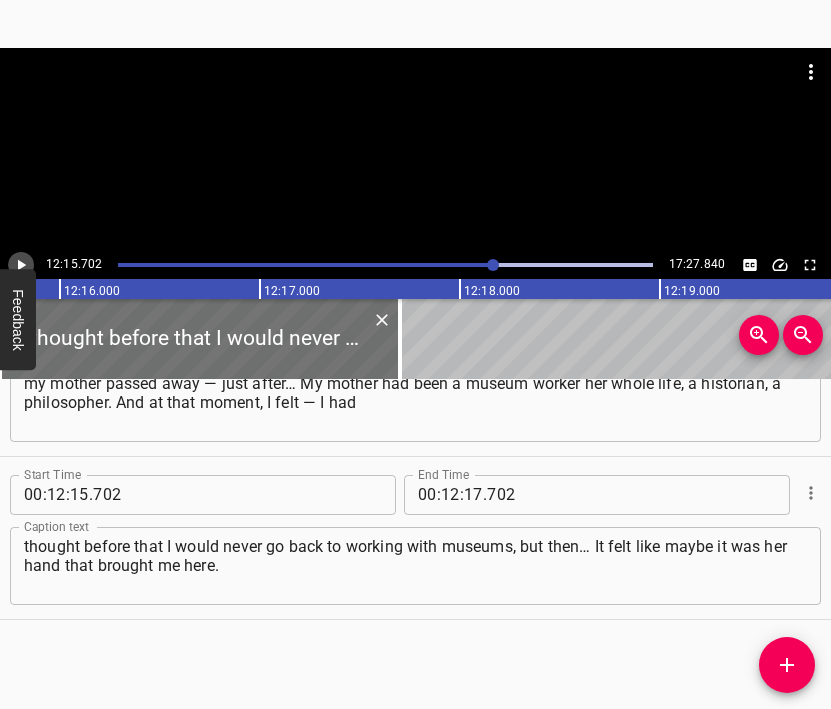 click 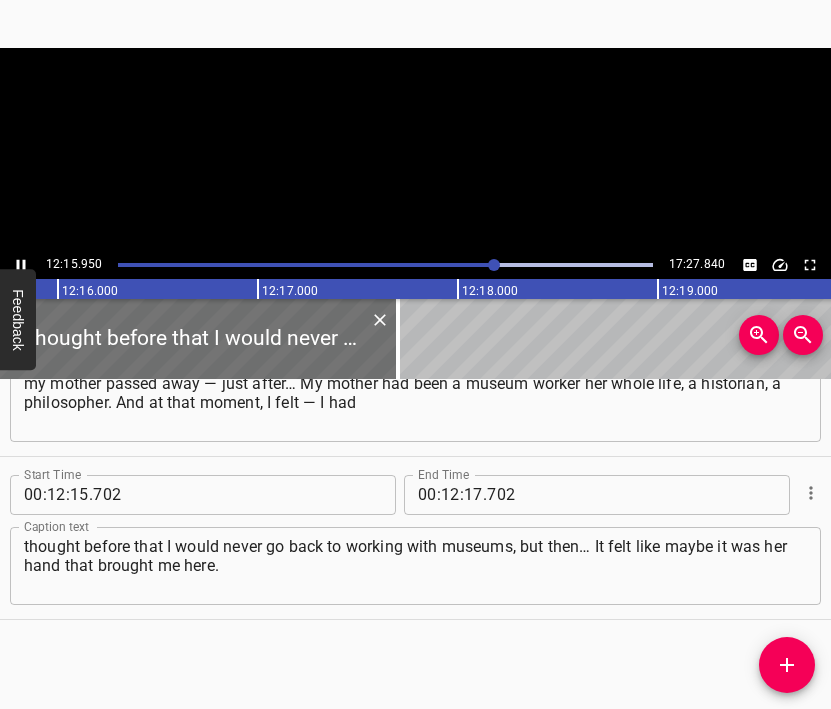 scroll, scrollTop: 0, scrollLeft: 147189, axis: horizontal 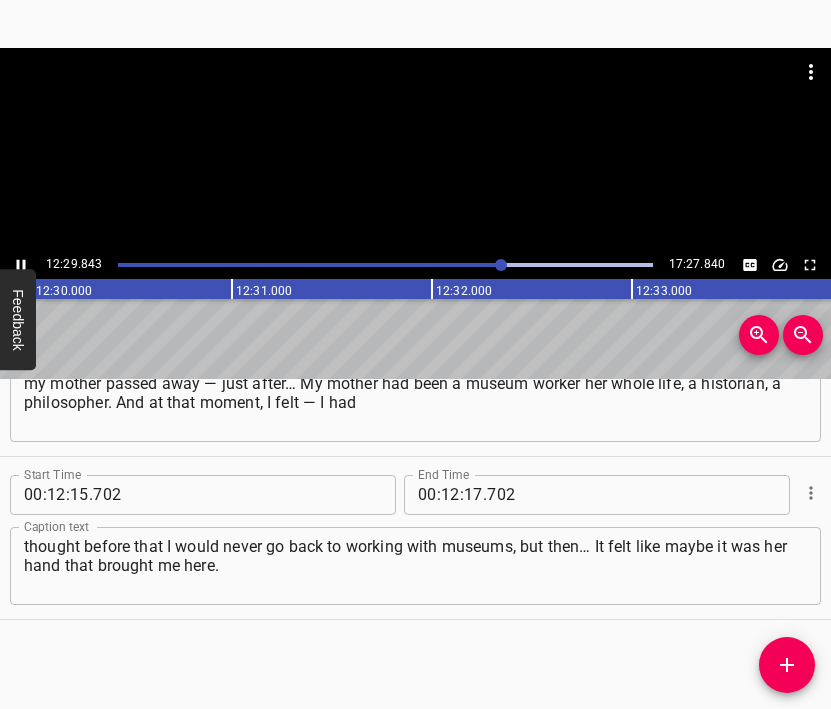 click 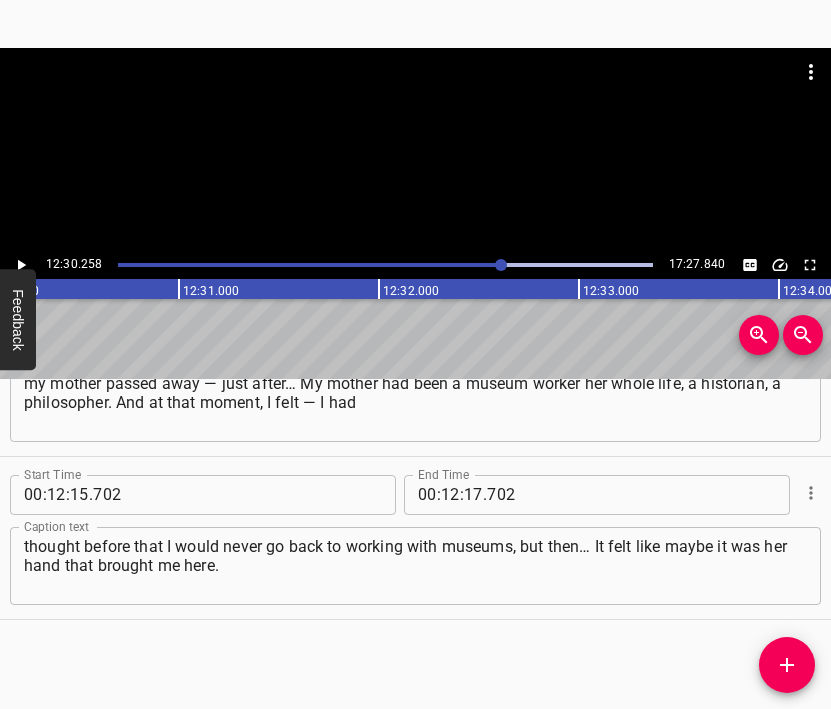 scroll, scrollTop: 0, scrollLeft: 150051, axis: horizontal 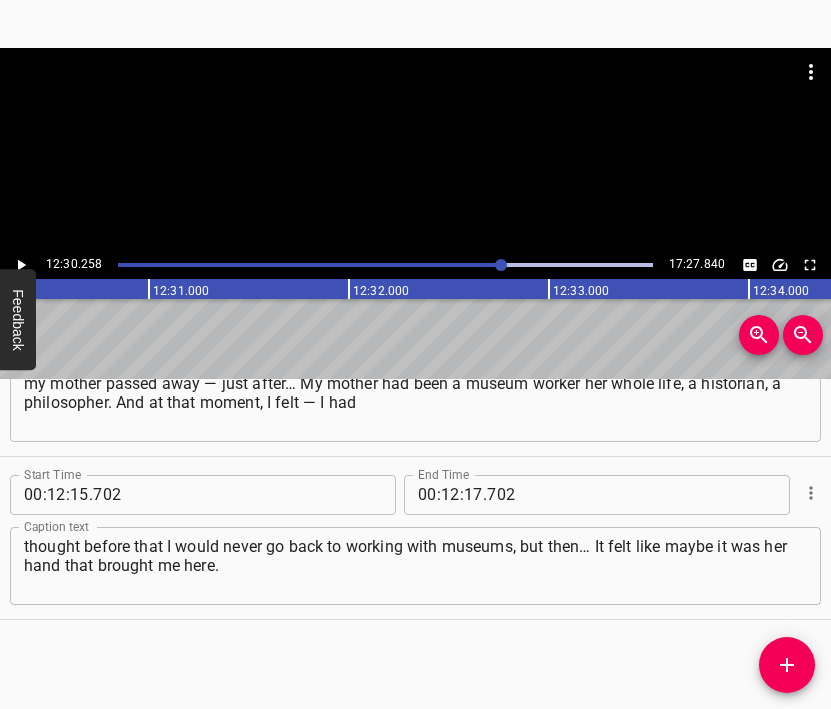 click on "." at bounding box center (485, 495) 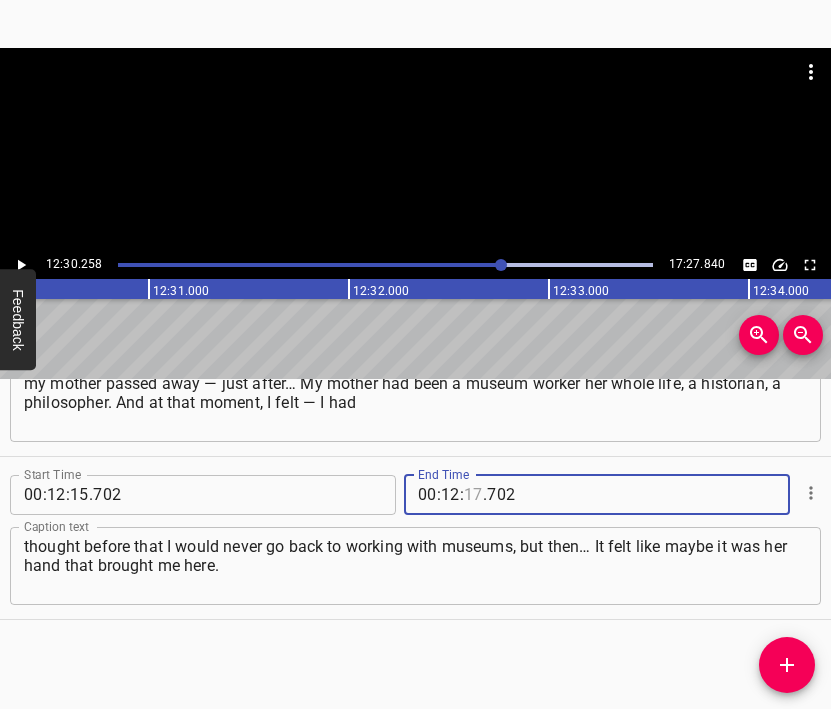 click at bounding box center (473, 495) 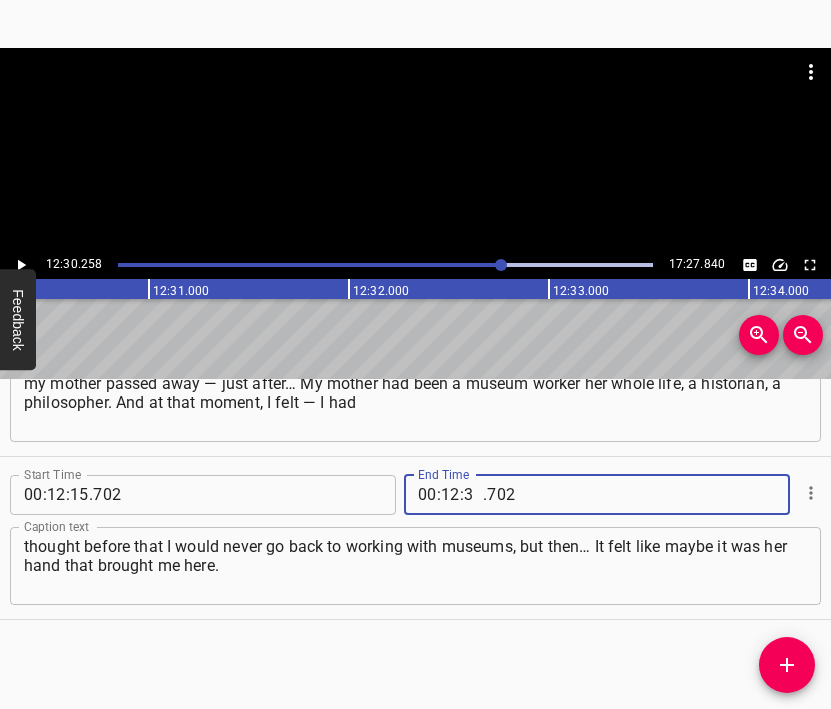 type on "30" 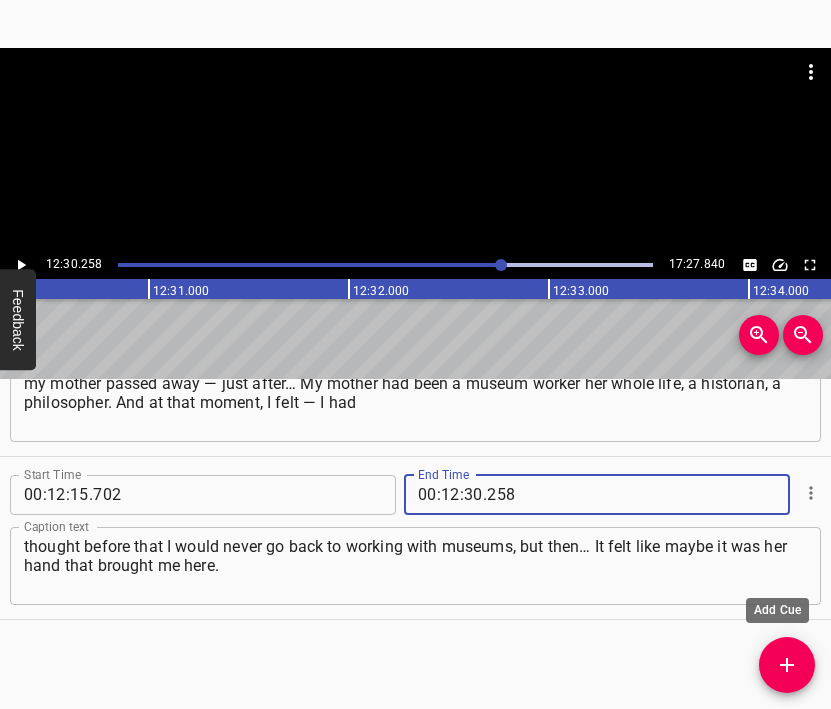 type on "258" 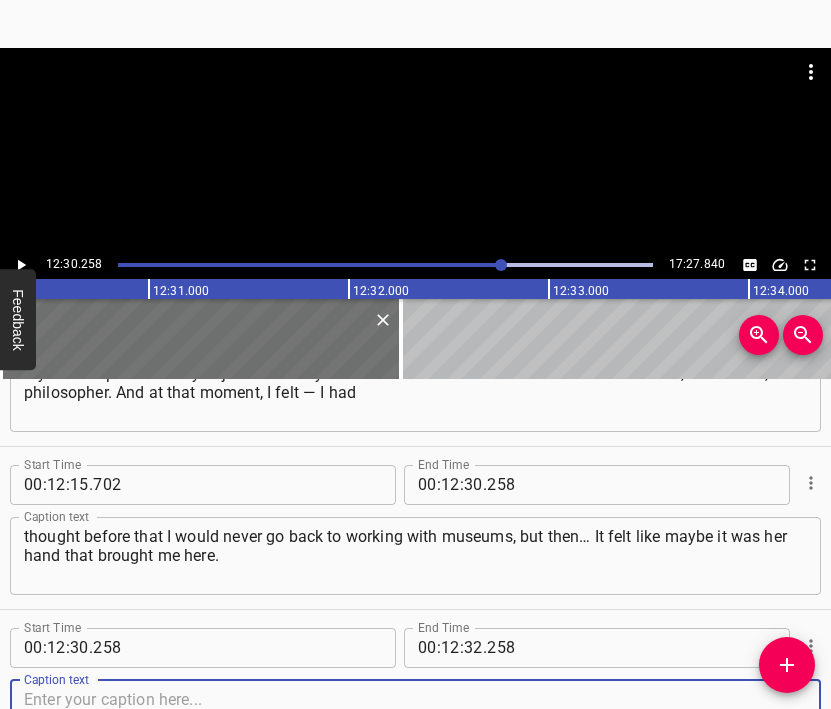 scroll, scrollTop: 9543, scrollLeft: 0, axis: vertical 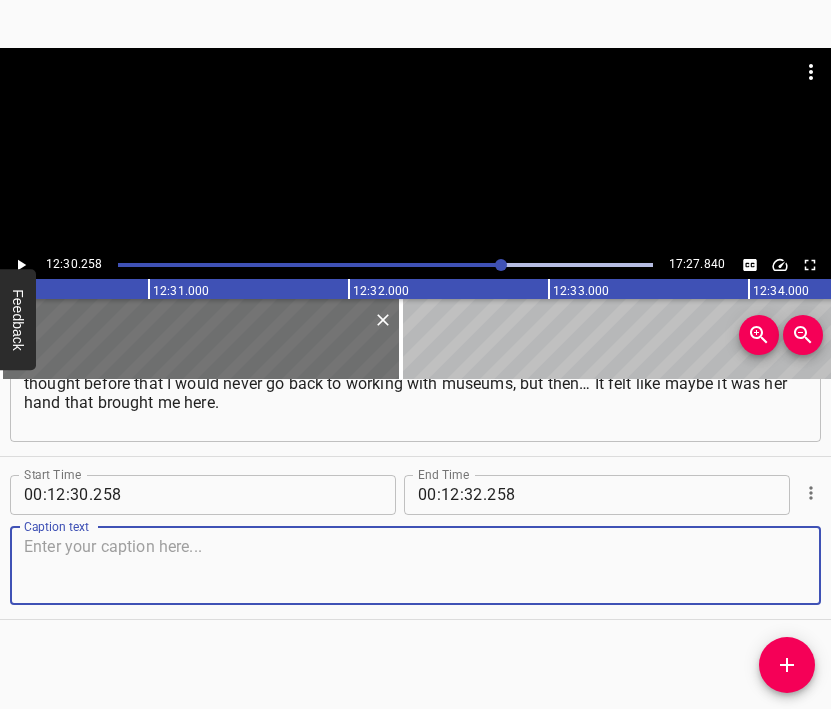 drag, startPoint x: 767, startPoint y: 567, endPoint x: 823, endPoint y: 544, distance: 60.53924 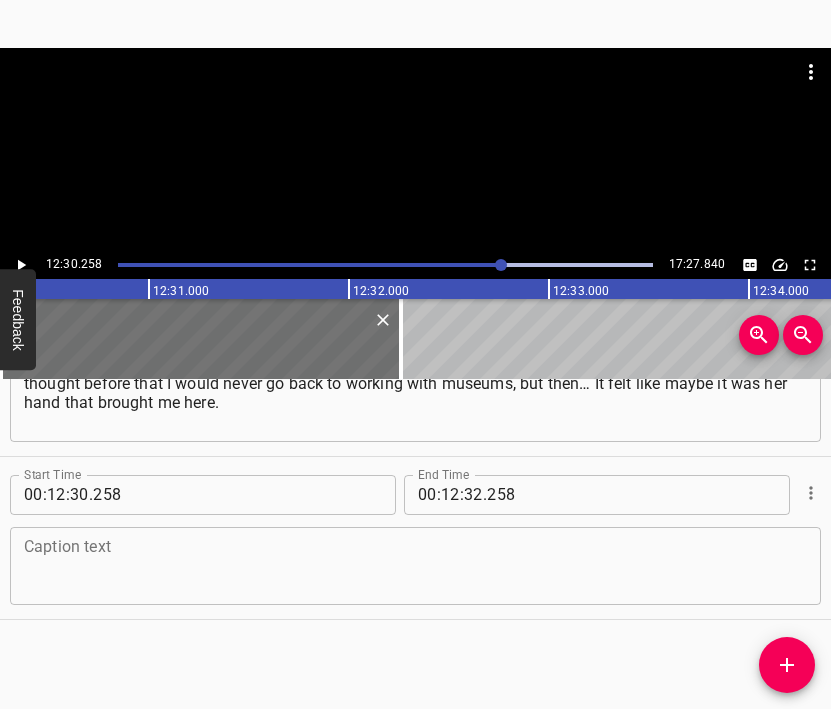 click at bounding box center (415, 565) 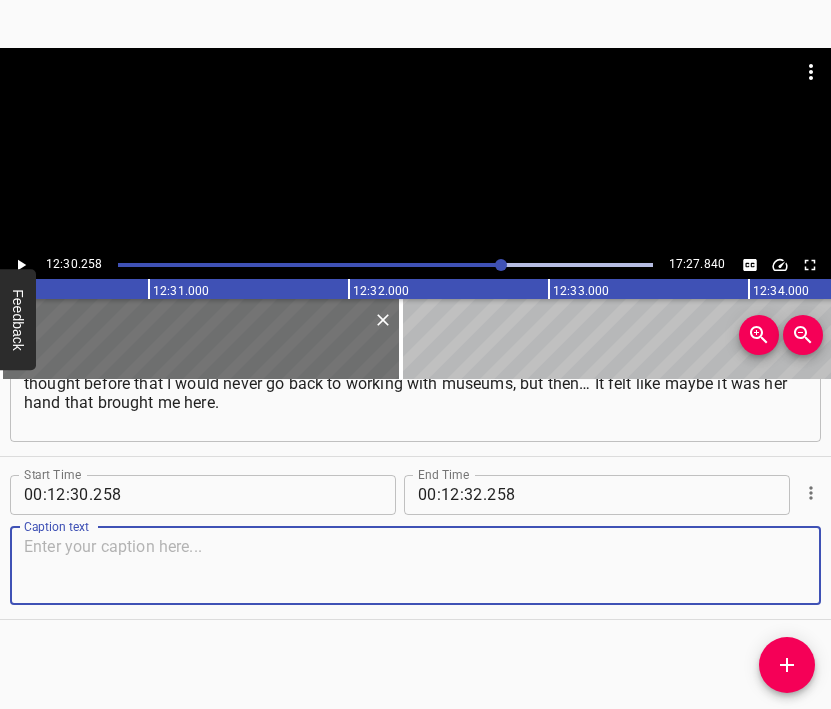 paste on "And that’s why I came on the 30th. And probably I was so torn up inside that it started affecting me physically." 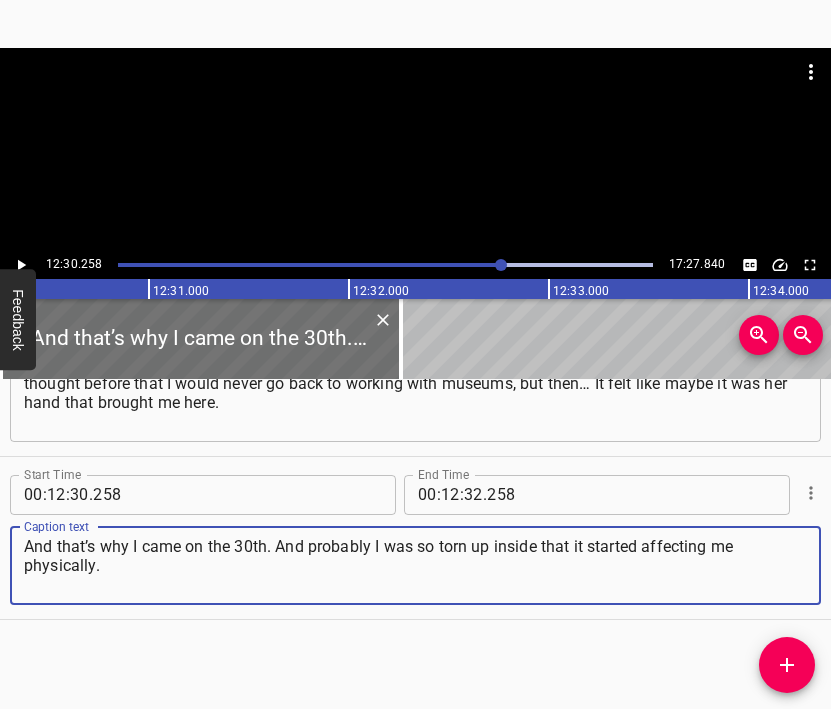 type on "And that’s why I came on the 30th. And probably I was so torn up inside that it started affecting me physically." 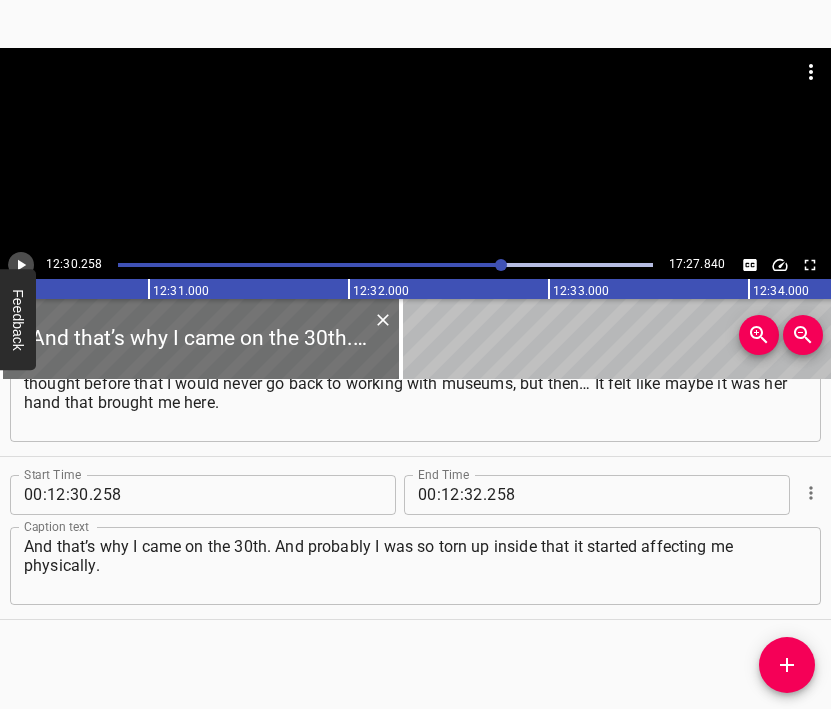 click at bounding box center [21, 265] 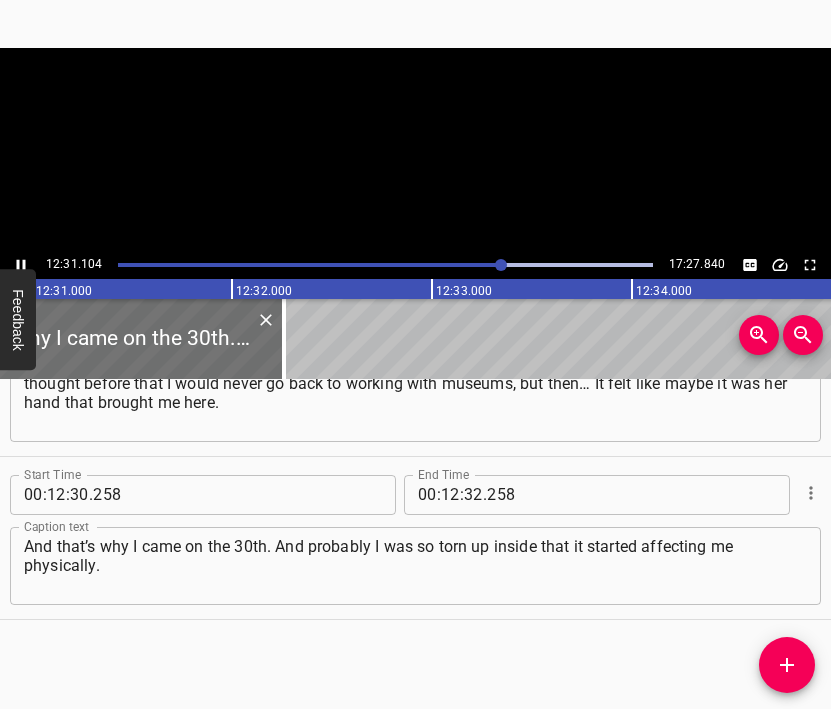 scroll, scrollTop: 0, scrollLeft: 150209, axis: horizontal 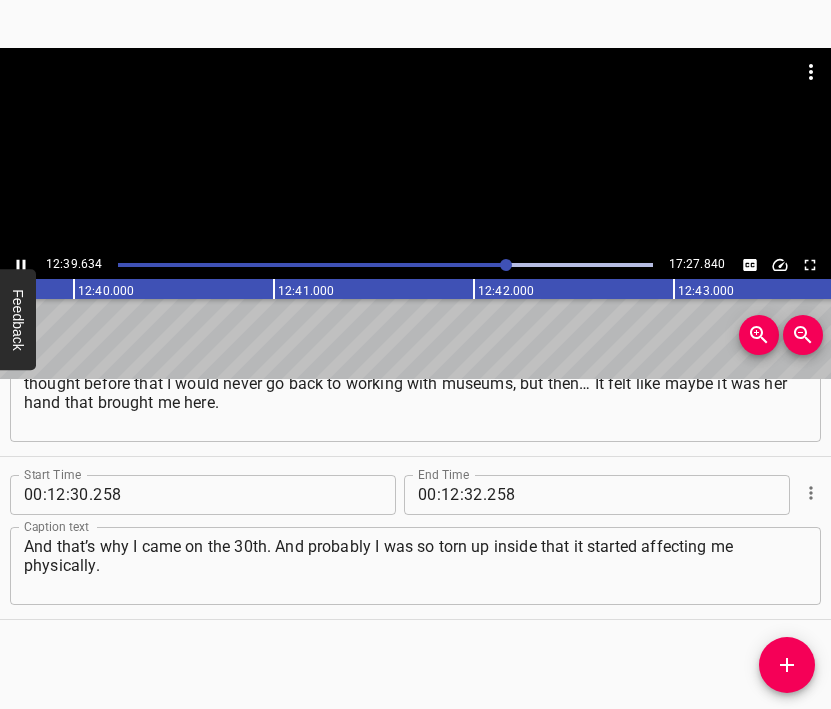click 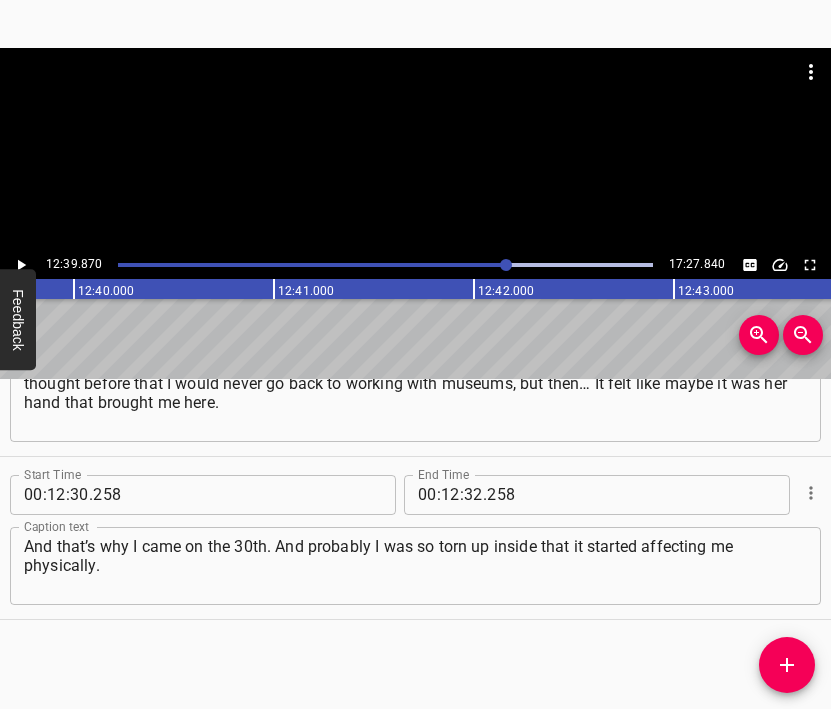 scroll, scrollTop: 0, scrollLeft: 151974, axis: horizontal 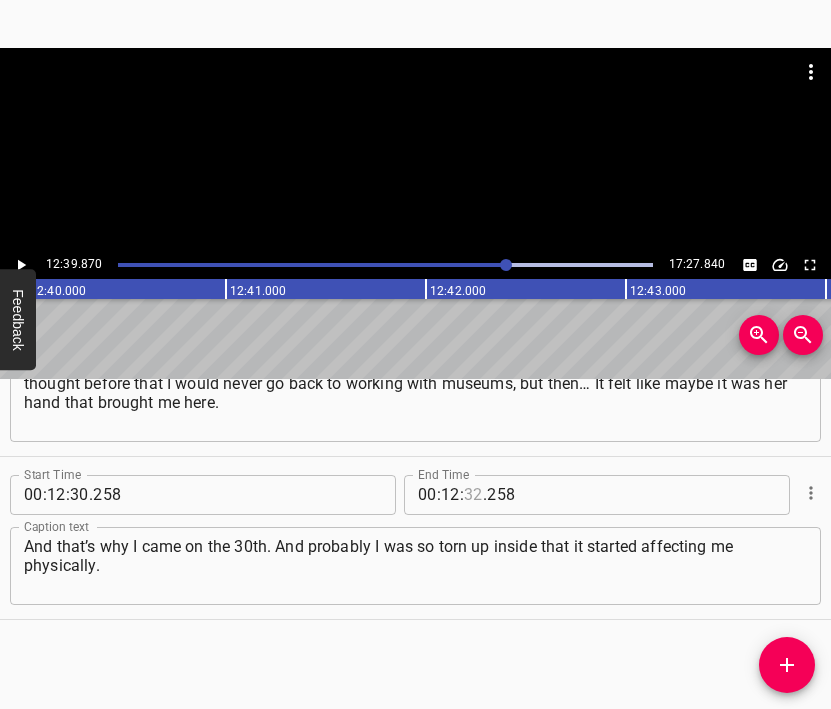 click at bounding box center (473, 495) 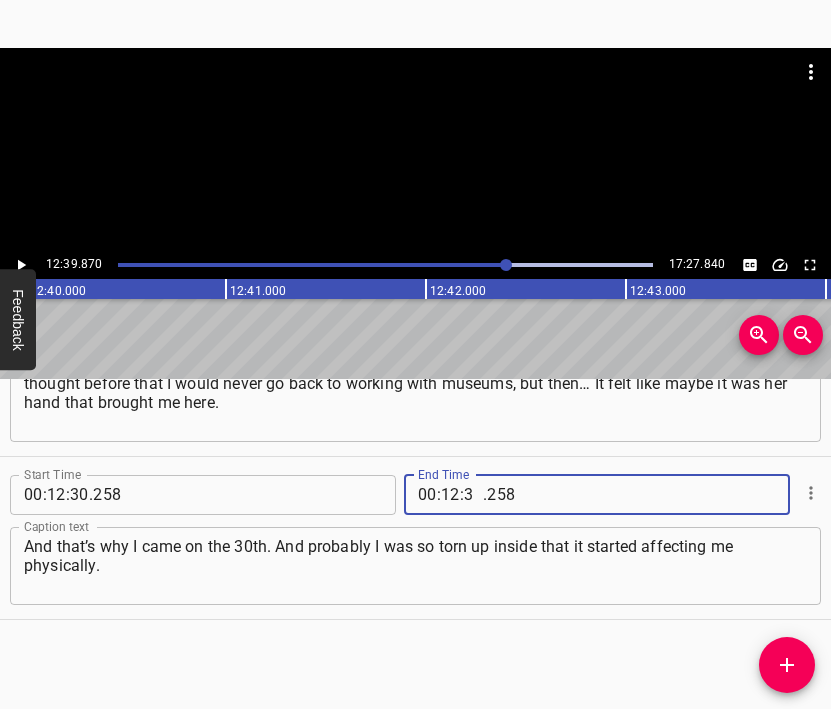 type on "39" 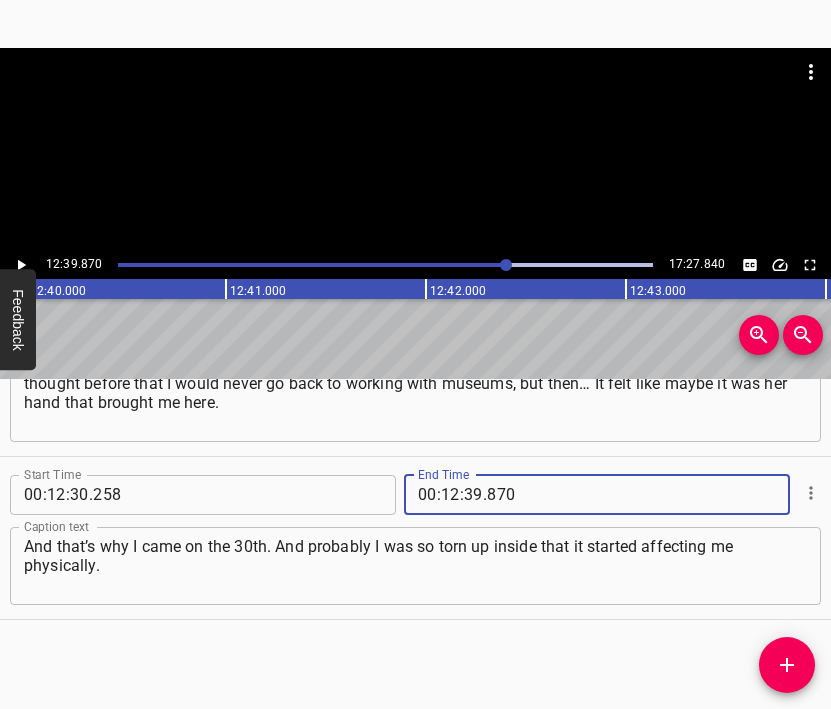 type on "870" 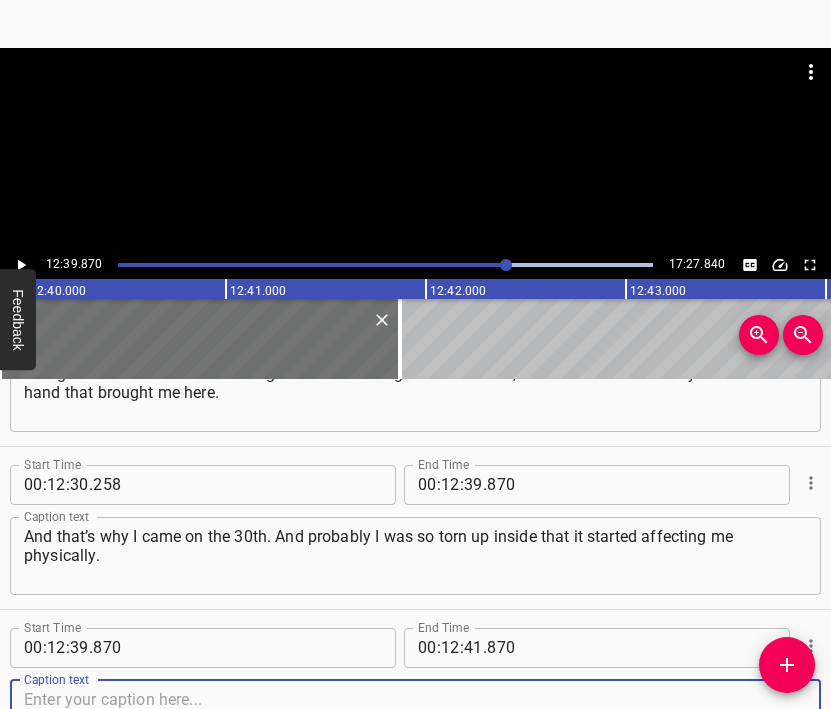 scroll, scrollTop: 9706, scrollLeft: 0, axis: vertical 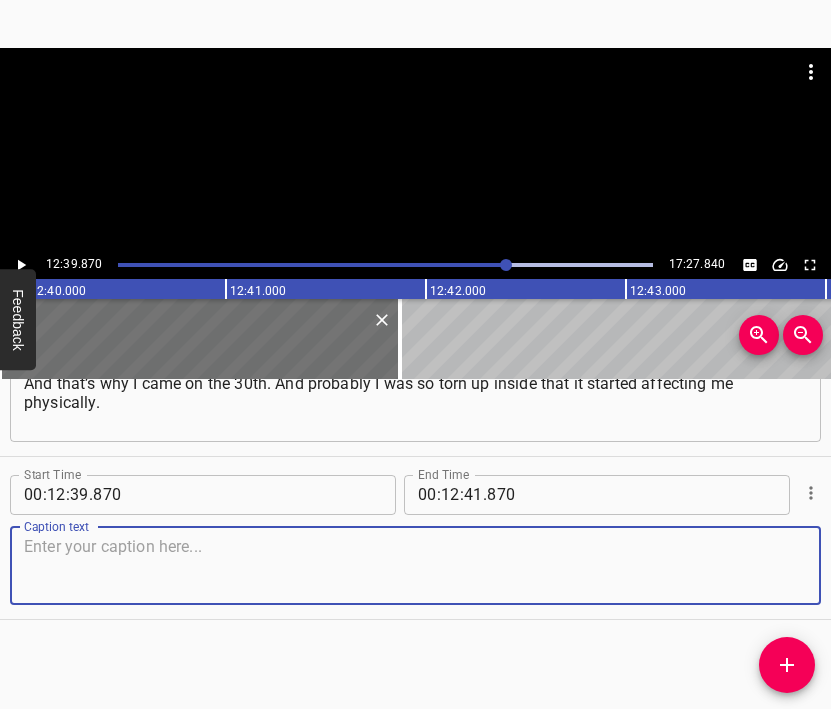 click at bounding box center [415, 565] 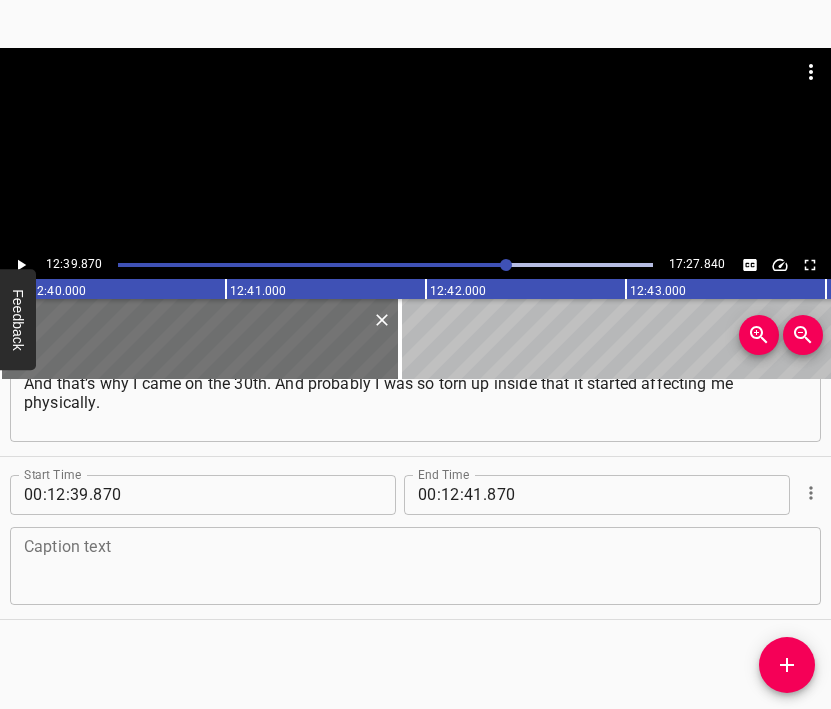 click at bounding box center [415, 565] 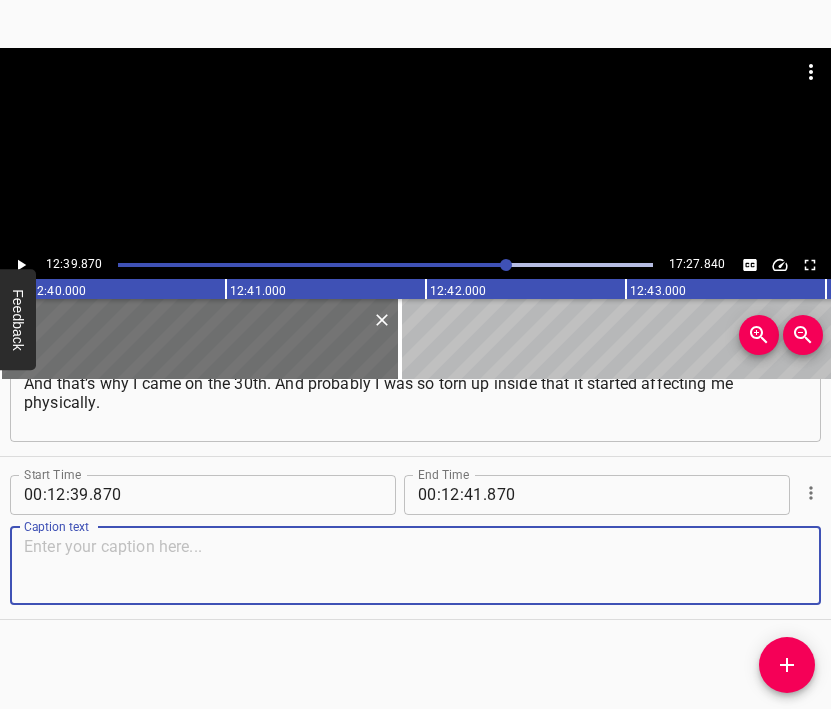 paste on "Like people say — there’s something you can’t “digest”… and that’s exactly what happened to me. They found cancer. Just after all those events…" 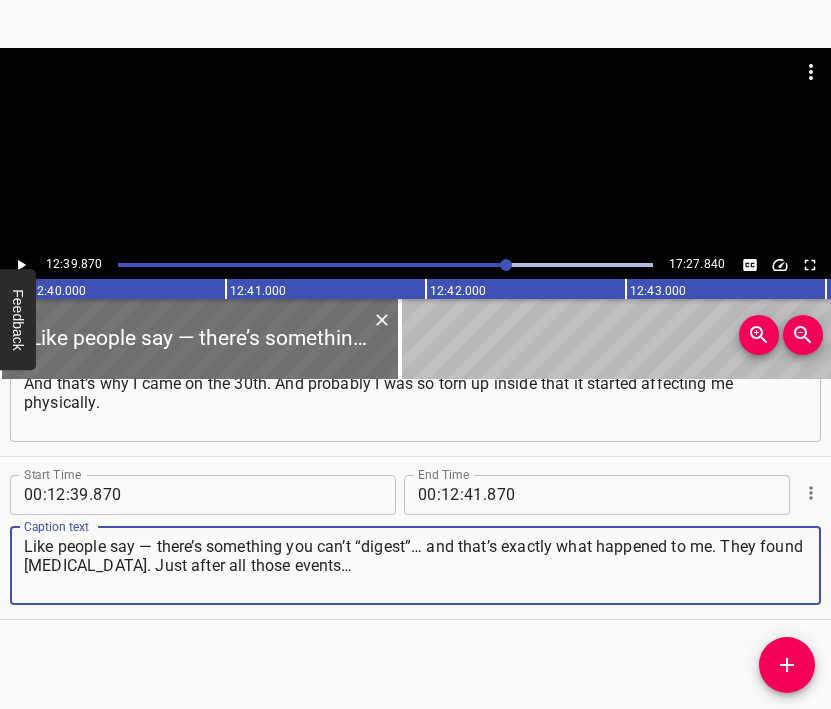 type on "Like people say — there’s something you can’t “digest”… and that’s exactly what happened to me. They found cancer. Just after all those events…" 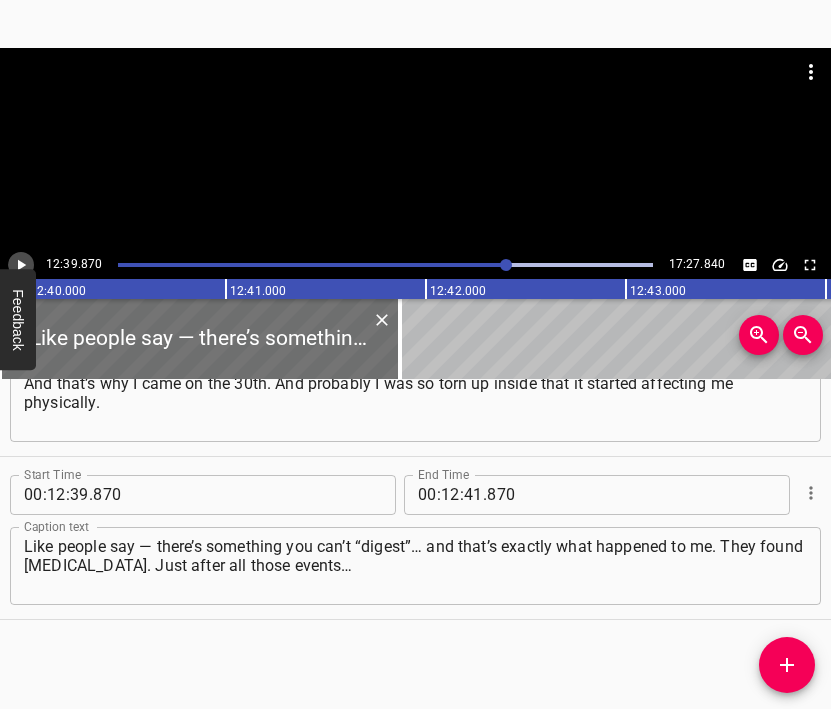 click 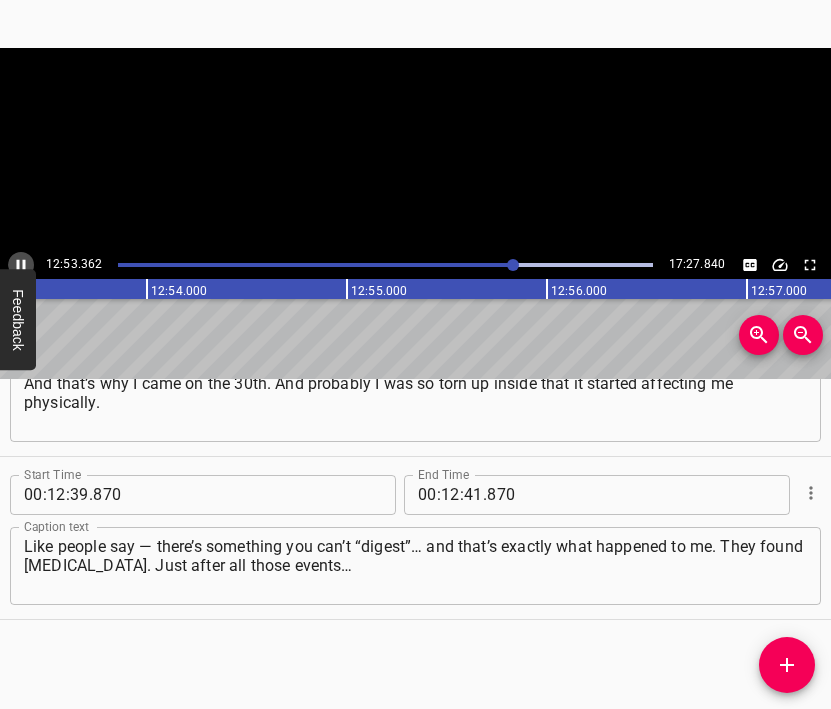 click 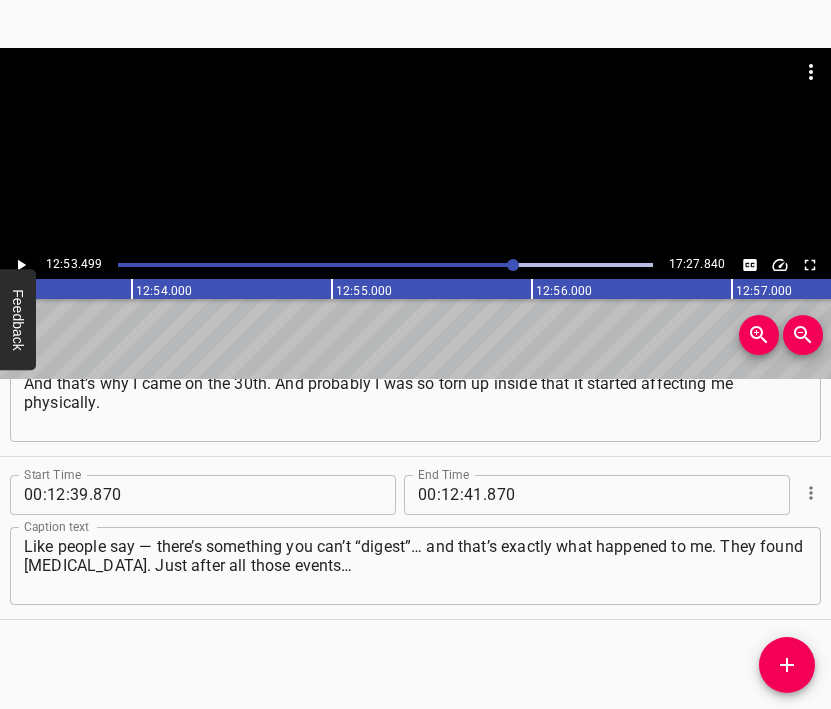 scroll, scrollTop: 0, scrollLeft: 154699, axis: horizontal 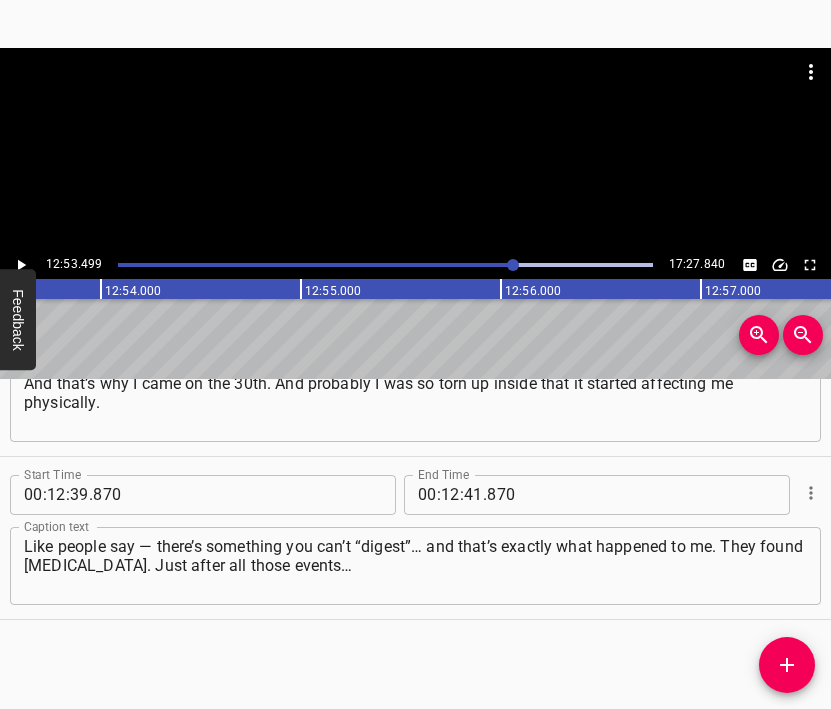 click 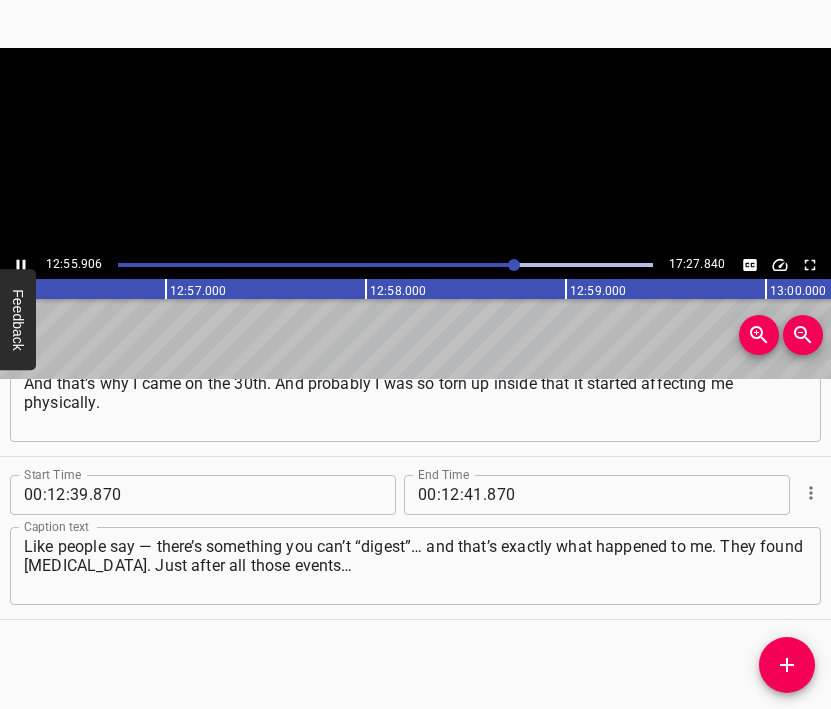 click 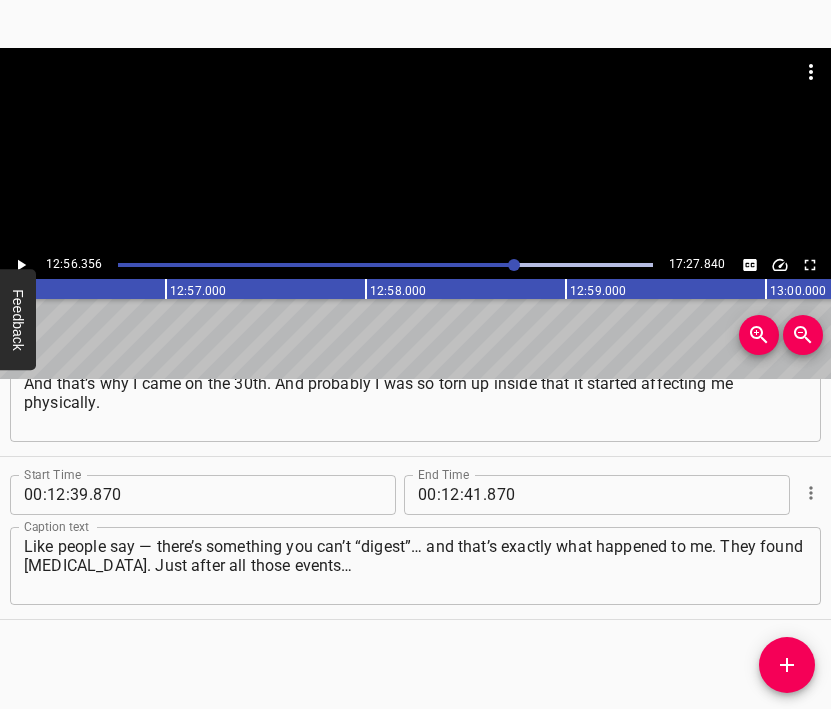 scroll, scrollTop: 0, scrollLeft: 155271, axis: horizontal 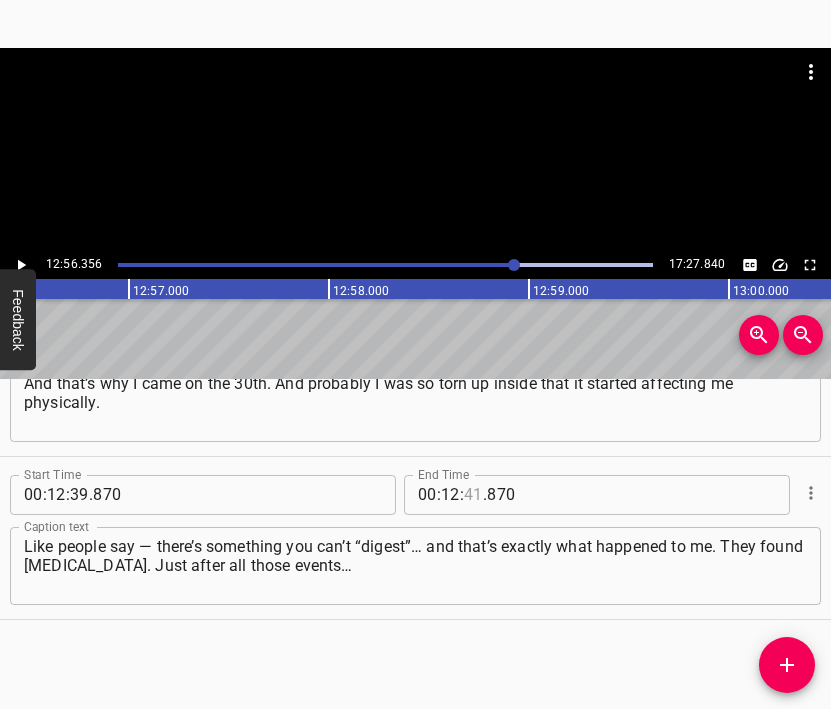click at bounding box center [473, 495] 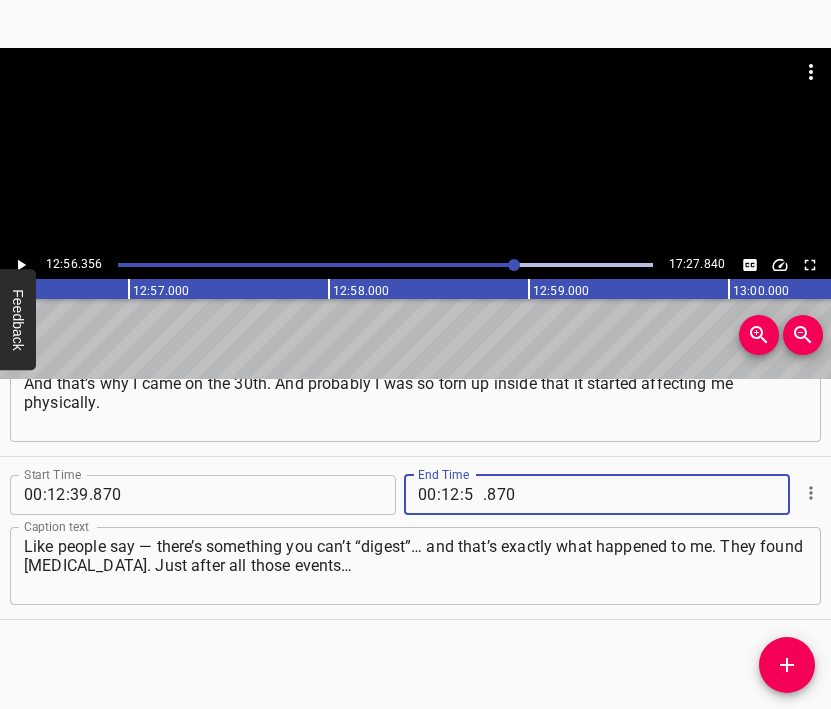 type on "56" 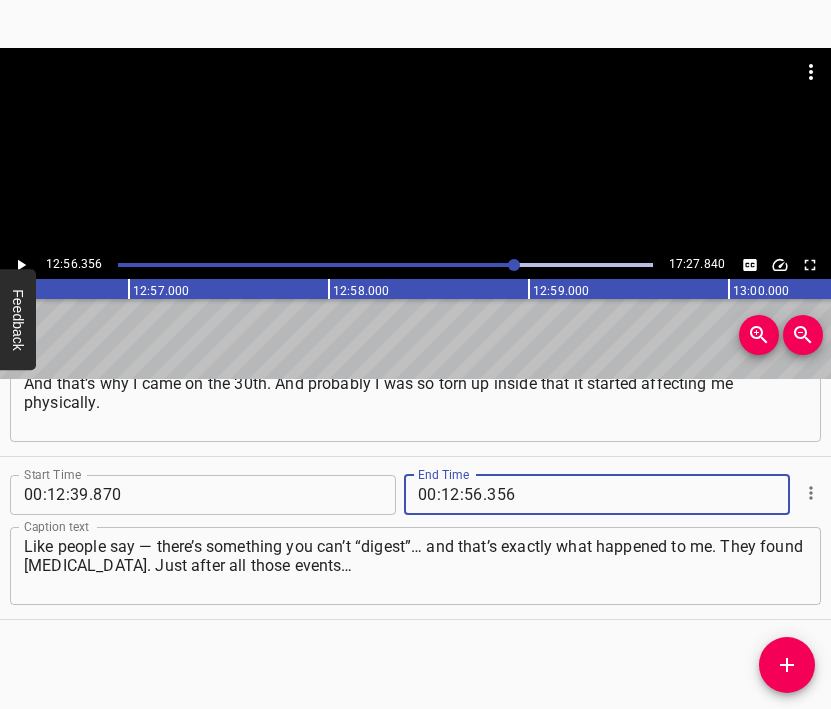 type on "356" 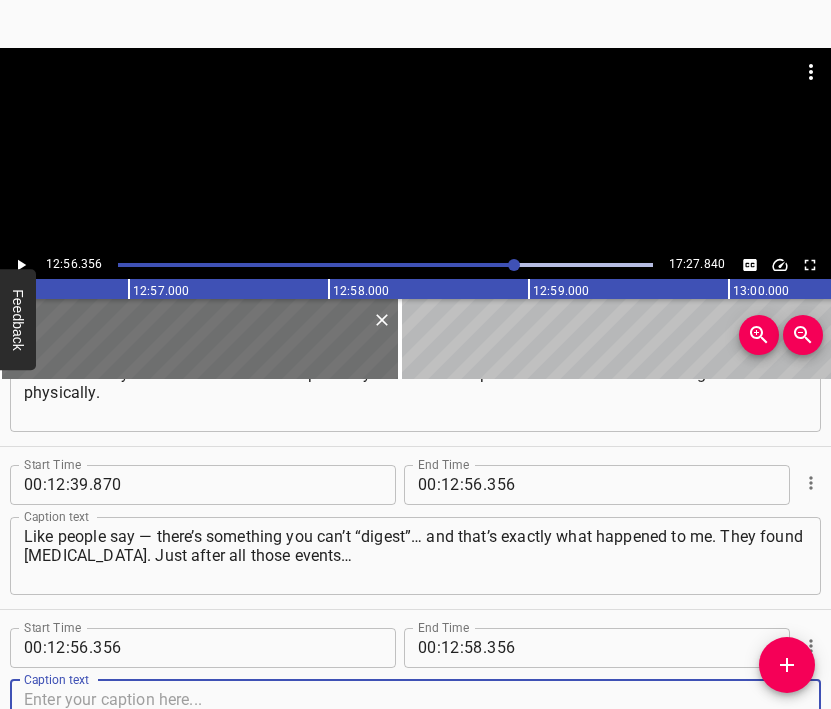 scroll, scrollTop: 9869, scrollLeft: 0, axis: vertical 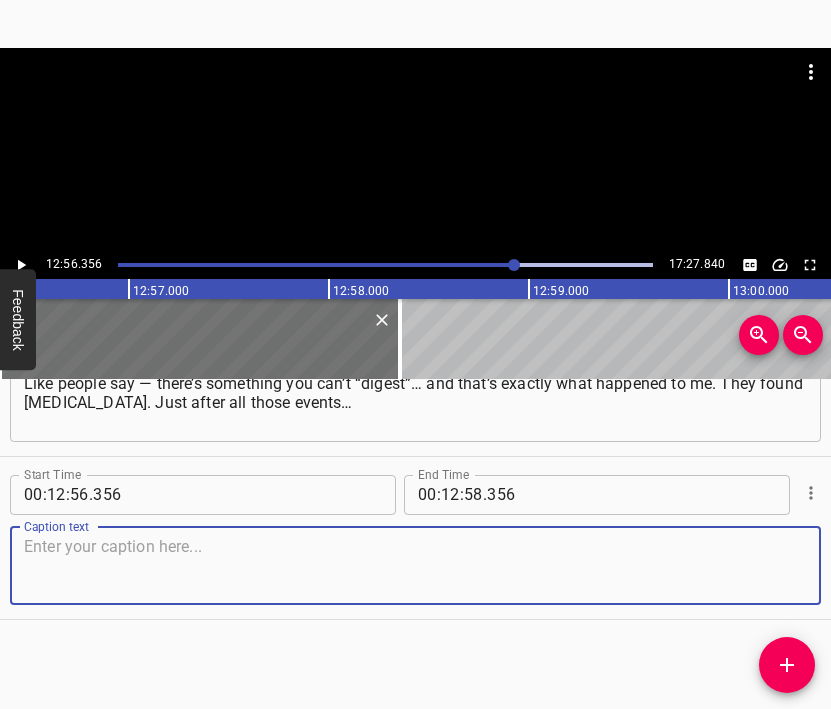 click at bounding box center (415, 565) 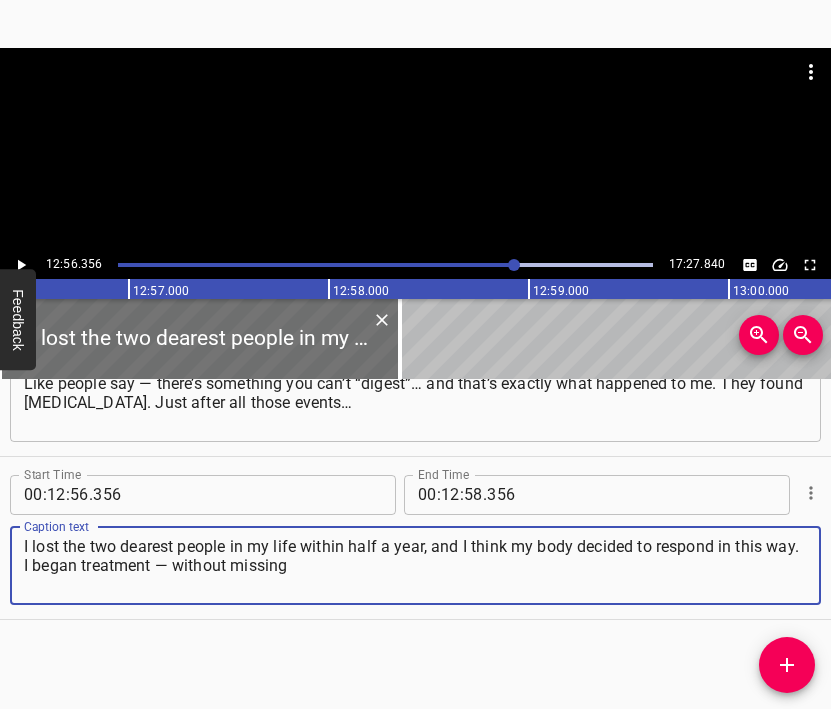 type on "I lost the two dearest people in my life within half a year, and I think my body decided to respond in this way. I began treatment — without missing" 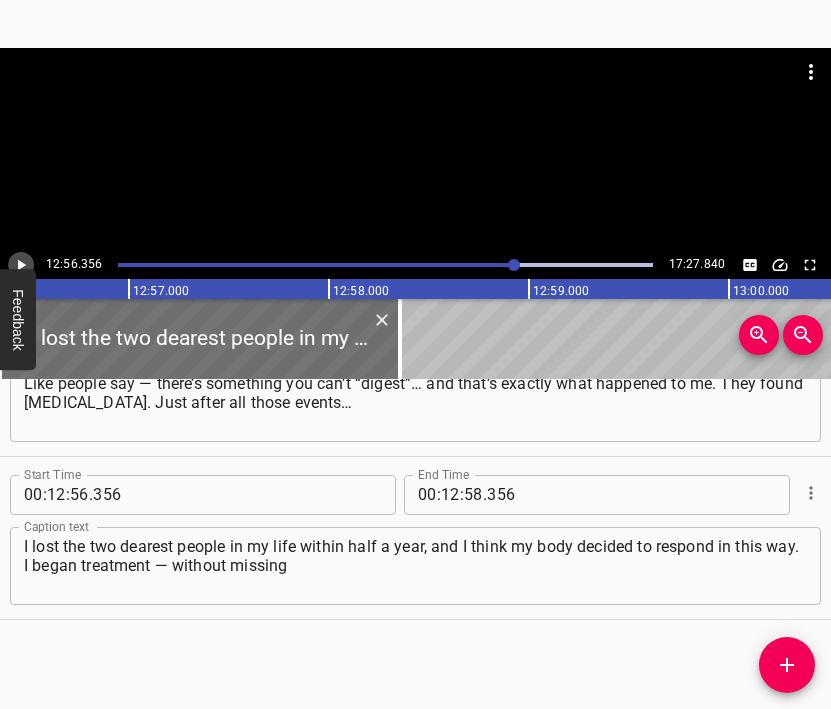click 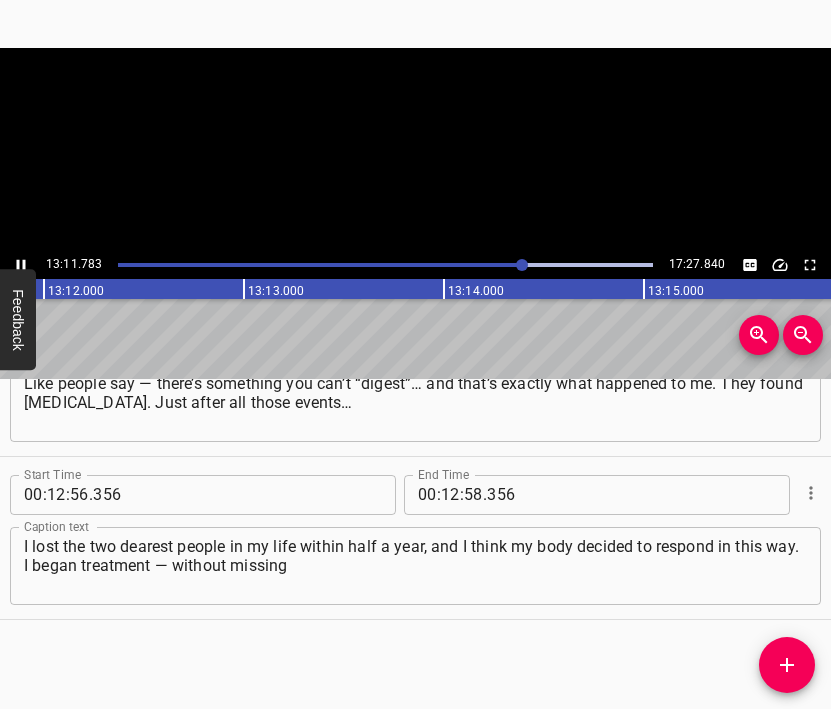 click 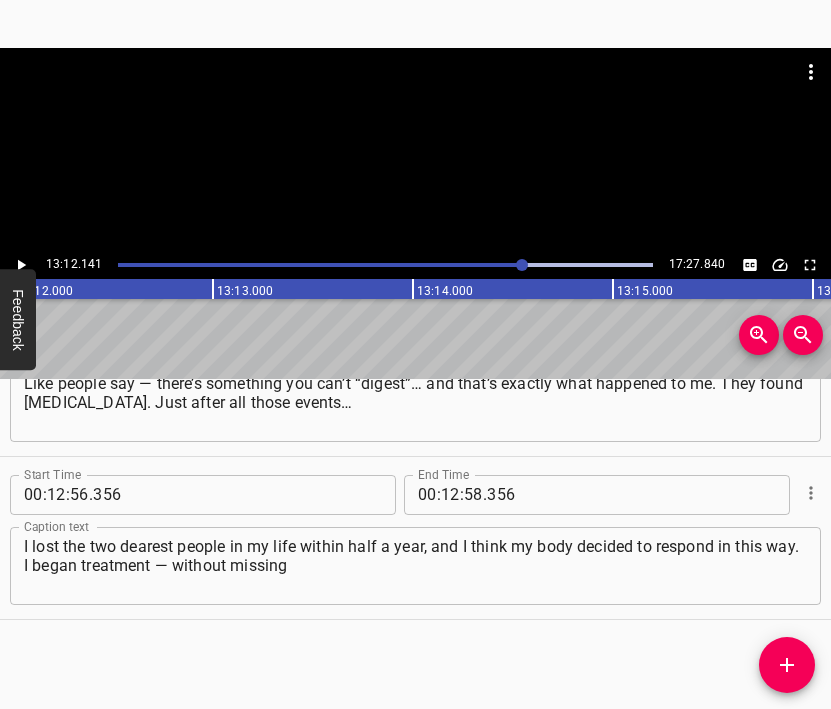 scroll, scrollTop: 0, scrollLeft: 158428, axis: horizontal 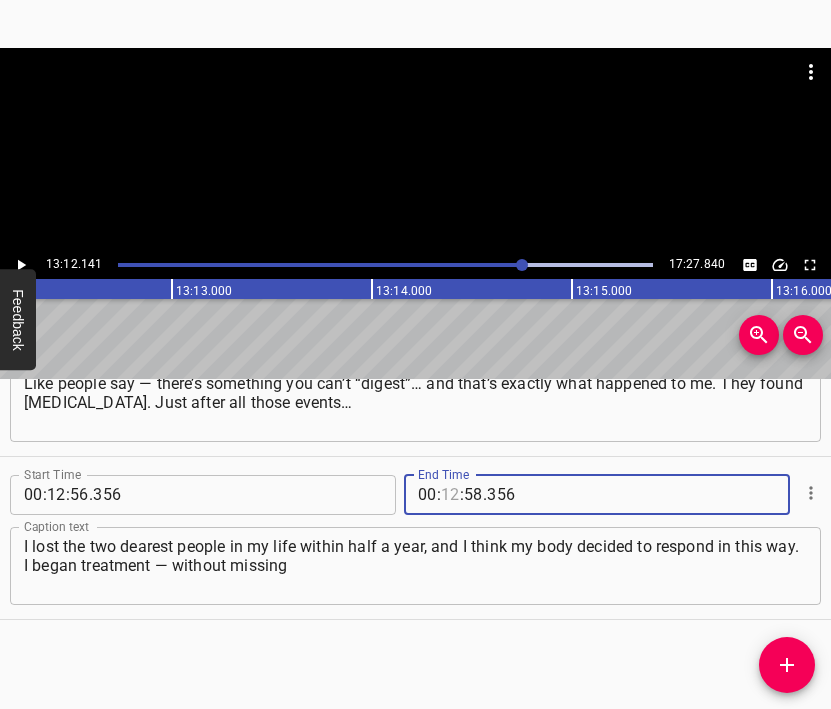 click at bounding box center (450, 495) 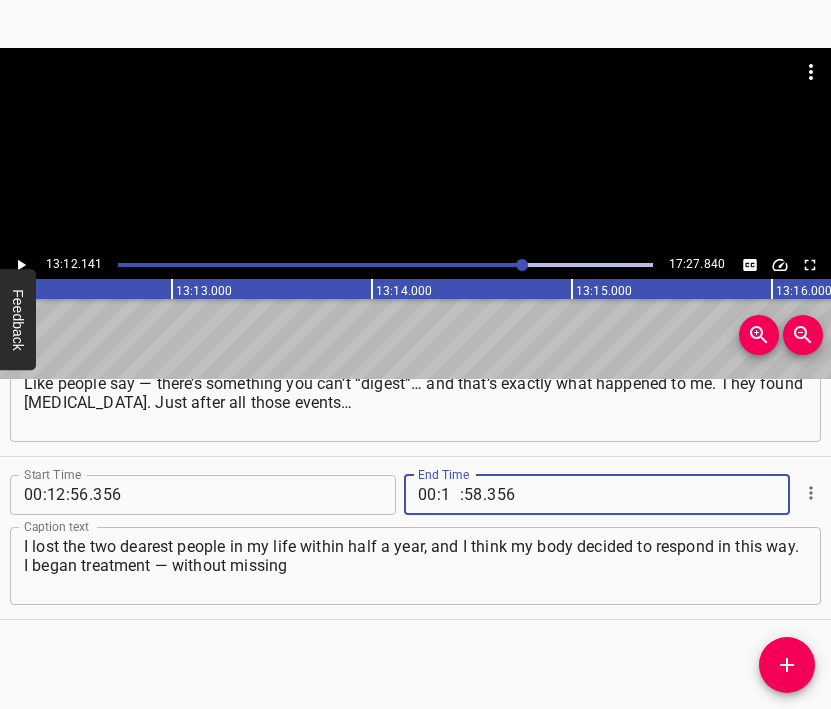 type on "13" 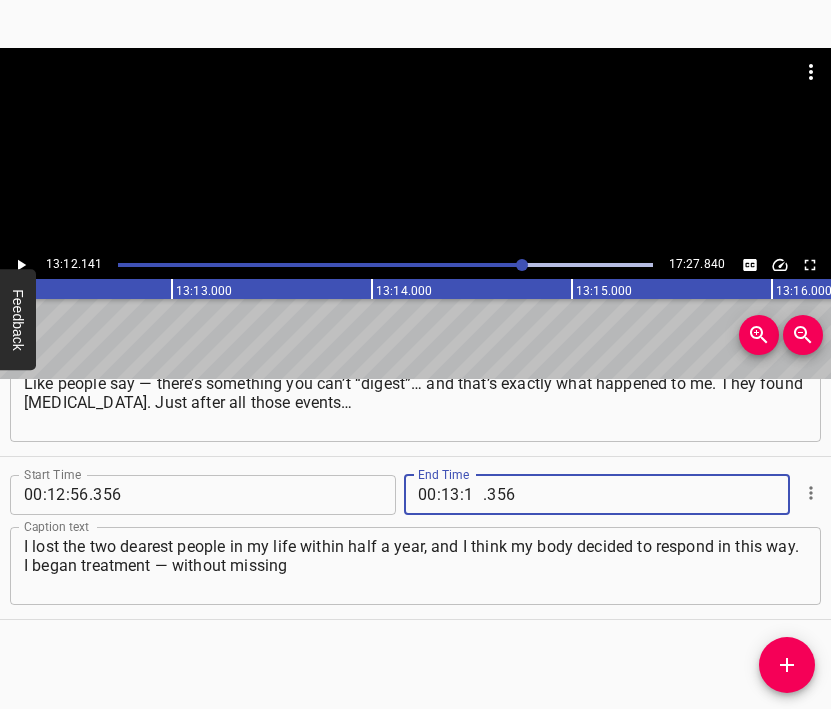 type on "12" 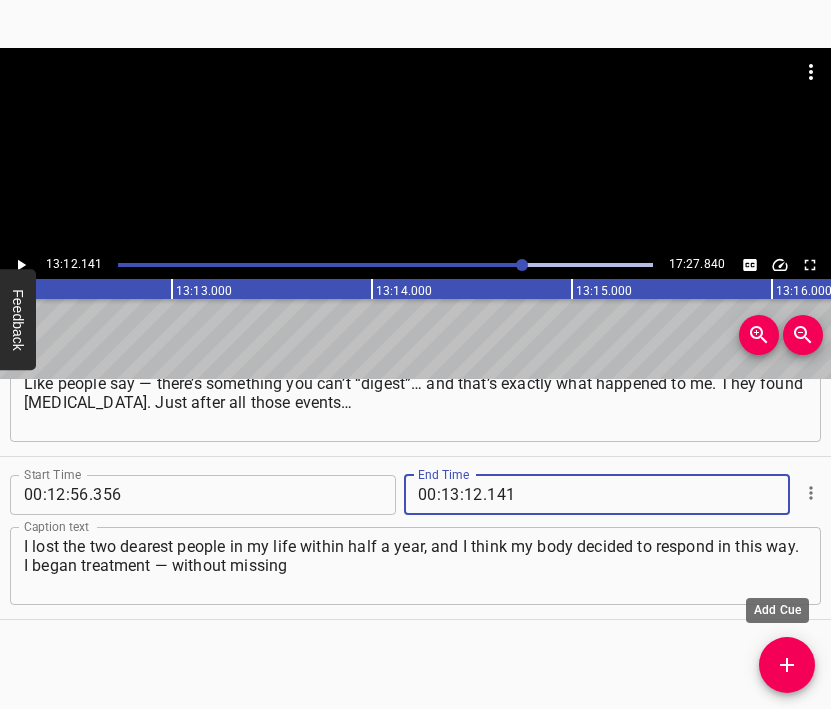 type on "141" 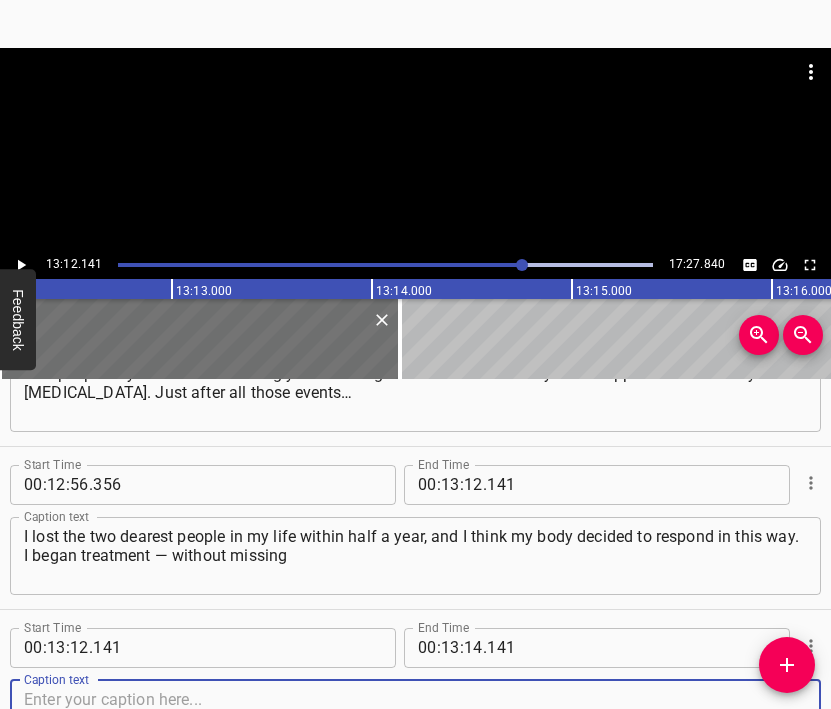 scroll, scrollTop: 10032, scrollLeft: 0, axis: vertical 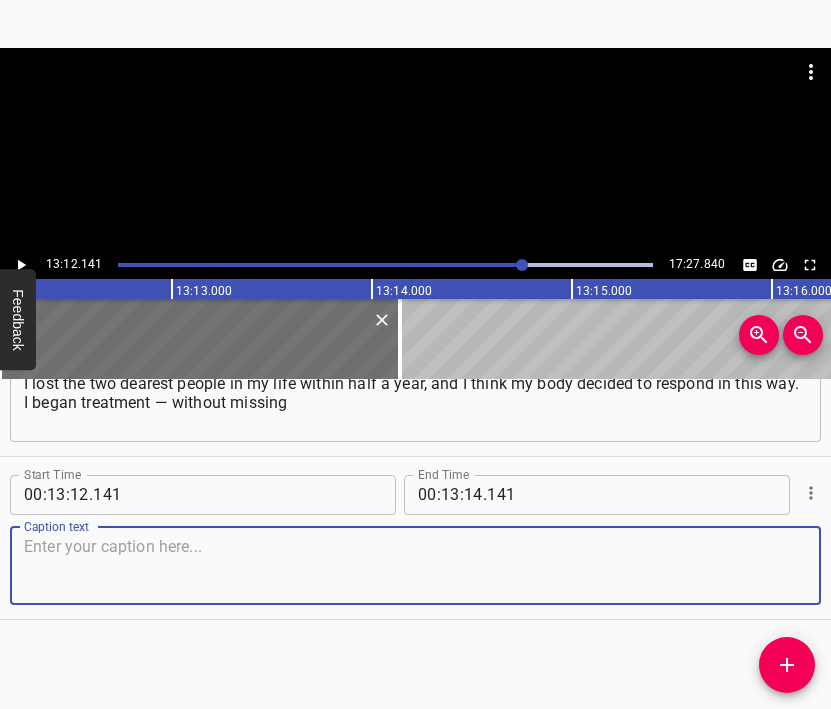 click at bounding box center (415, 565) 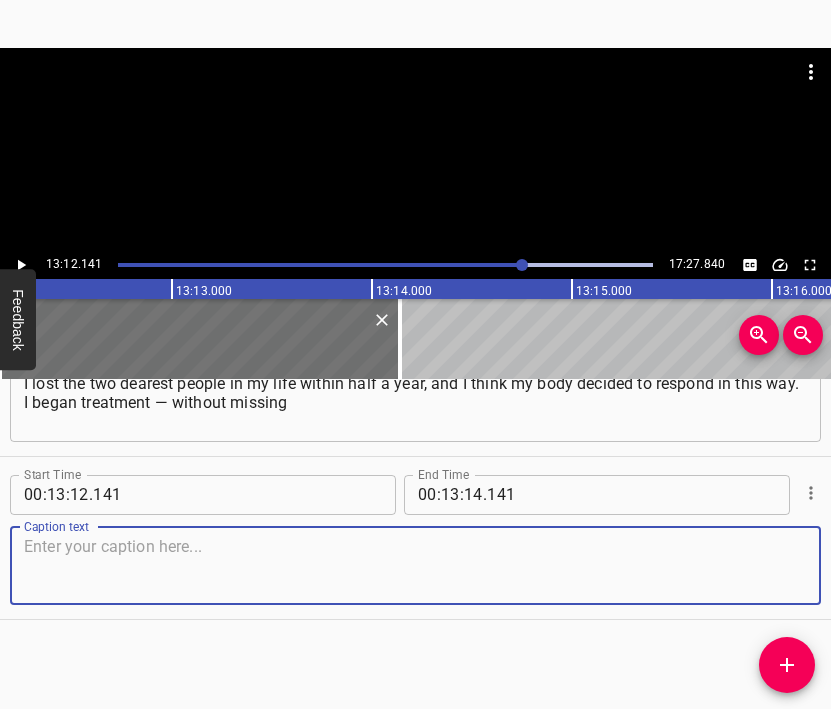 click at bounding box center [415, 565] 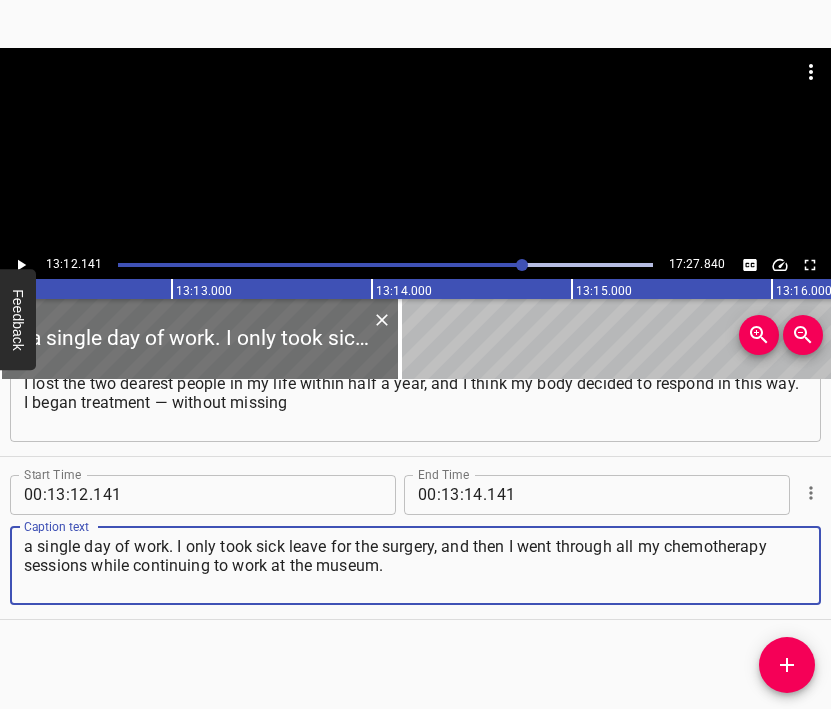 type on "a single day of work. I only took sick leave for the surgery, and then I went through all my chemotherapy sessions while continuing to work at the museum." 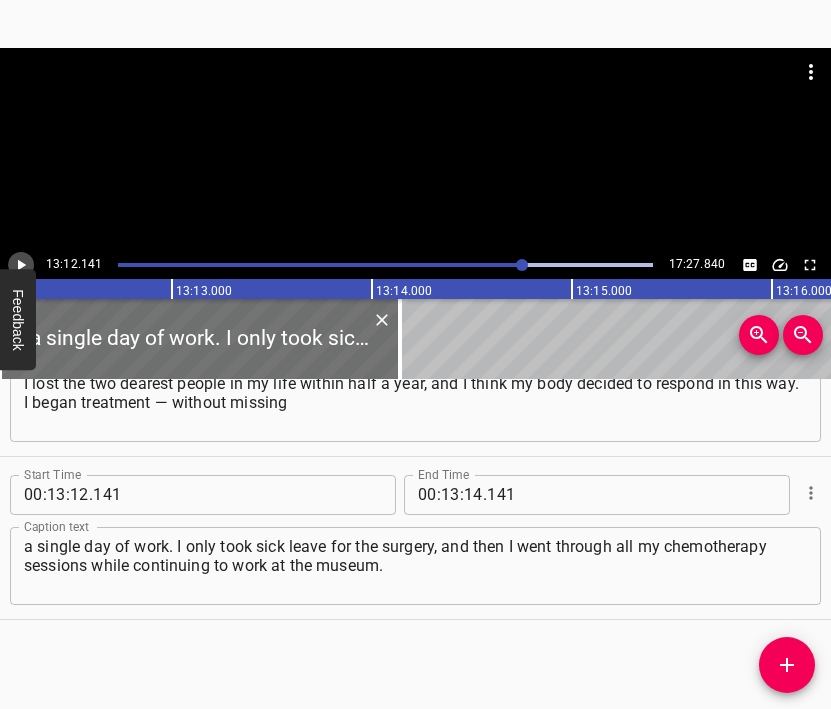 click 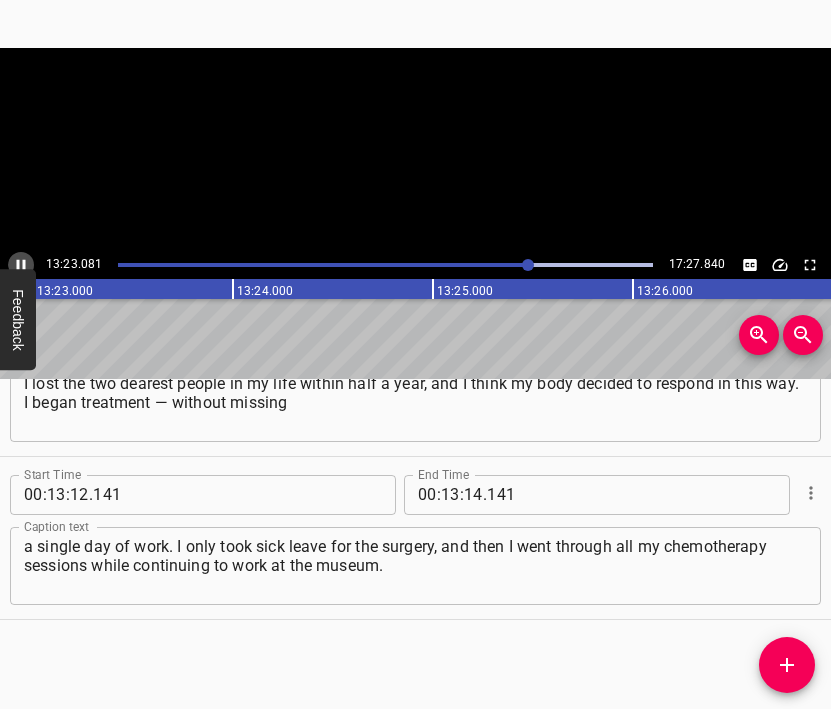 click 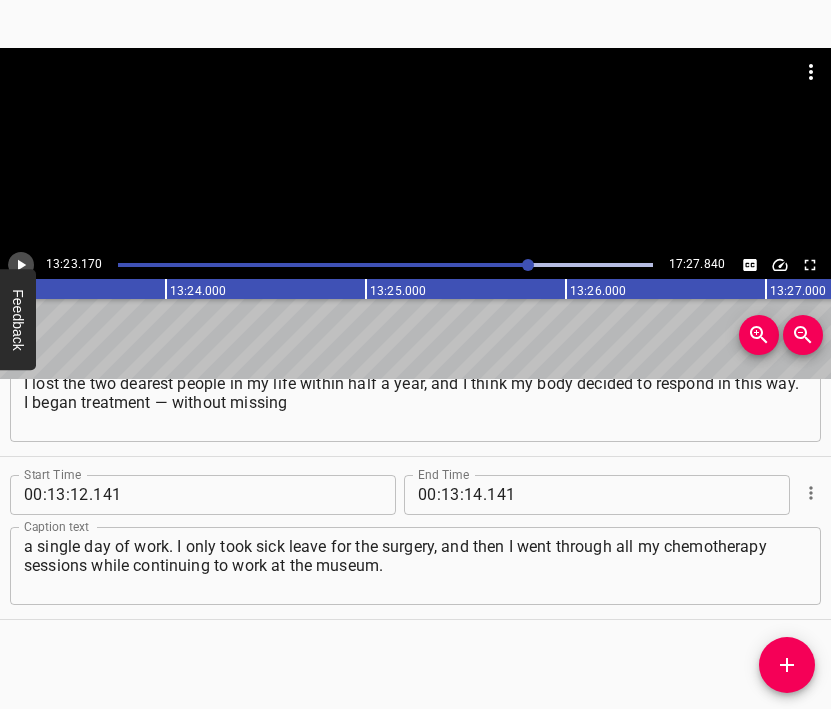 click 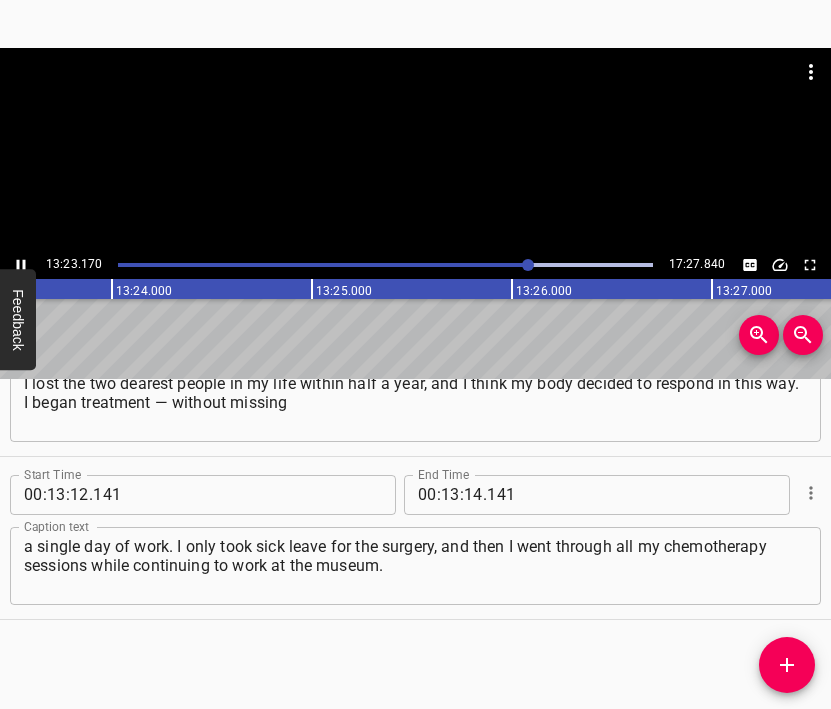 click 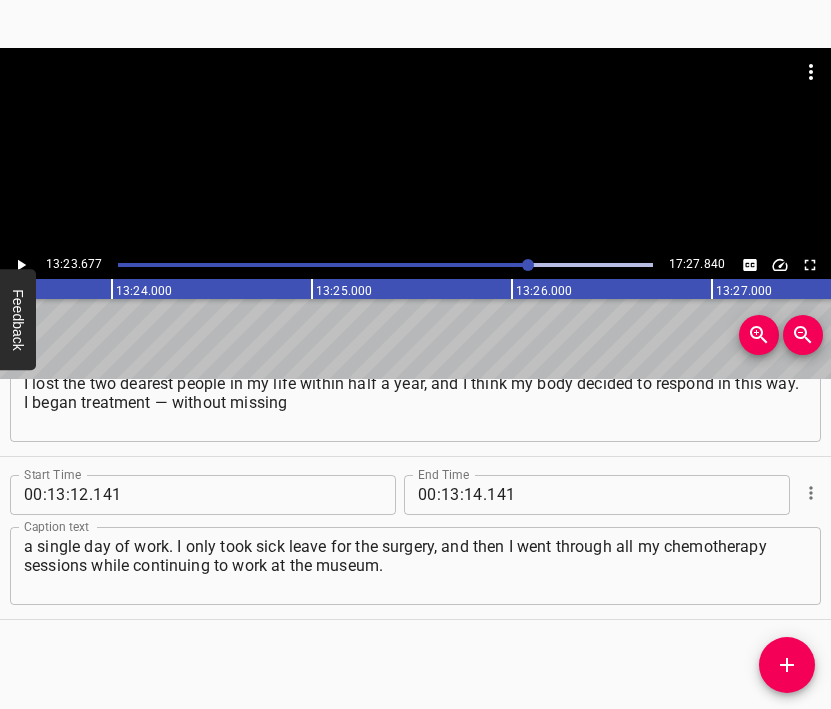 scroll, scrollTop: 0, scrollLeft: 160735, axis: horizontal 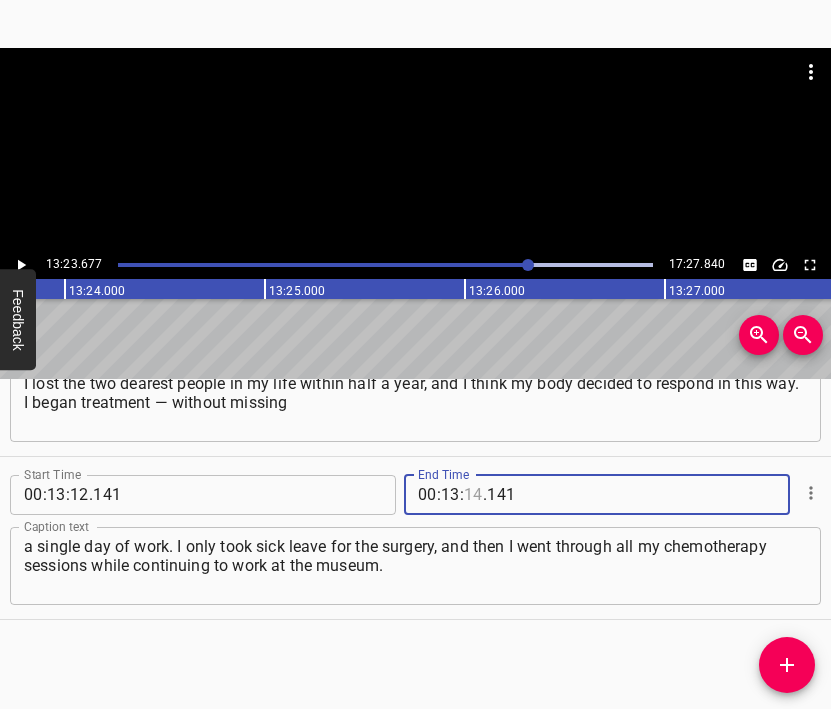 click at bounding box center [473, 495] 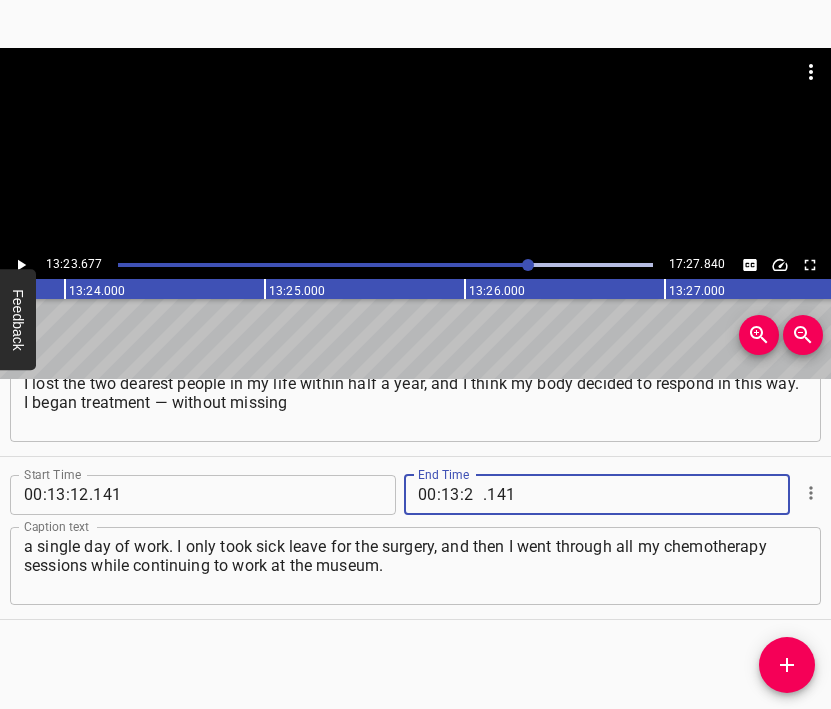 type on "23" 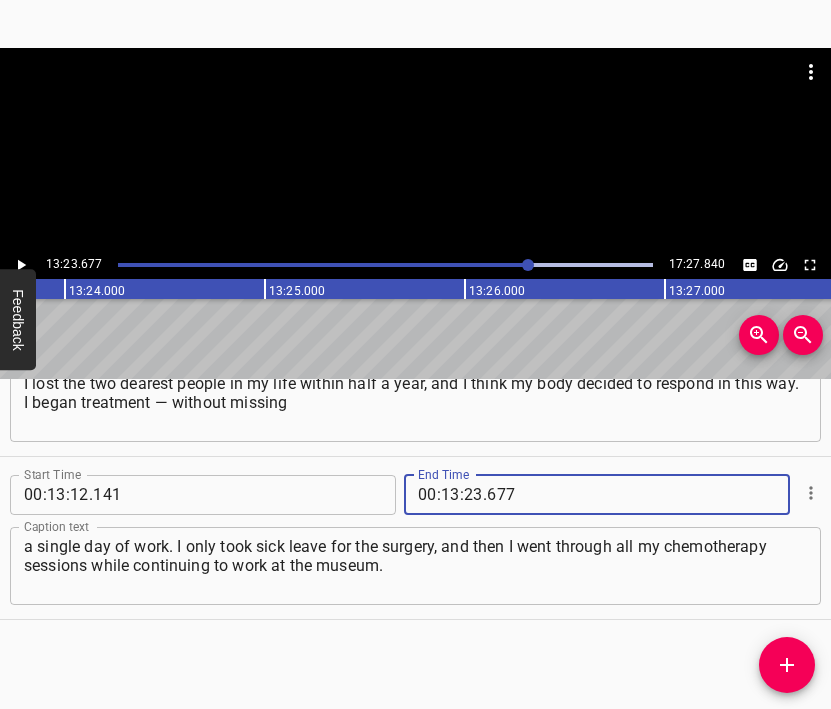 type on "677" 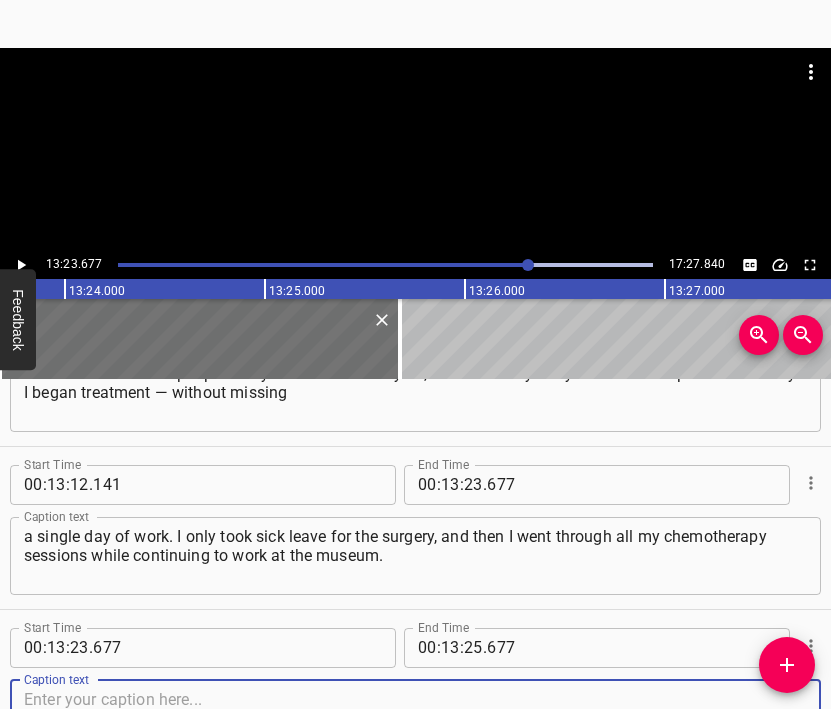 scroll, scrollTop: 10195, scrollLeft: 0, axis: vertical 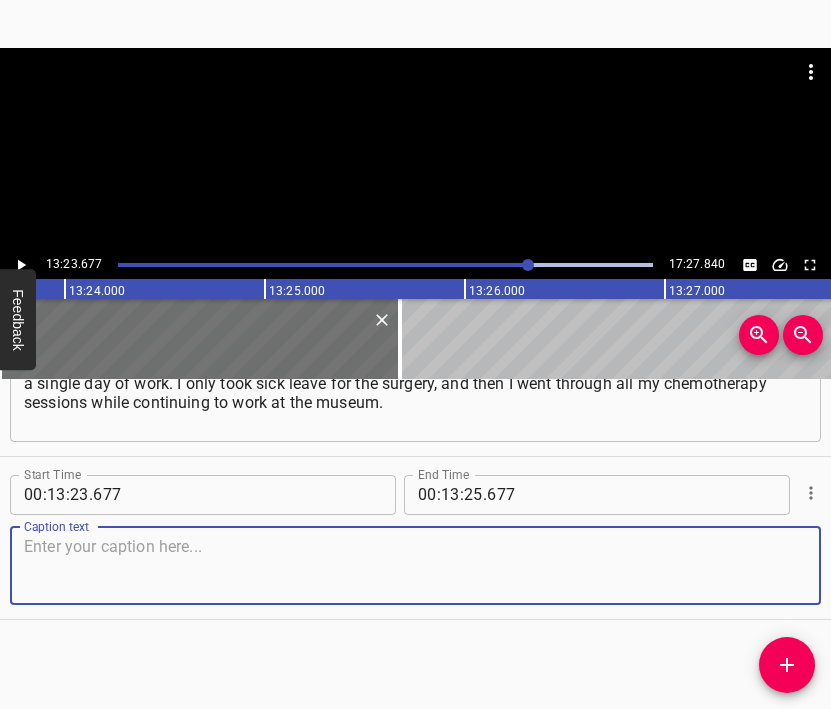 drag, startPoint x: 770, startPoint y: 578, endPoint x: 826, endPoint y: 556, distance: 60.166435 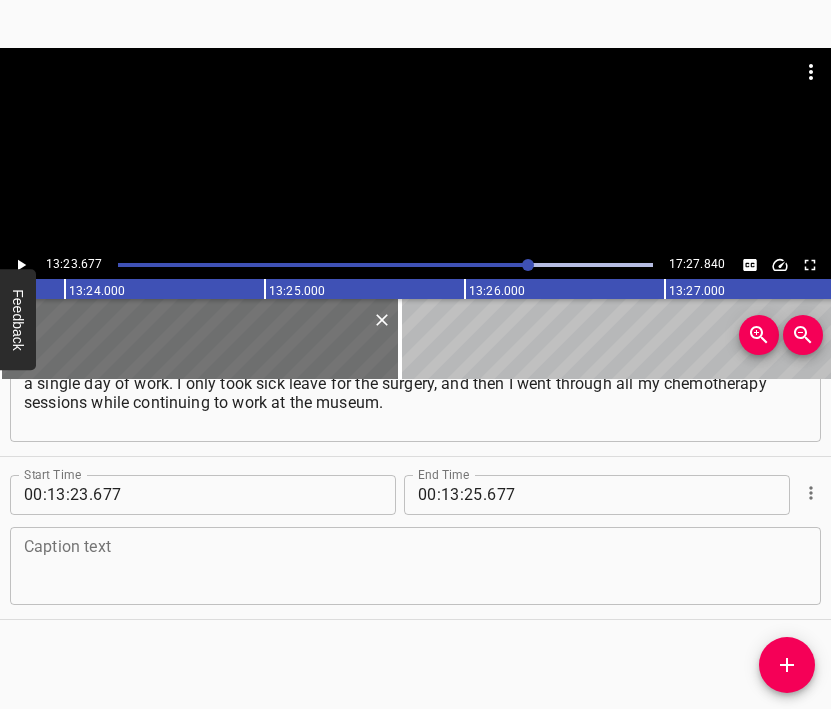click at bounding box center (415, 565) 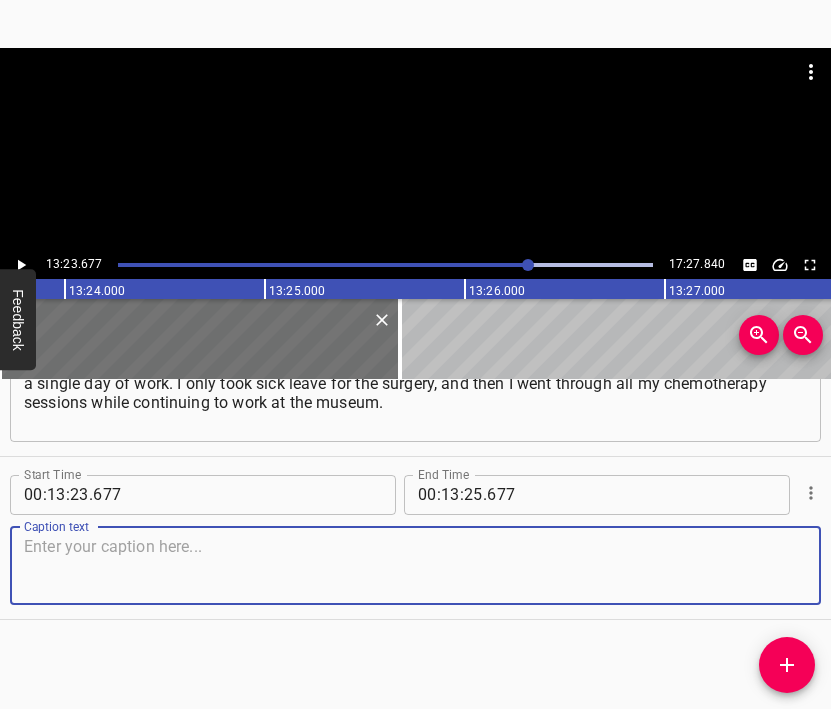 paste on "And I think that’s something we need to talk about — especially to people who receive such a diagnosis and are trying to live with it." 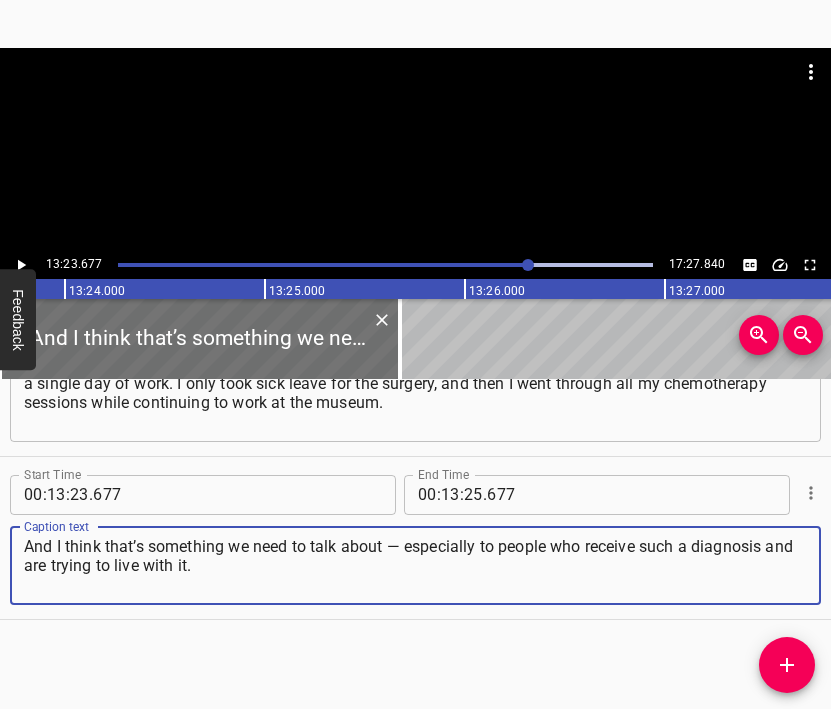 type on "And I think that’s something we need to talk about — especially to people who receive such a diagnosis and are trying to live with it." 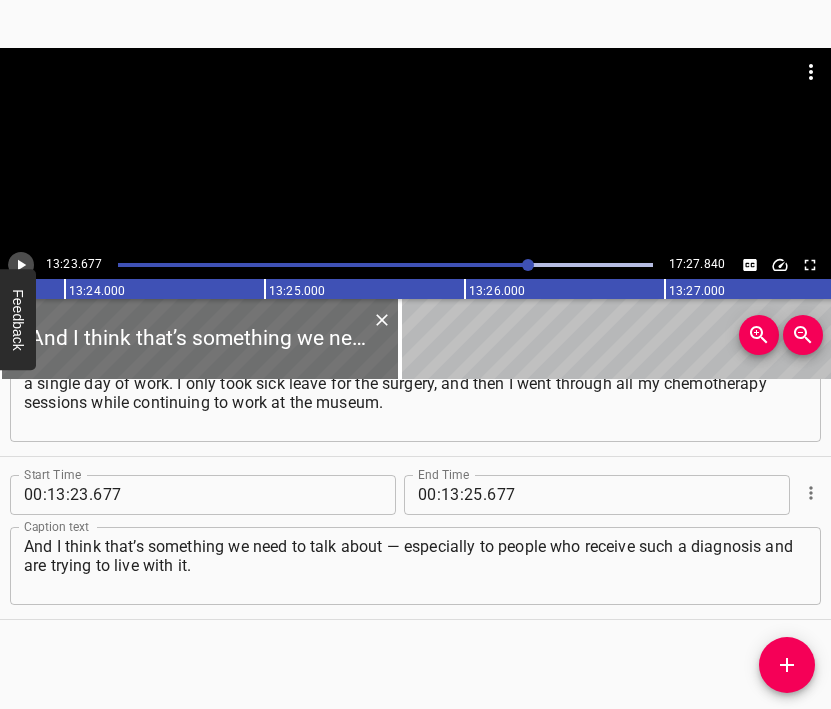 click 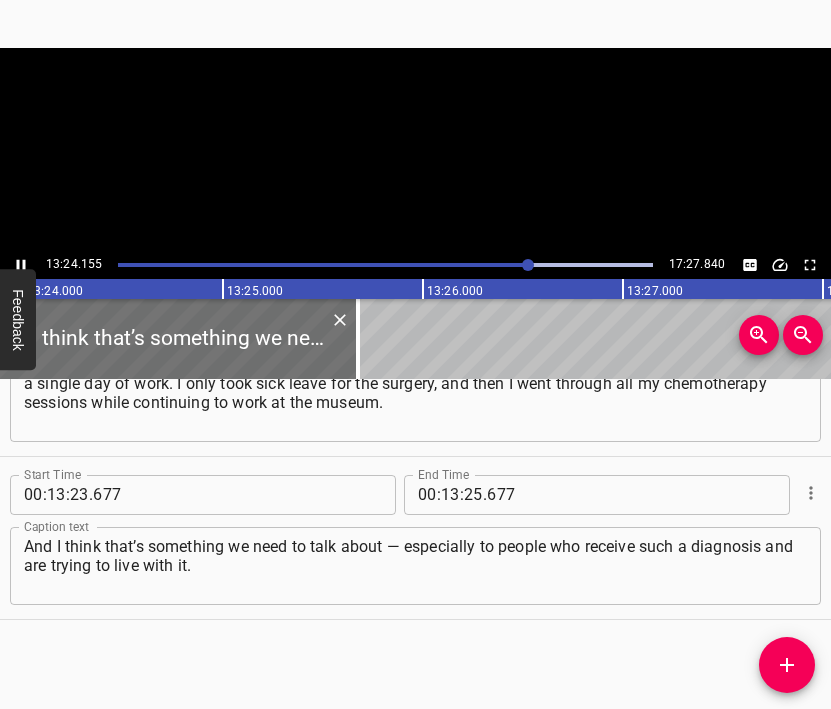 scroll, scrollTop: 0, scrollLeft: 160819, axis: horizontal 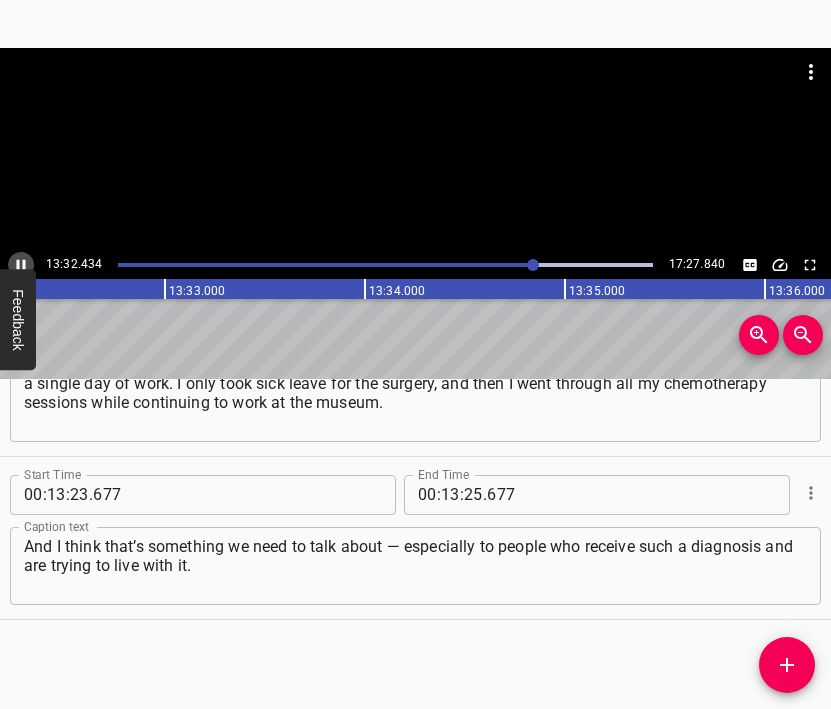 click 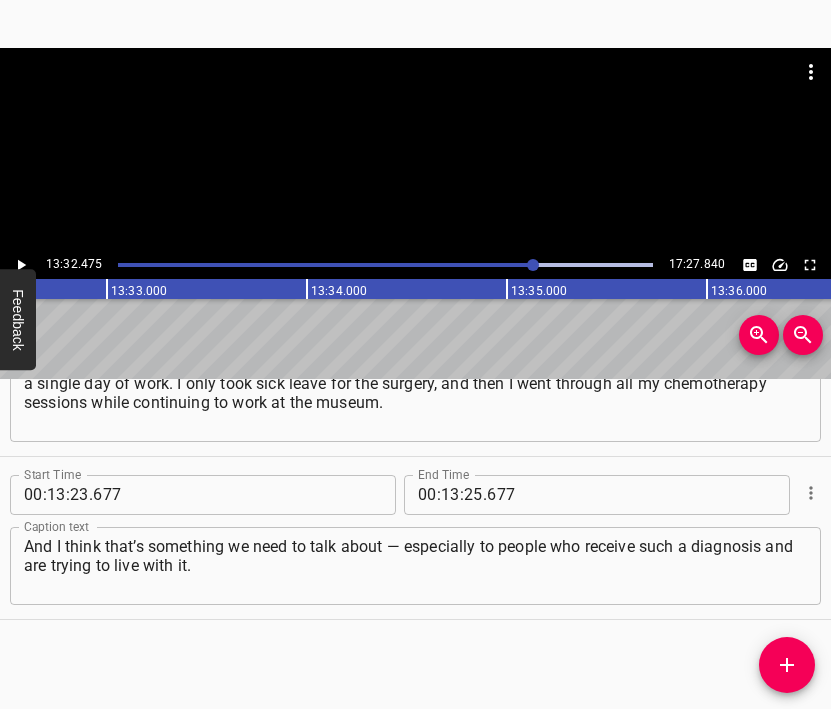scroll, scrollTop: 0, scrollLeft: 162494, axis: horizontal 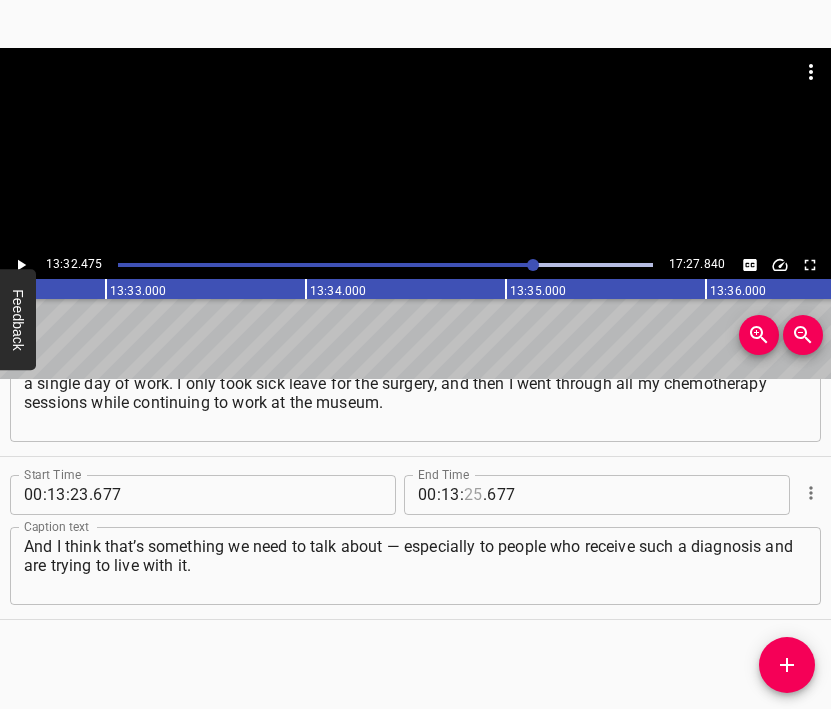 click at bounding box center (473, 495) 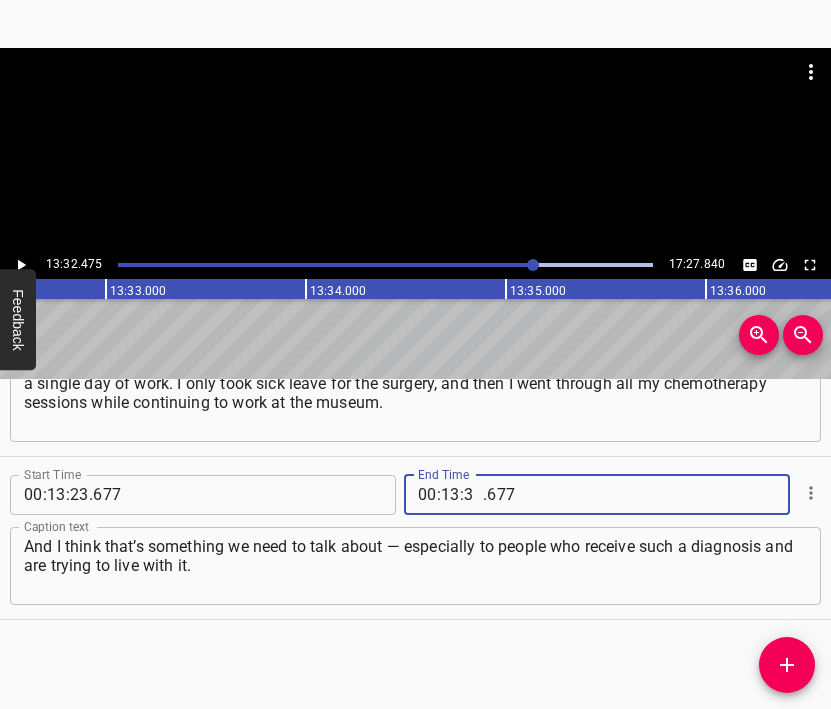 type on "32" 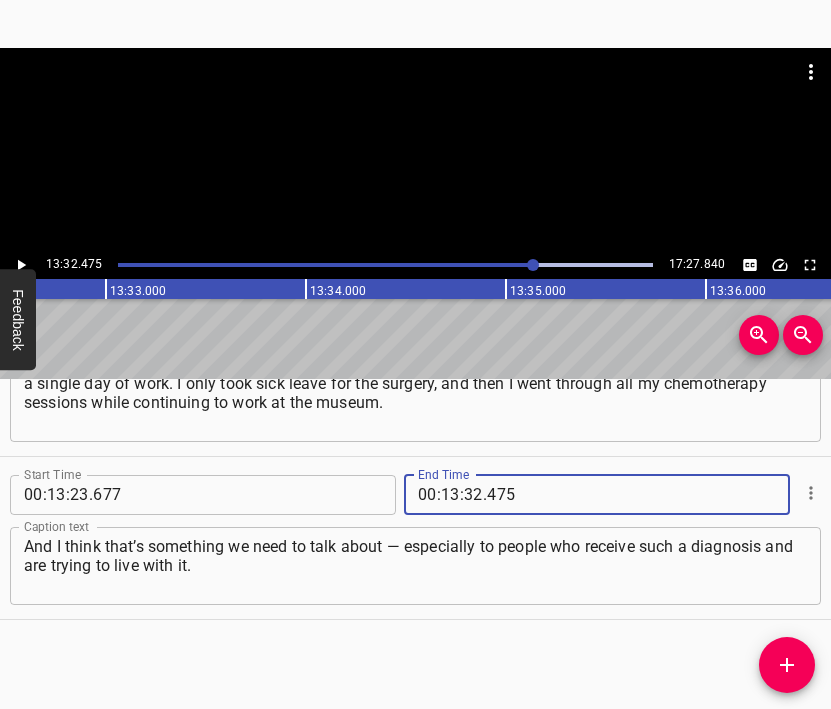 type on "475" 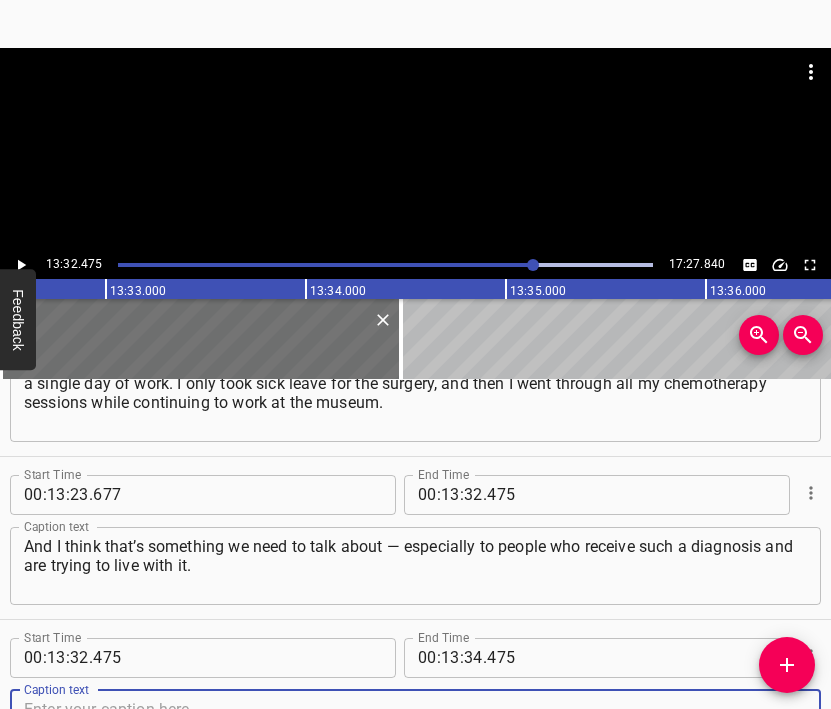 scroll, scrollTop: 10358, scrollLeft: 0, axis: vertical 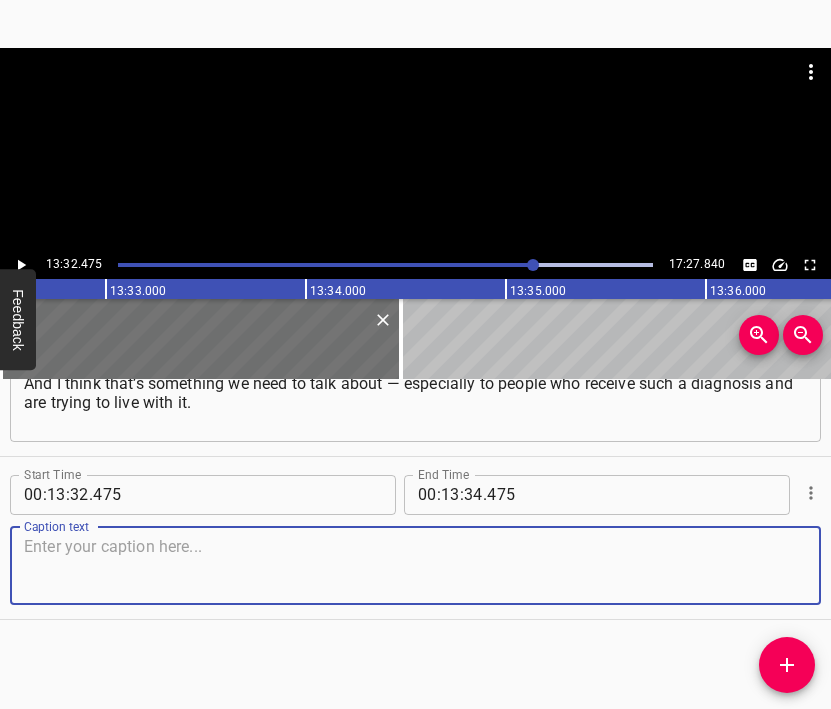 click at bounding box center (415, 565) 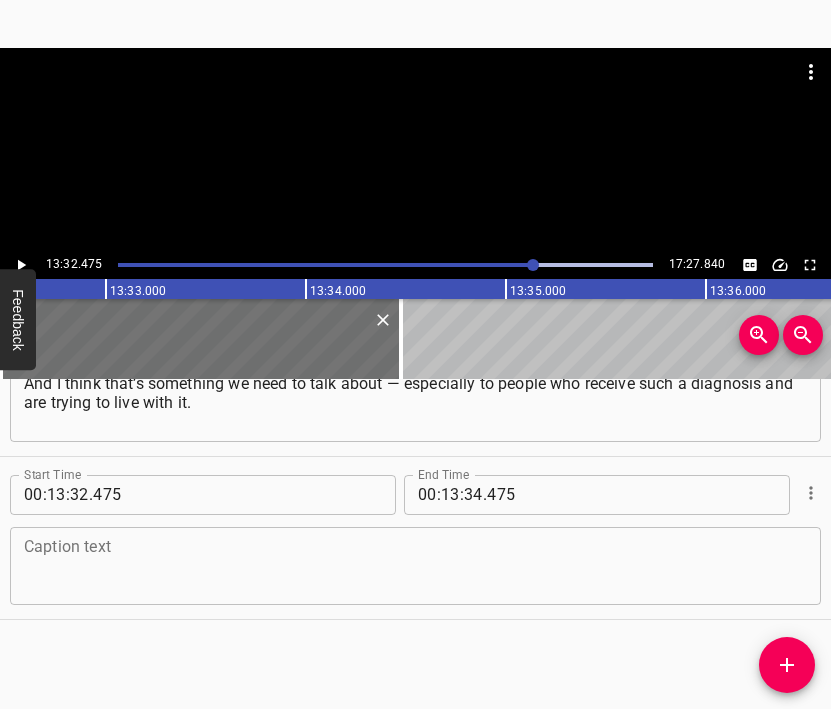 click at bounding box center (415, 565) 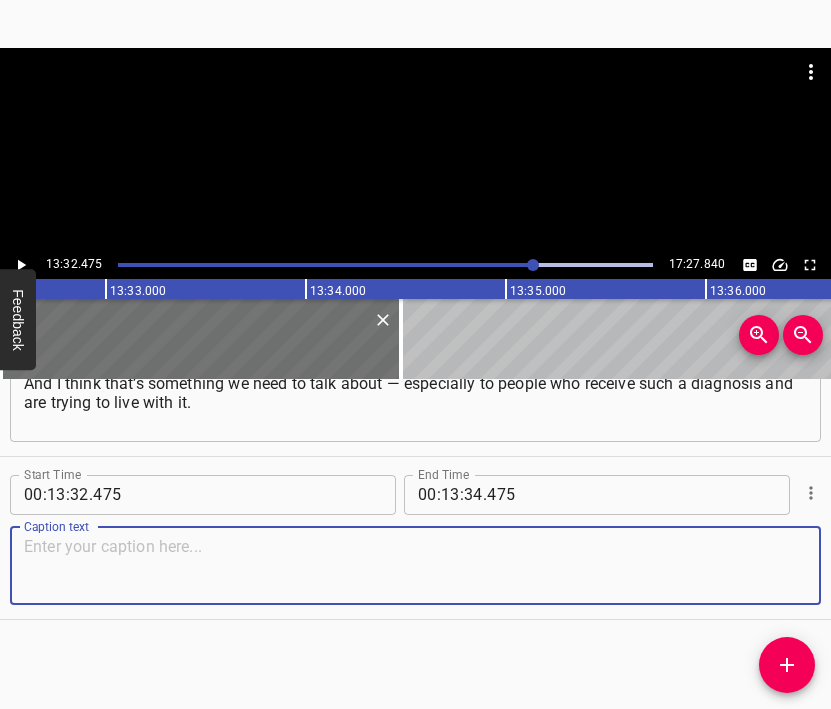 paste on "People need support during that time. Because it’s not a death sentence. It’s just a diagnosis — something you have to deal with. Another life challenge that" 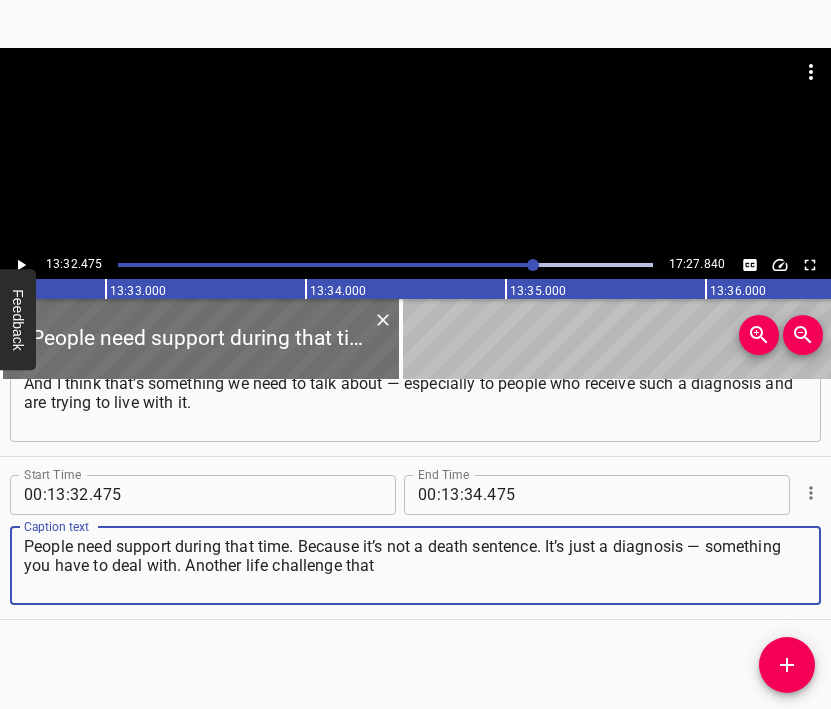type on "People need support during that time. Because it’s not a death sentence. It’s just a diagnosis — something you have to deal with. Another life challenge that" 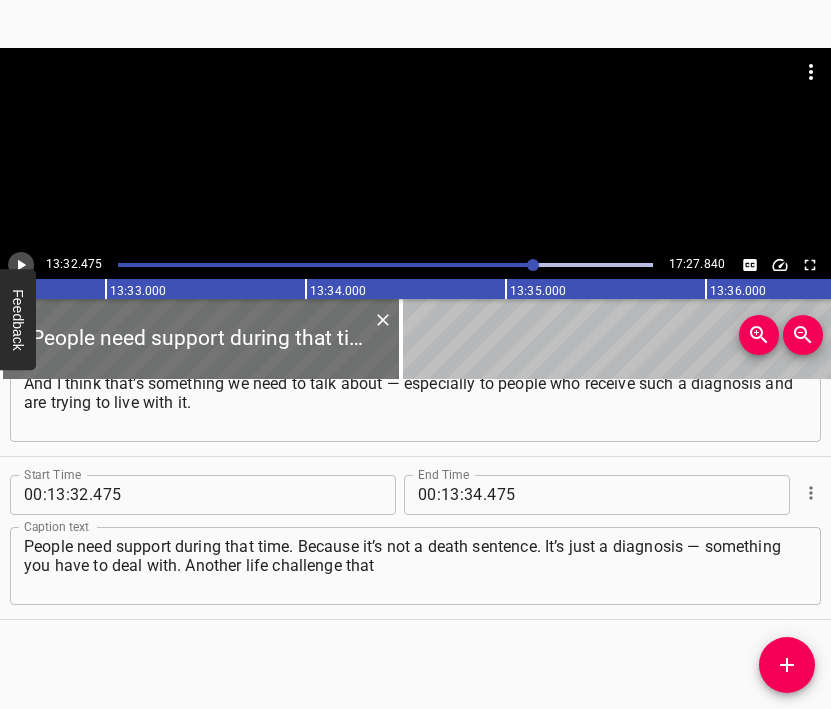 click 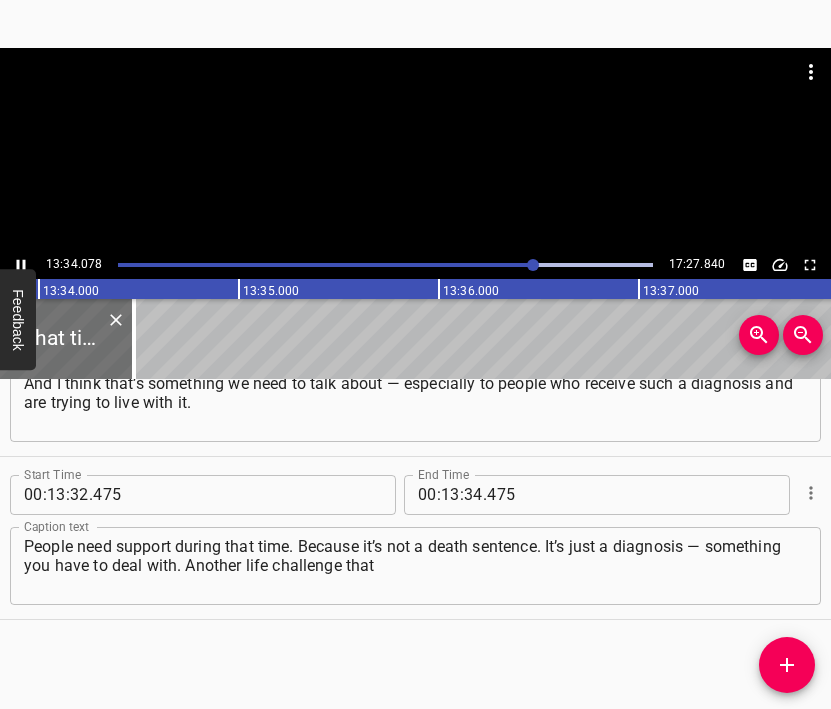 scroll, scrollTop: 0, scrollLeft: 162814, axis: horizontal 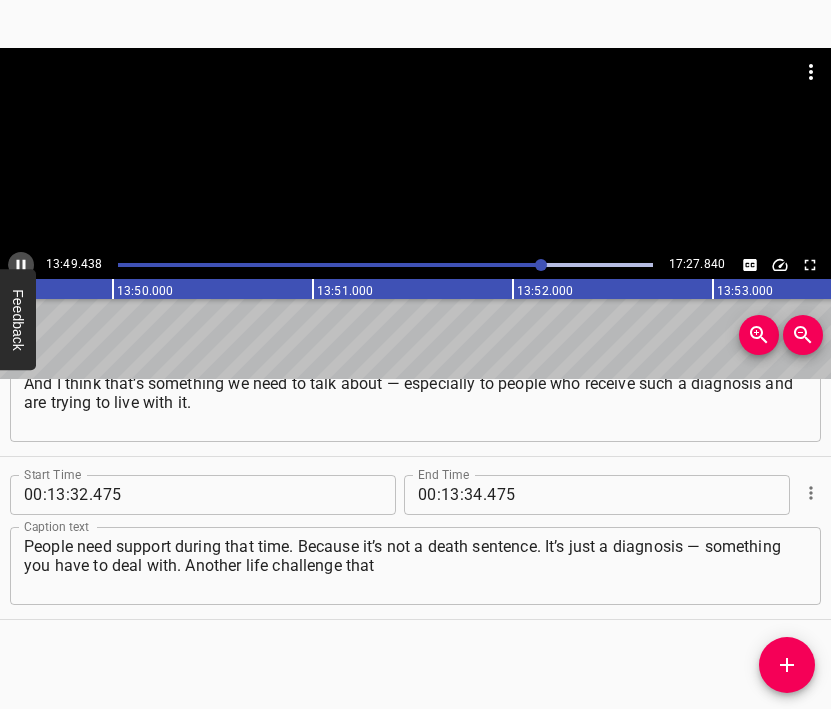 click 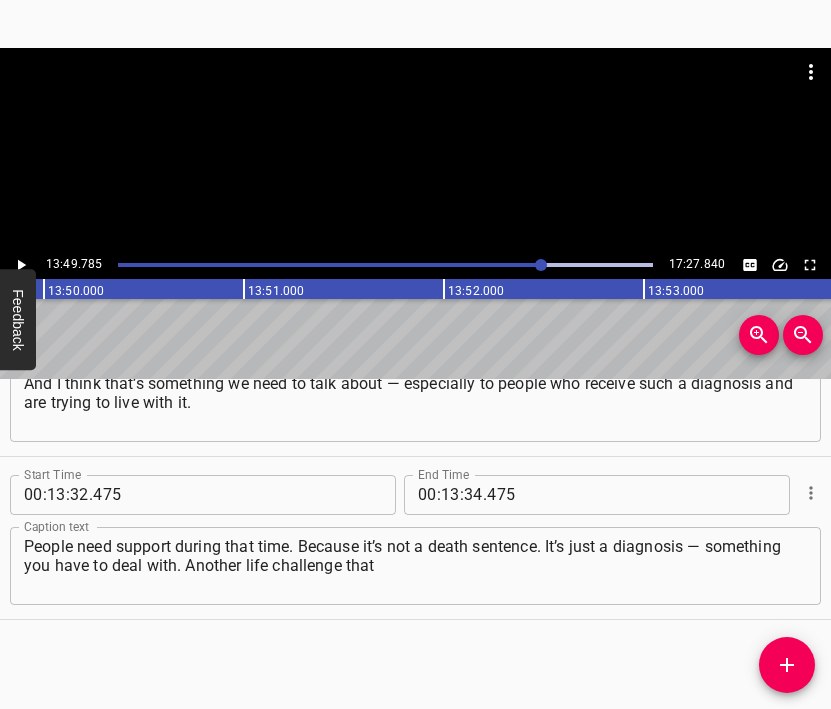 scroll, scrollTop: 0, scrollLeft: 165957, axis: horizontal 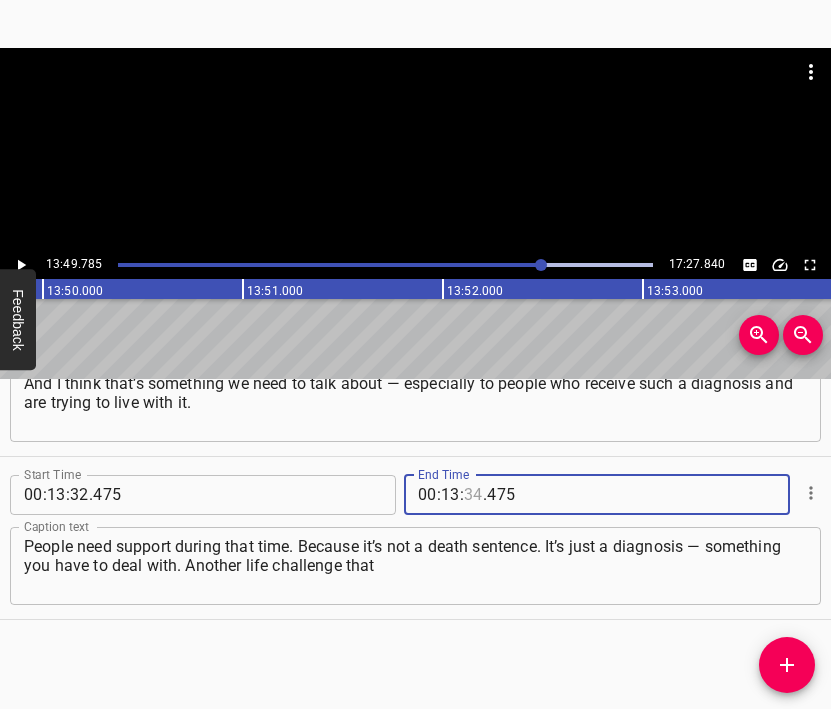 click at bounding box center (473, 495) 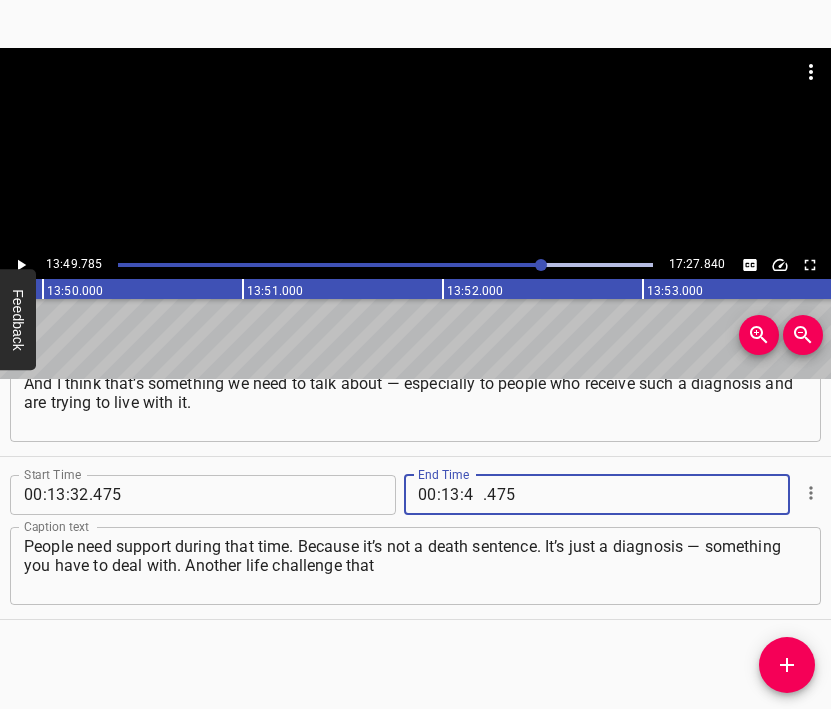 type on "49" 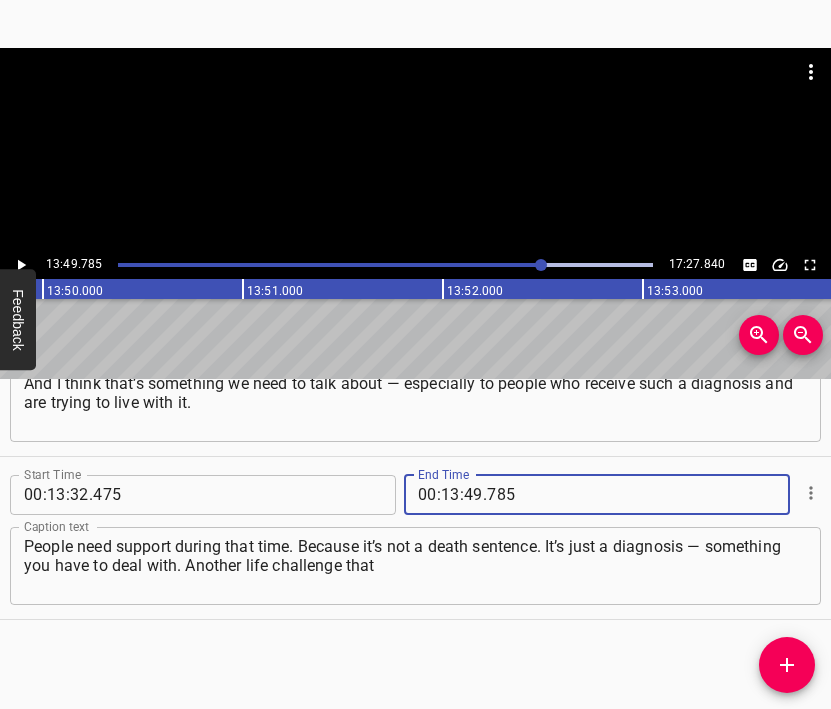 type on "785" 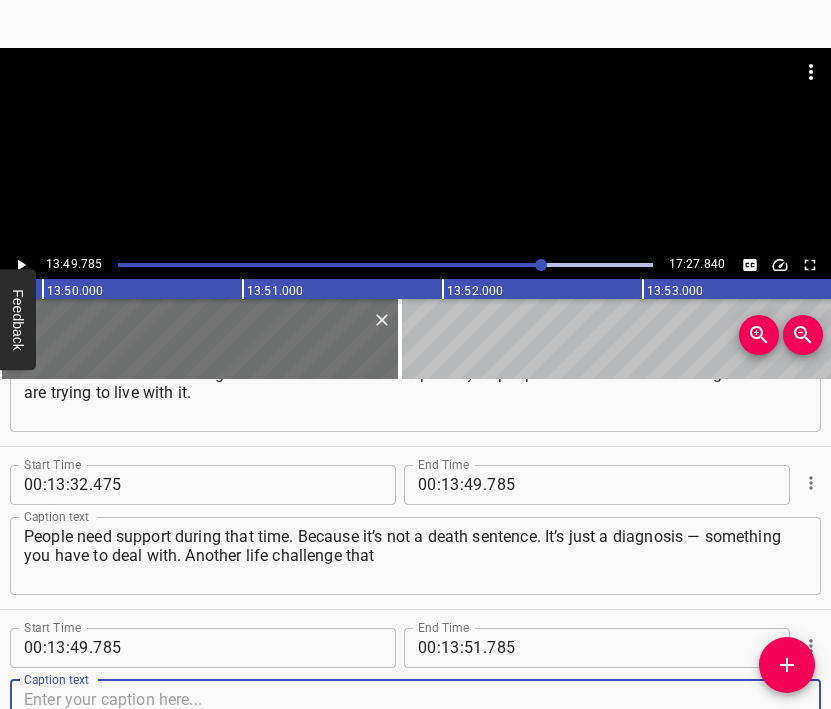 scroll, scrollTop: 10521, scrollLeft: 0, axis: vertical 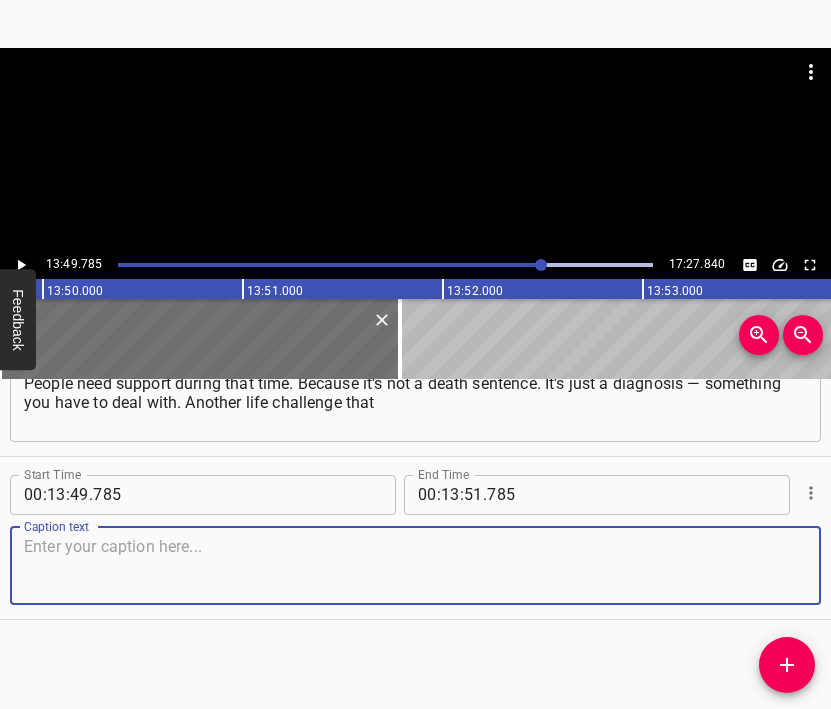 click at bounding box center (415, 565) 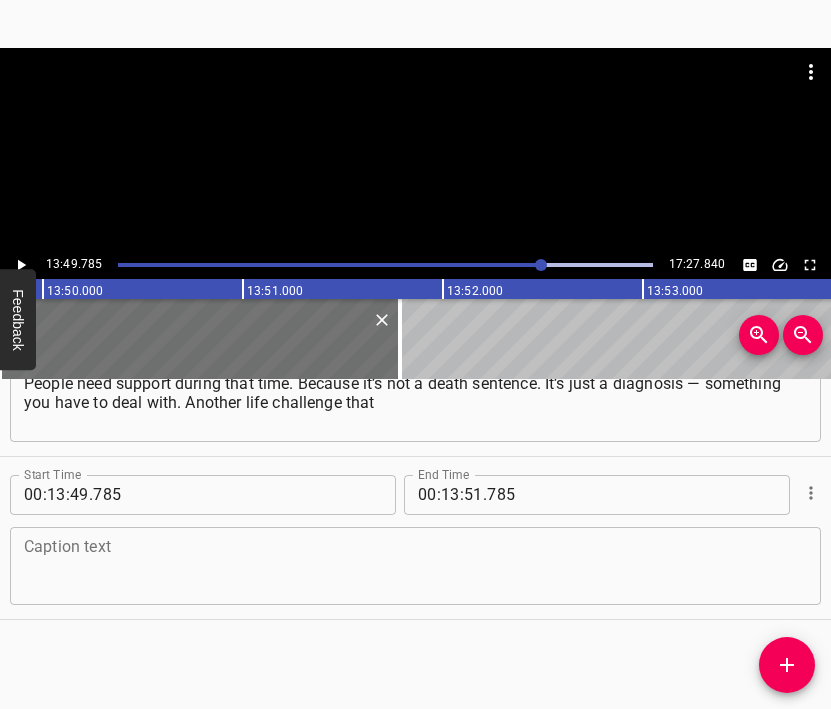 click at bounding box center [415, 565] 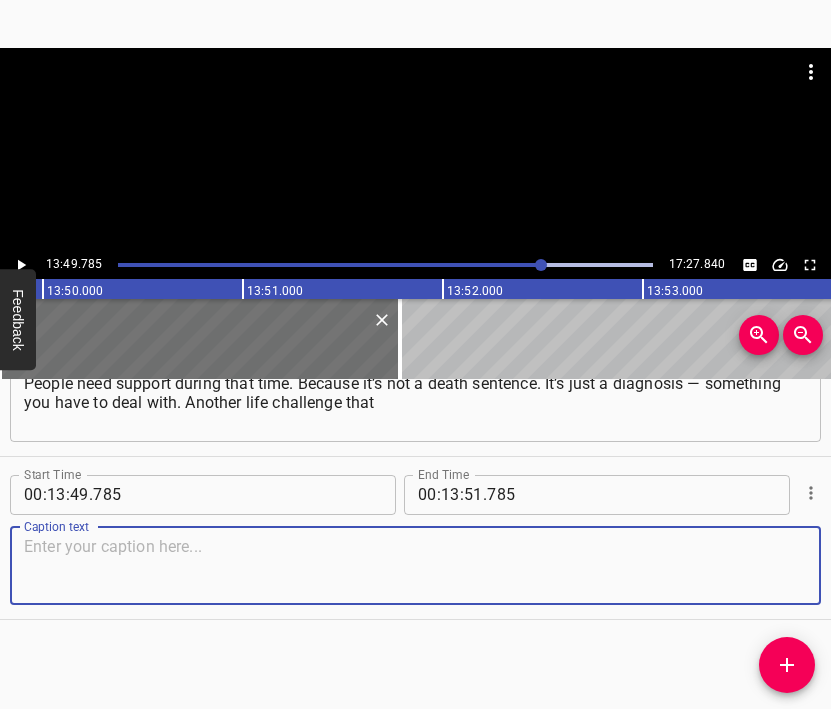 paste on "you’re given at that moment. And so I began striving… I made my illness public — I never hid behind it. And I continue working with my doctor to, for example," 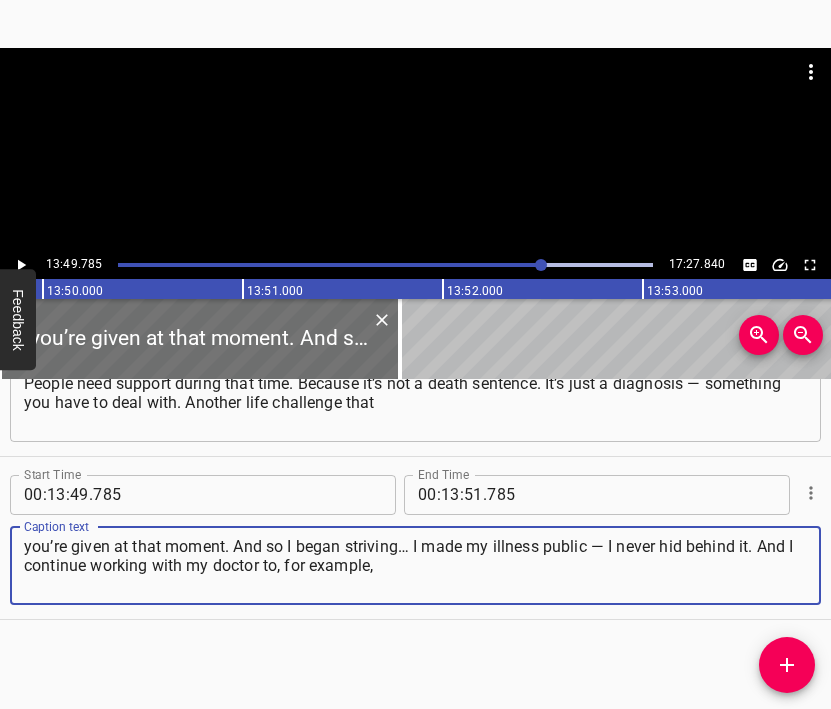 type on "you’re given at that moment. And so I began striving… I made my illness public — I never hid behind it. And I continue working with my doctor to, for example," 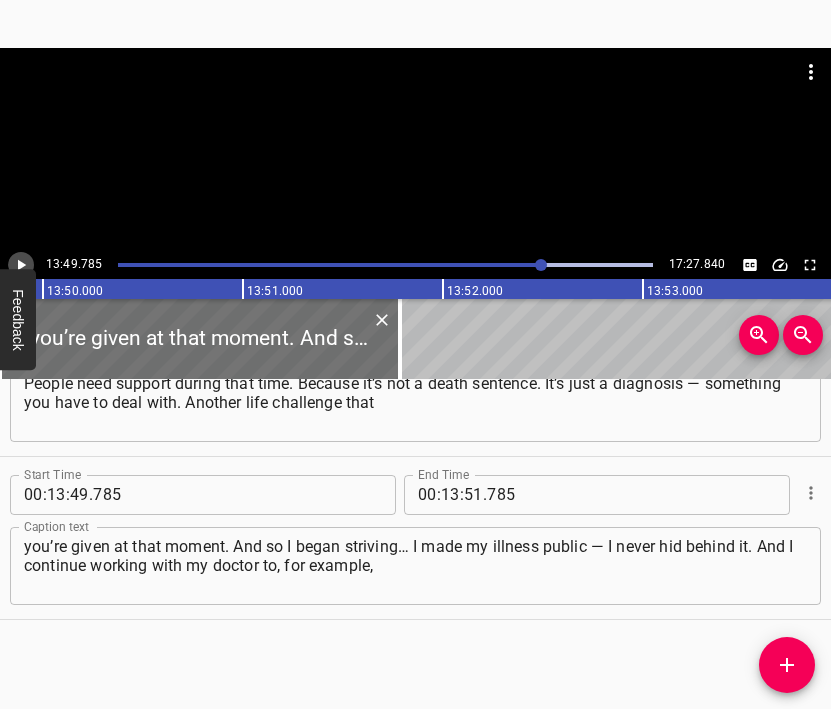 click 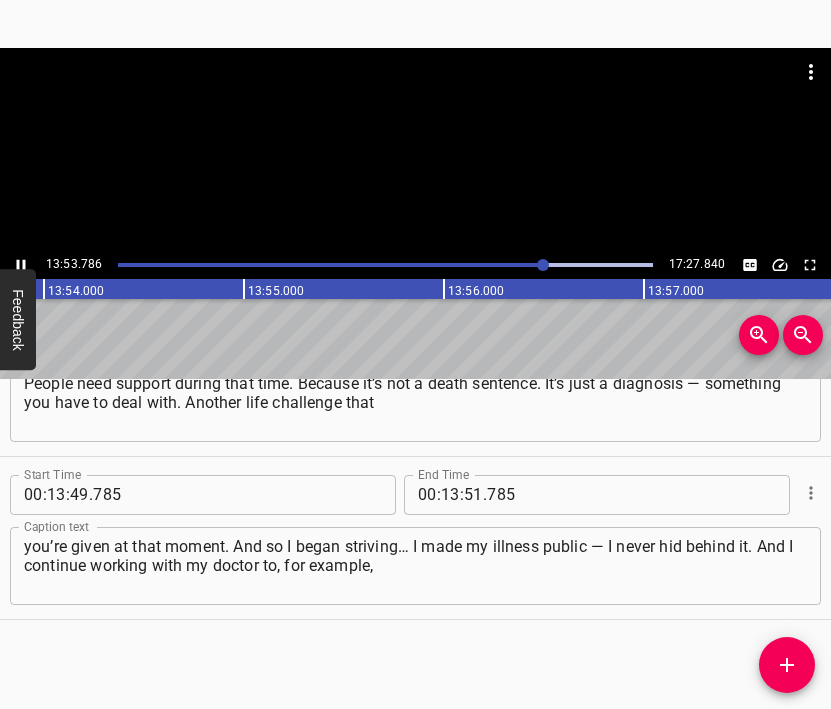 scroll, scrollTop: 0, scrollLeft: 166808, axis: horizontal 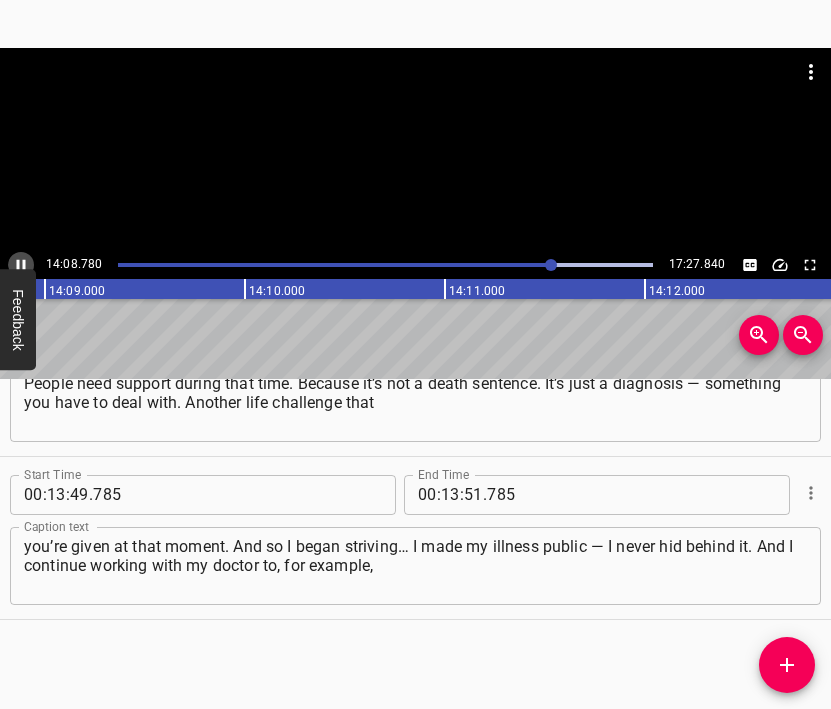 click 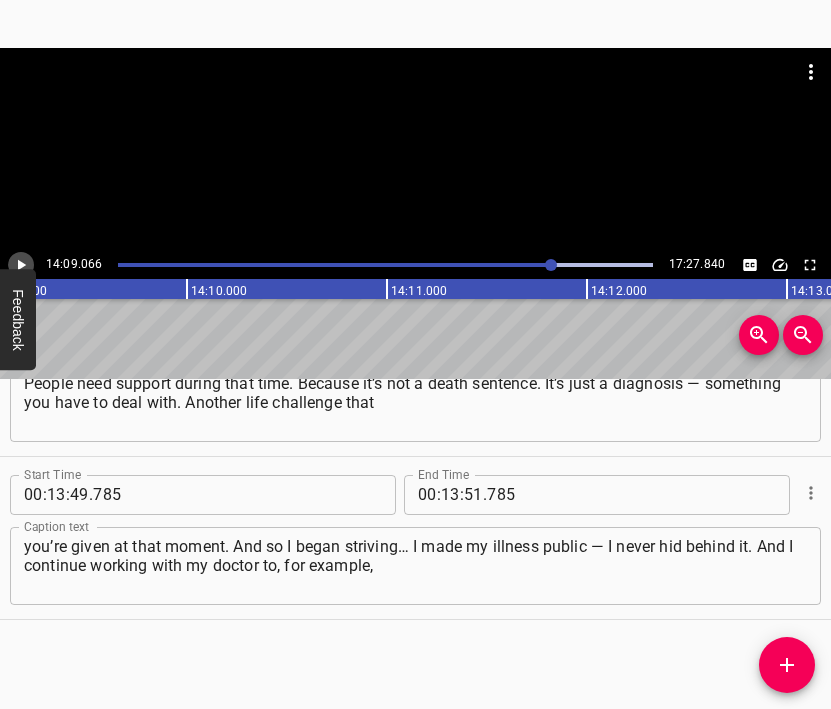 click 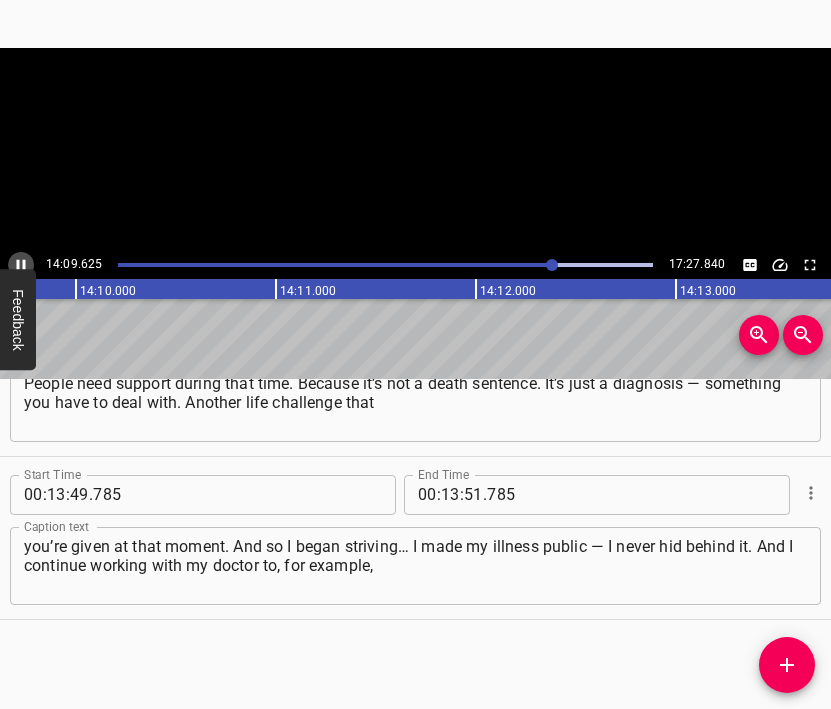 click 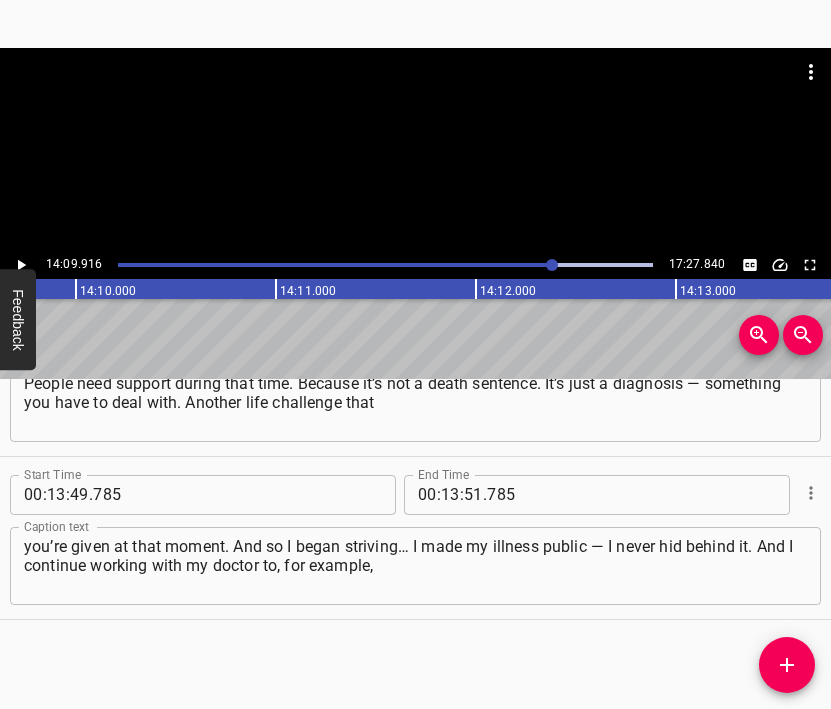 scroll, scrollTop: 0, scrollLeft: 169983, axis: horizontal 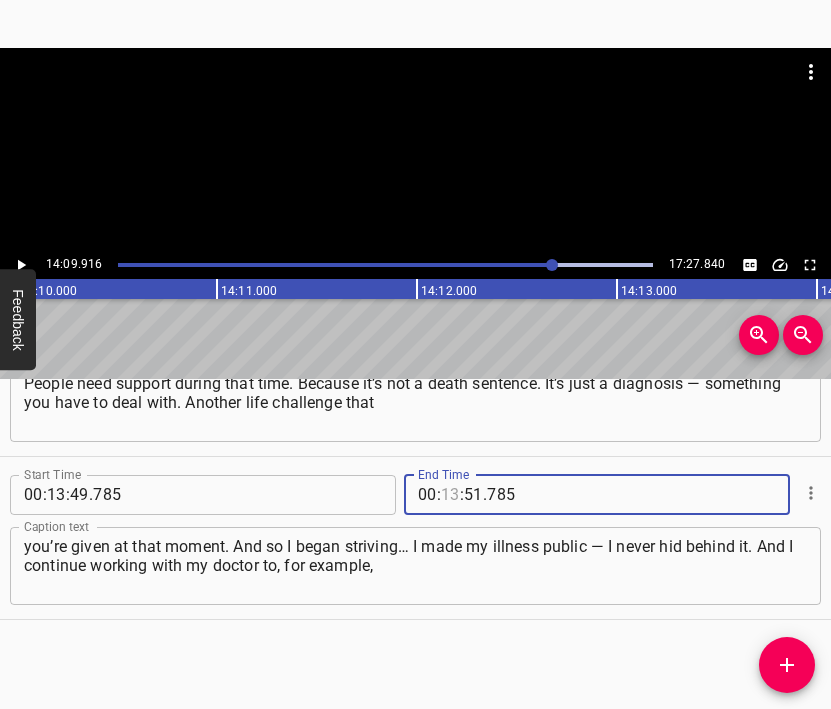 click at bounding box center [450, 495] 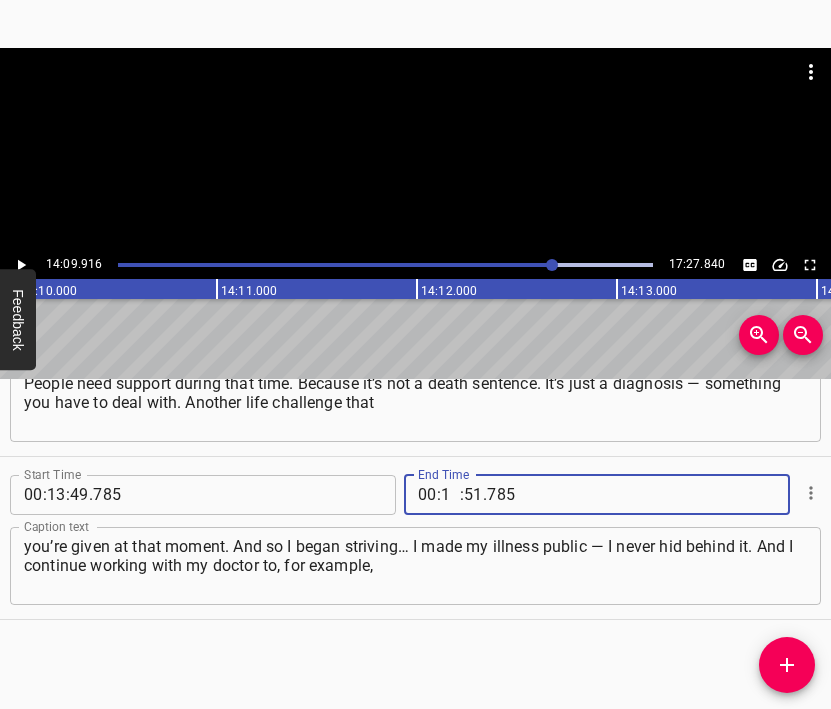 type on "14" 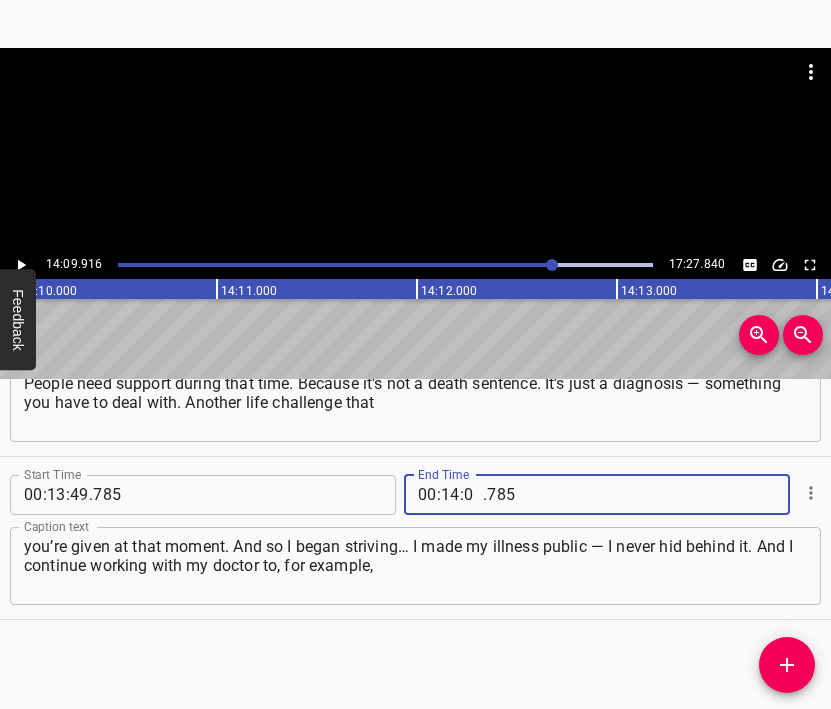 type on "09" 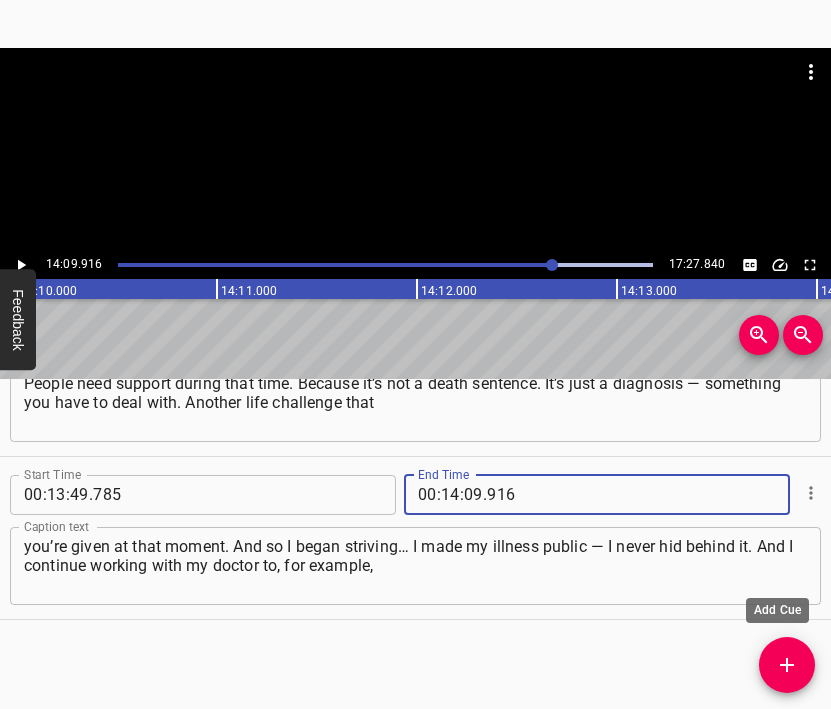 type on "916" 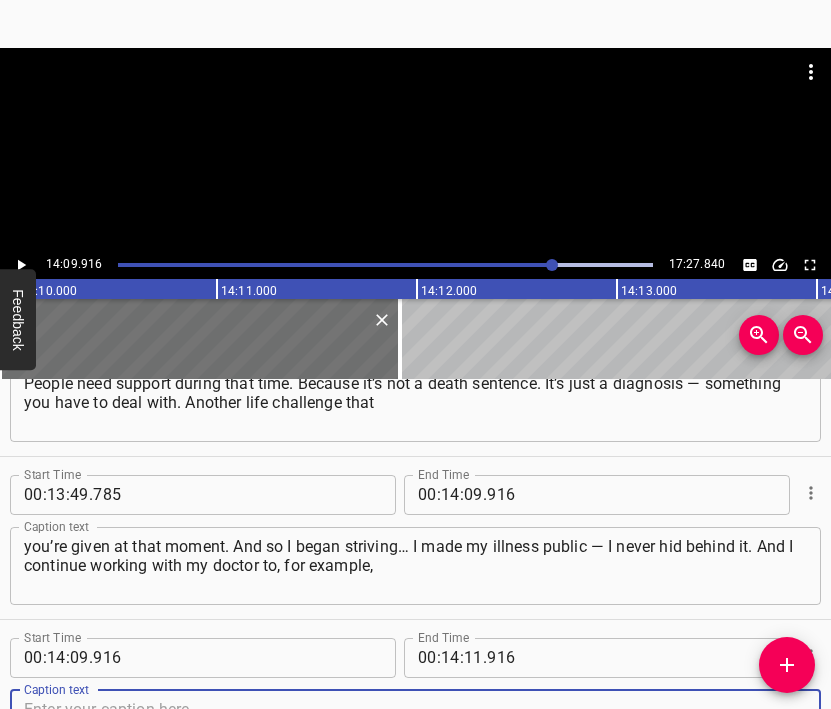 scroll, scrollTop: 10531, scrollLeft: 0, axis: vertical 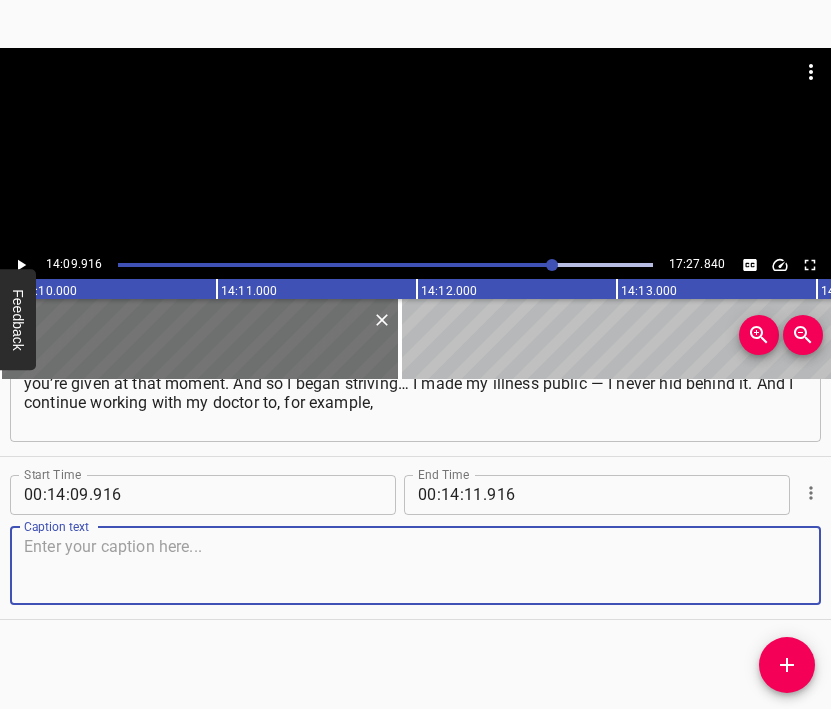 click at bounding box center [415, 565] 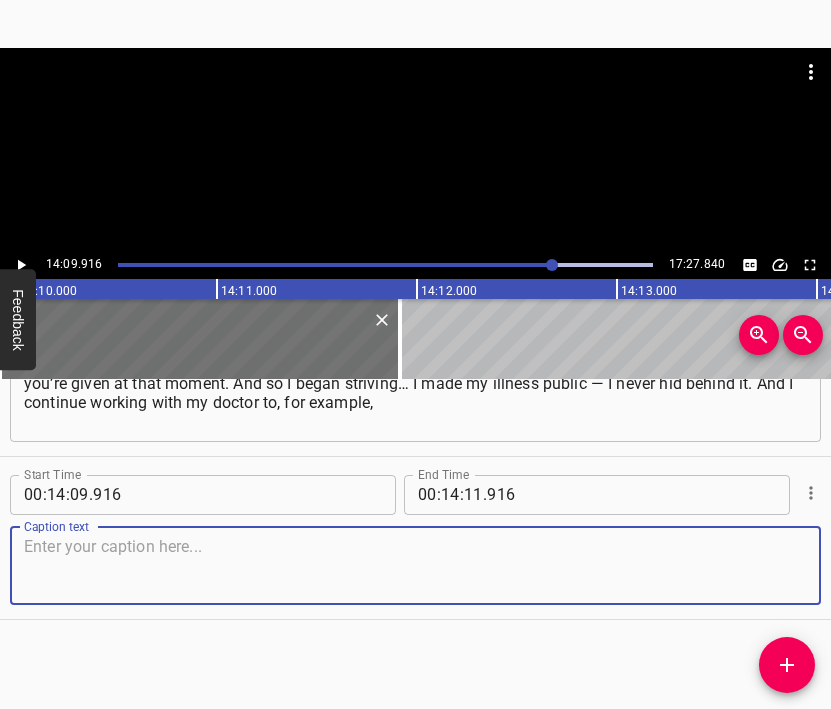 click at bounding box center (415, 565) 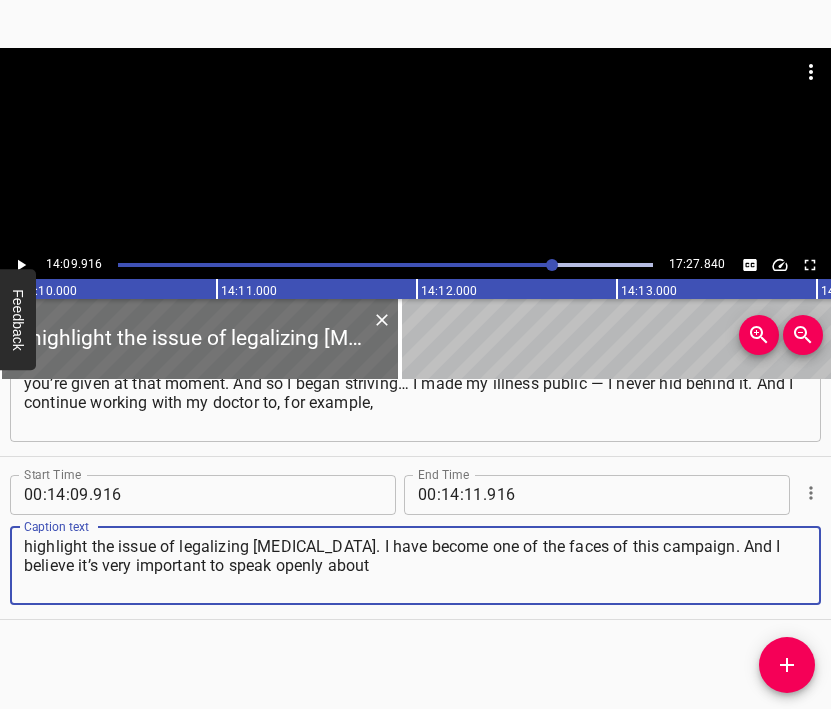 type on "highlight the issue of legalizing medical cannabis. I have become one of the faces of this campaign. And I believe it’s very important to speak openly about" 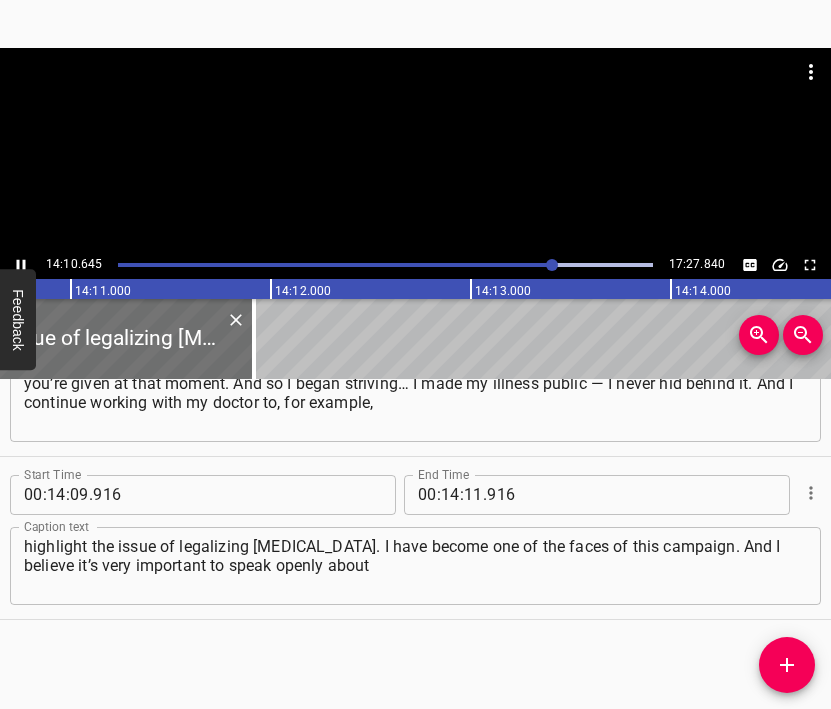 scroll, scrollTop: 0, scrollLeft: 170182, axis: horizontal 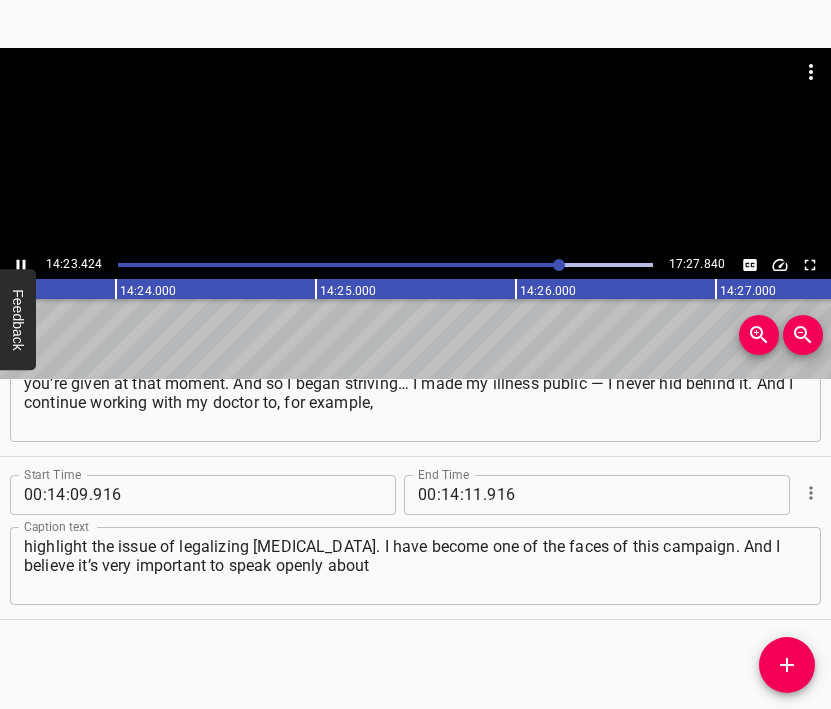 click 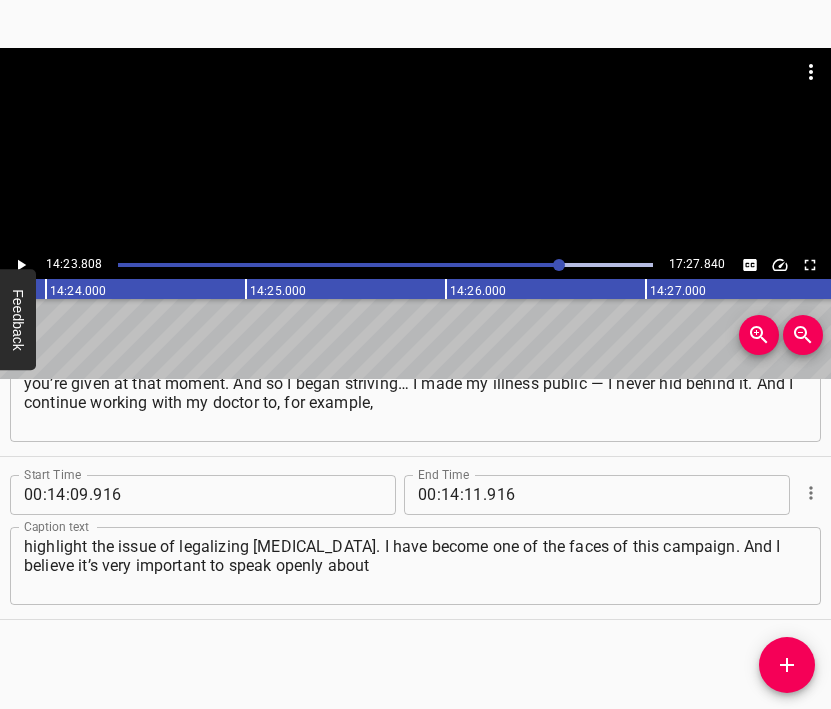 scroll, scrollTop: 0, scrollLeft: 172761, axis: horizontal 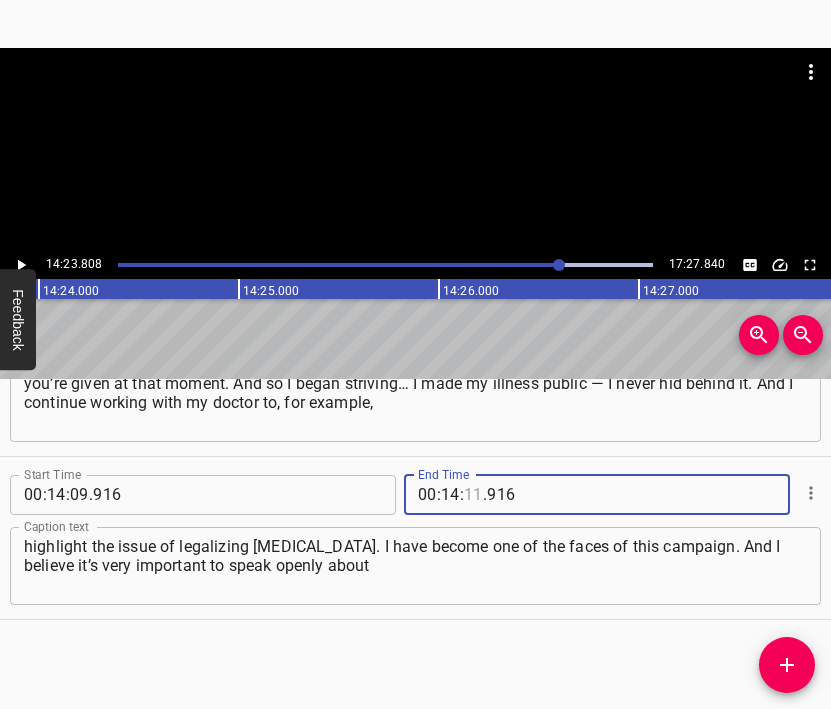 click at bounding box center (473, 495) 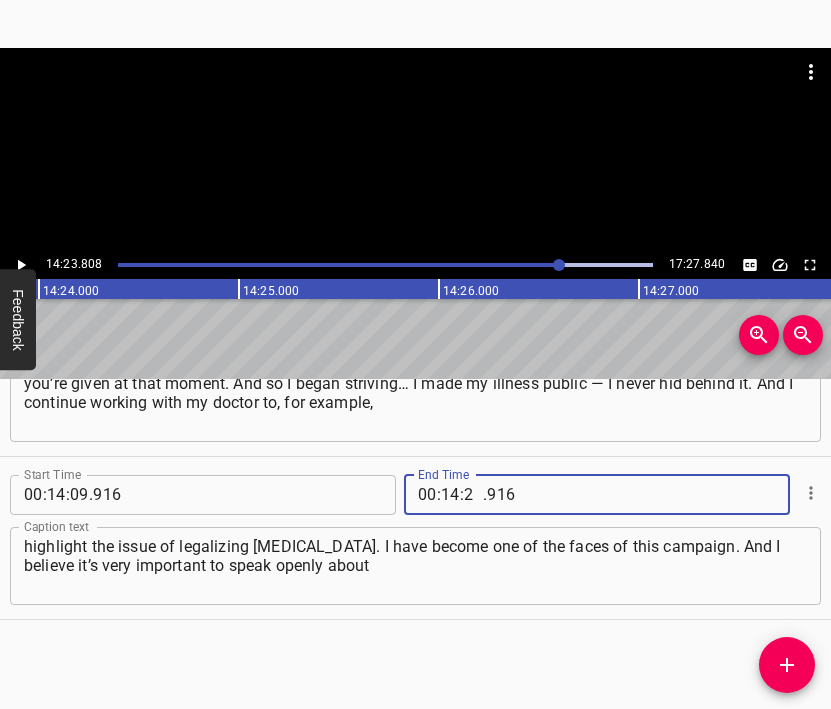 type on "23" 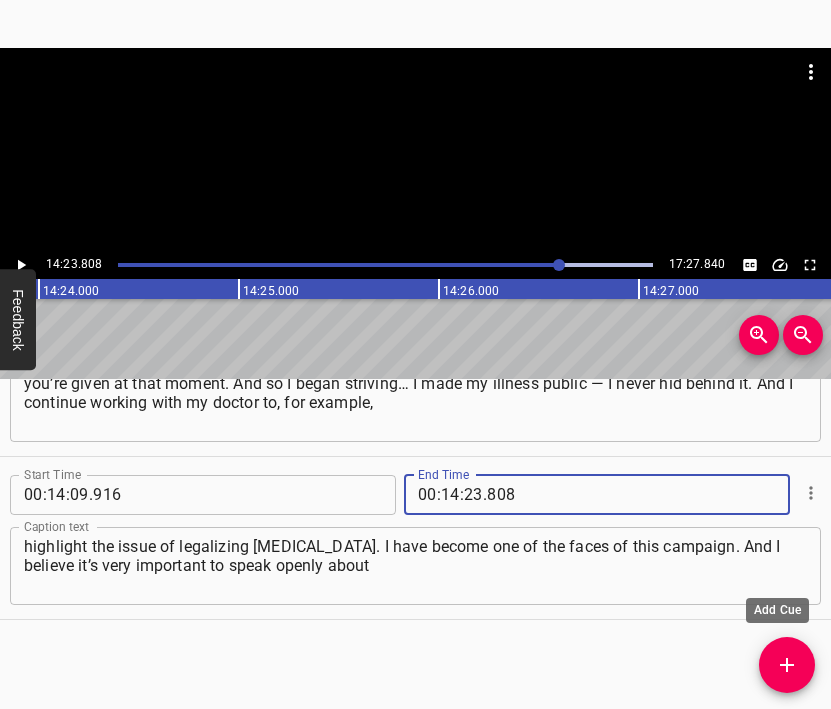 type on "808" 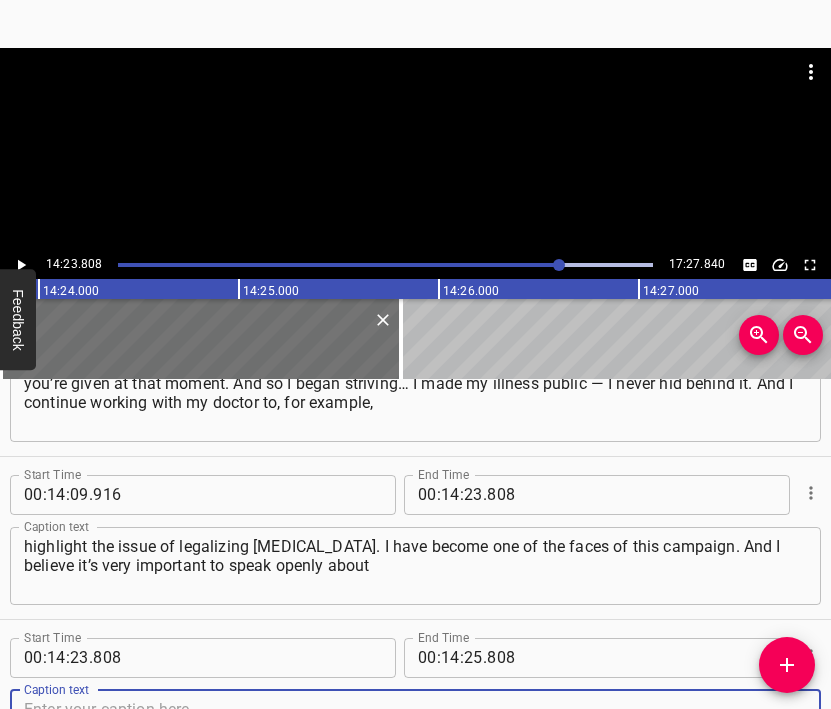 scroll, scrollTop: 10694, scrollLeft: 0, axis: vertical 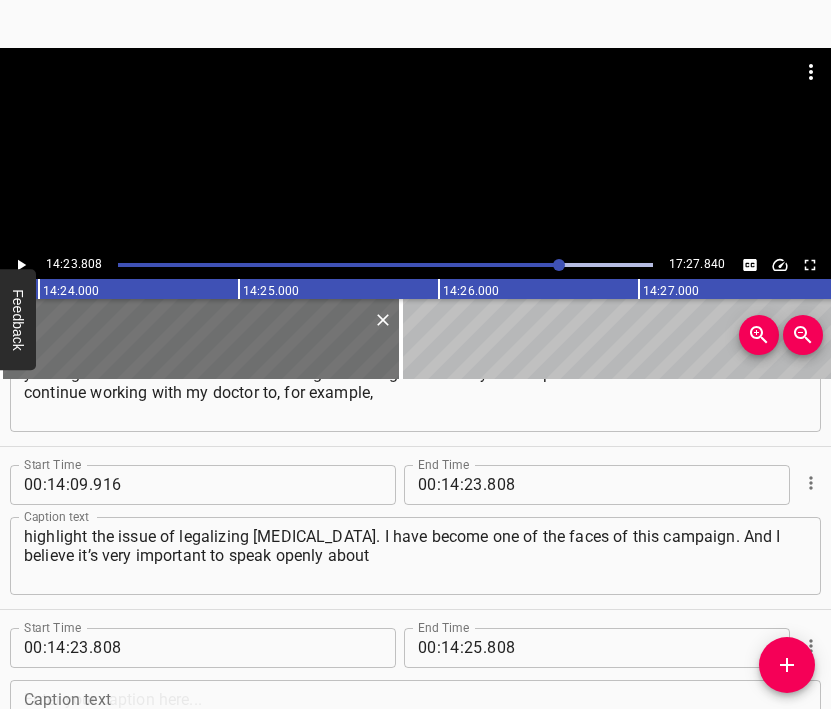 drag, startPoint x: 814, startPoint y: 675, endPoint x: 799, endPoint y: 693, distance: 23.43075 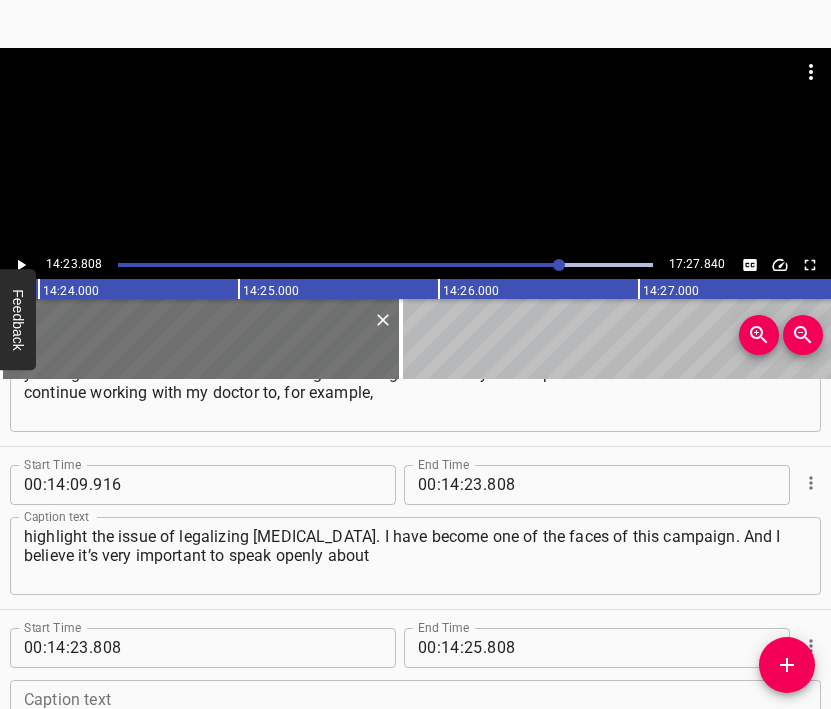 click on "Caption Editor Batch Transcribe Login Sign Up Privacy Contact 14:23.808 17:27.840 00:00.000 00:01.000 00:02.000 00:03.000 00:04.000 00:05.000 00:06.000 00:07.000 00:08.000 00:09.000 00:10.000 00:11.000 00:12.000 00:13.000 00:14.000 00:15.000 00:16.000 00:17.000 00:18.000 00:19.000 00:20.000 00:21.000 00:22.000 00:23.000 00:24.000 00:25.000 00:25.000 00:26.000 00:27.000 00:28.000 00:29.000 00:30.000 00:31.000 00:32.000 00:33.000 00:34.000 00:35.000 00:36.000 00:37.000 00:38.000 00:39.000 00:40.000 00:41.000 00:42.000 00:43.000 00:44.000 00:45.000 00:46.000 00:47.000 00:48.000 00:49.000 00:50.000 00:50.000 00:51.000 00:52.000 00:53.000 00:54.000 00:55.000 00:56.000 00:57.000 00:58.000 00:59.000 01:00.000 01:01.000 01:02.000 01:03.000 01:04.000 01:05.000 01:06.000 01:07.000 01:08.000 01:09.000 01:10.000 01:11.000 01:12.000 01:13.000 01:14.000 01:15.000 01:15.000 01:16.000 01:17.000 01:18.000 01:19.000 01:20.000 01:21.000 01:22.000 01:23.000 01:24.000 01:25.000 01:26.000 01:27.000 01:28.000 01:29.000 01:30.000 00" at bounding box center [415, 354] 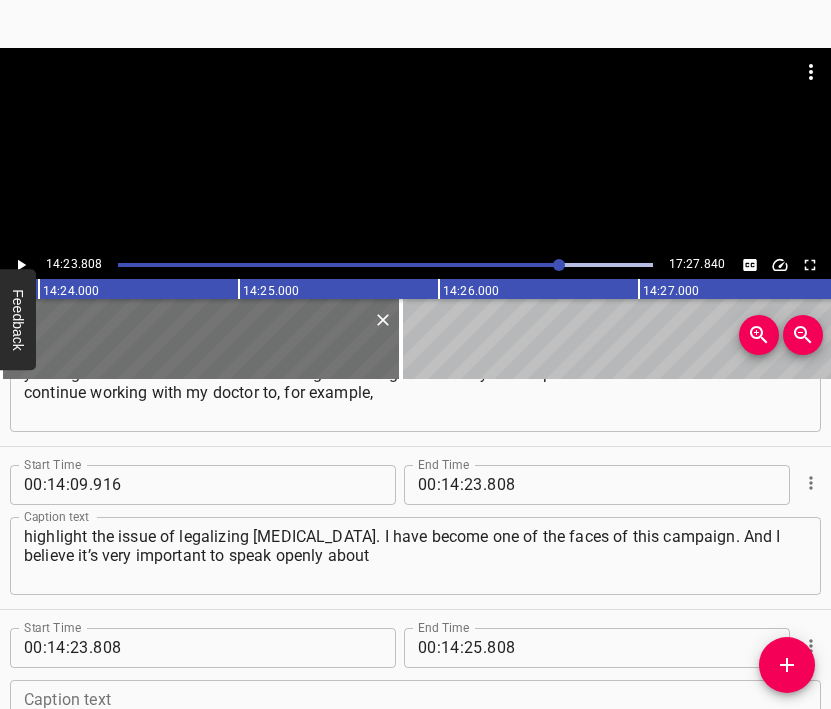 scroll, scrollTop: 10847, scrollLeft: 0, axis: vertical 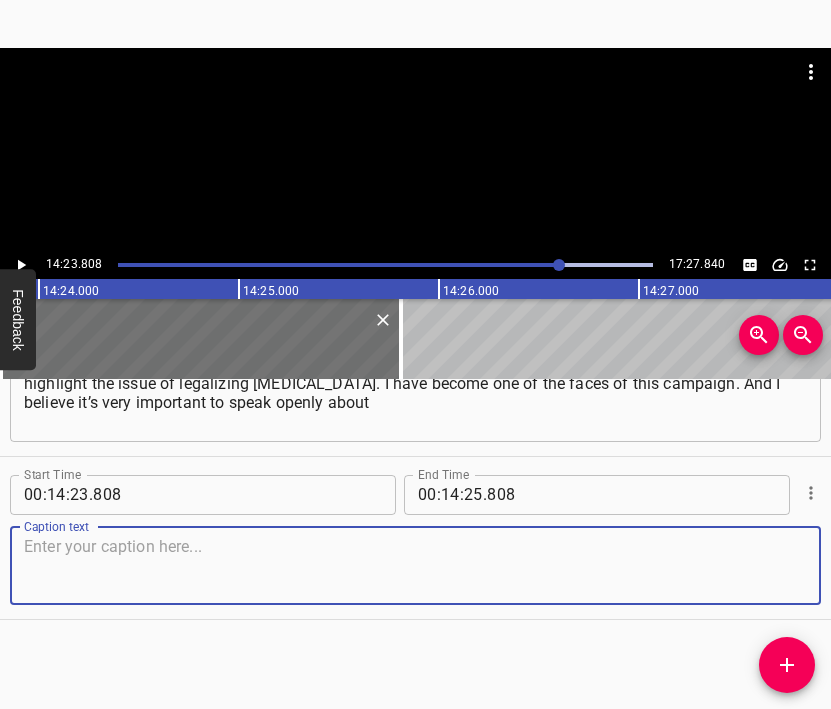 click at bounding box center [415, 565] 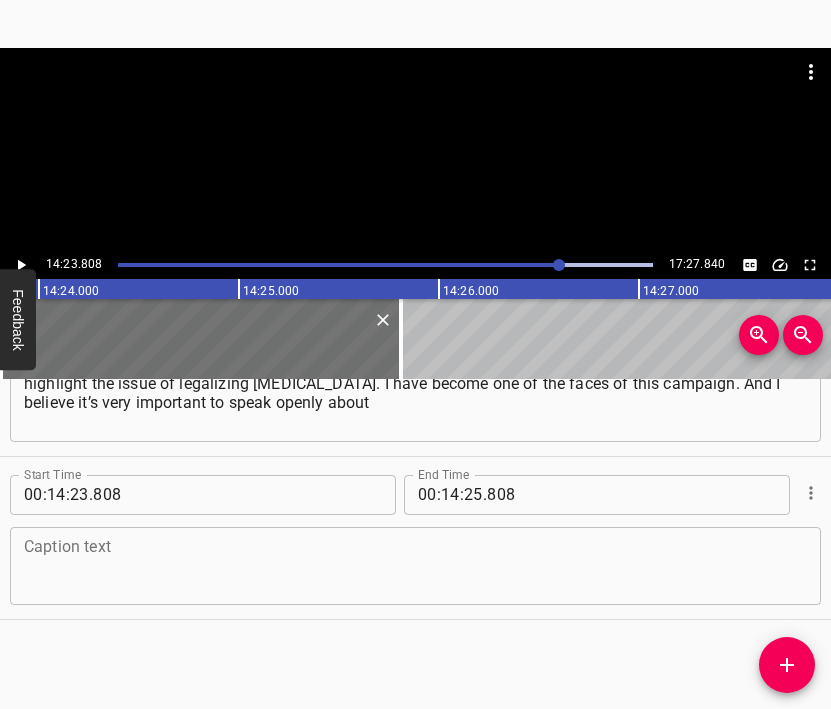 click at bounding box center (415, 565) 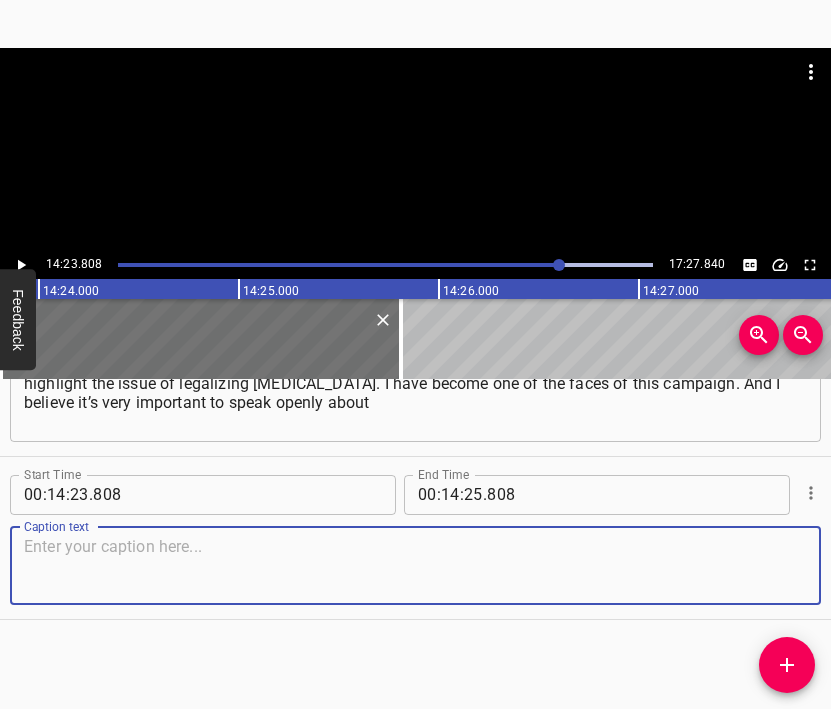 paste on "how many people actually need this pain relief. How many of us there are. Especially considering how many soldiers urgently need this help right now." 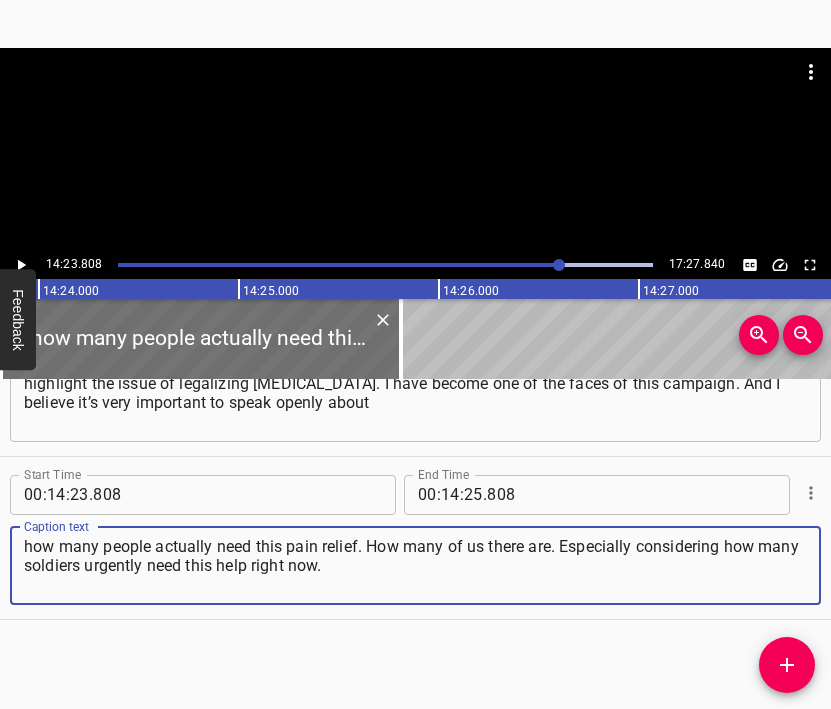 type on "how many people actually need this pain relief. How many of us there are. Especially considering how many soldiers urgently need this help right now." 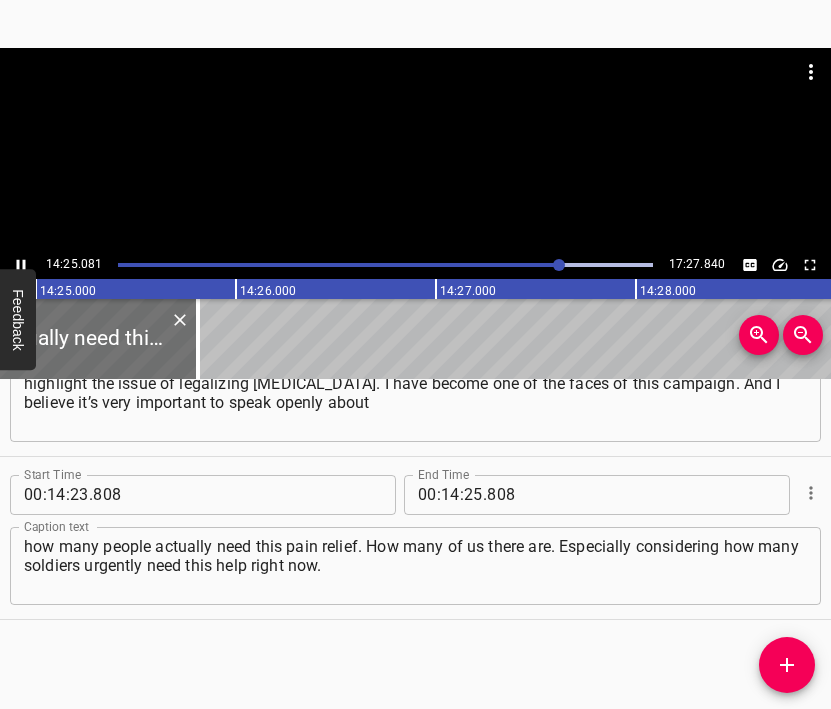 scroll, scrollTop: 0, scrollLeft: 173016, axis: horizontal 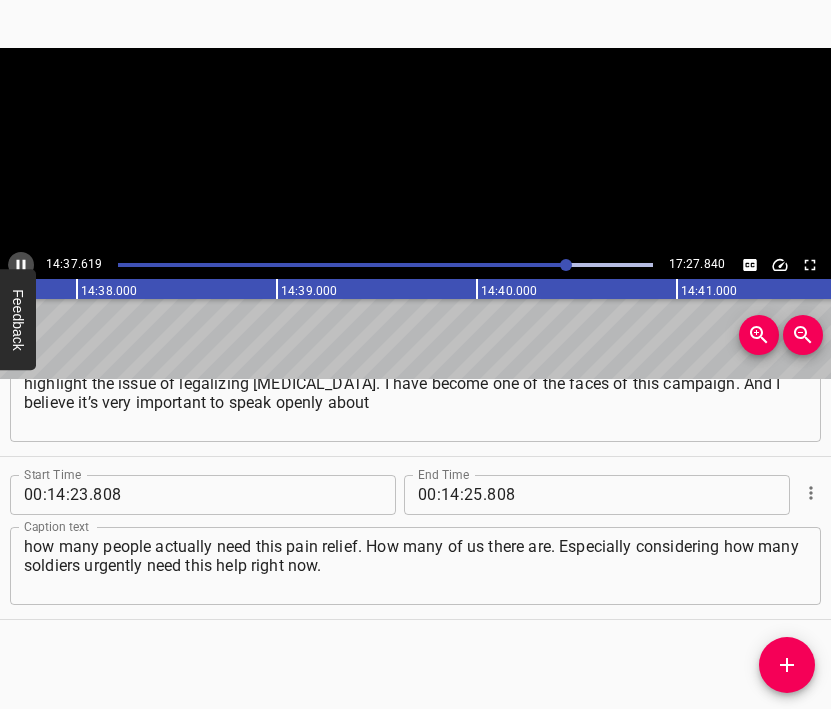 click 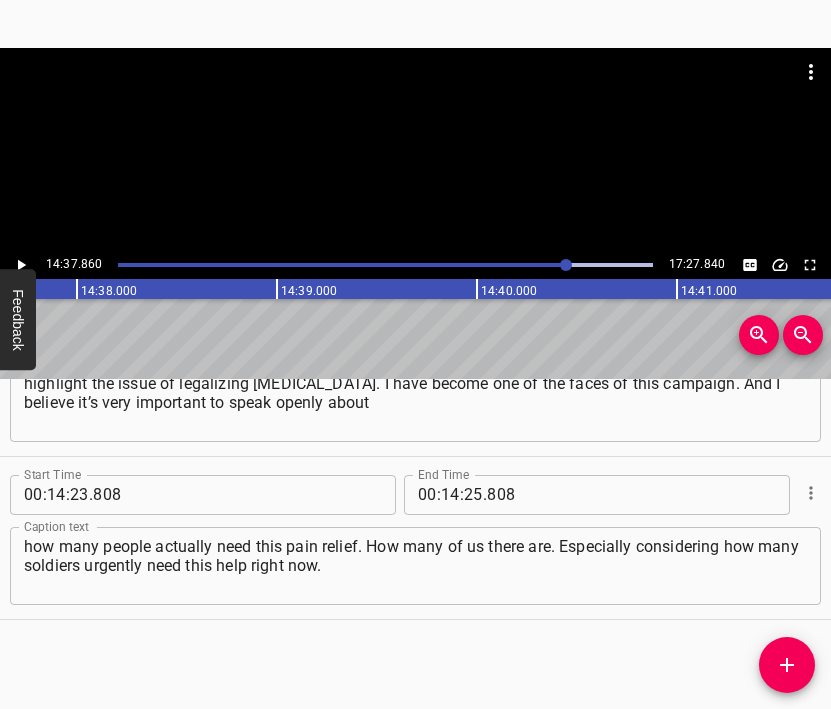 scroll, scrollTop: 0, scrollLeft: 175572, axis: horizontal 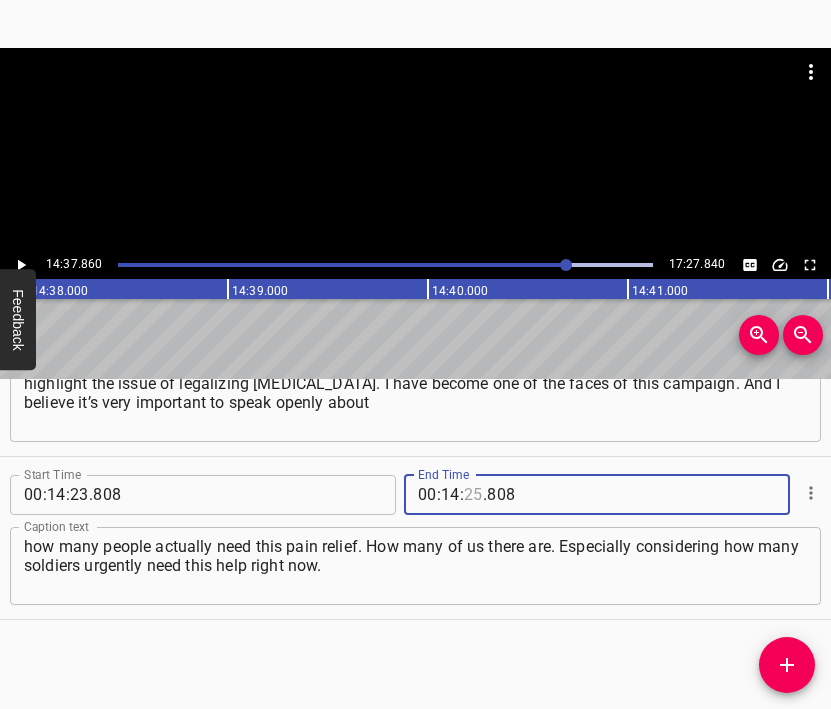 click at bounding box center [473, 495] 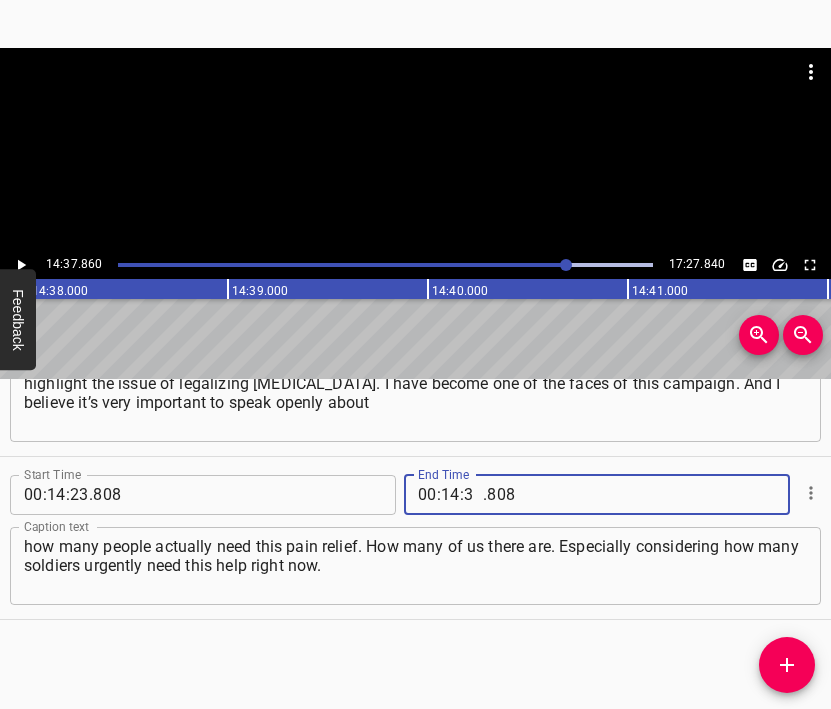 type on "37" 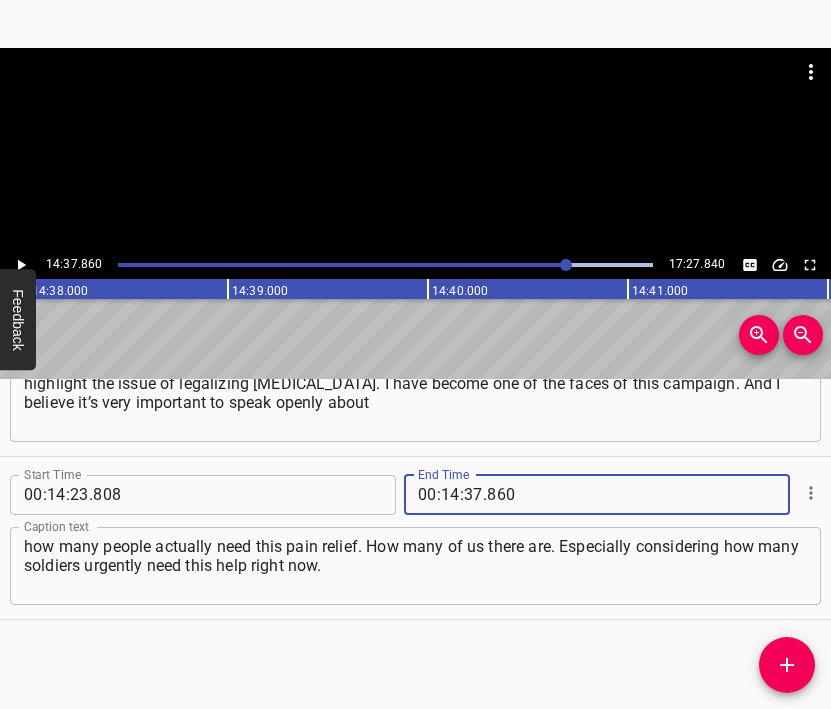 type on "860" 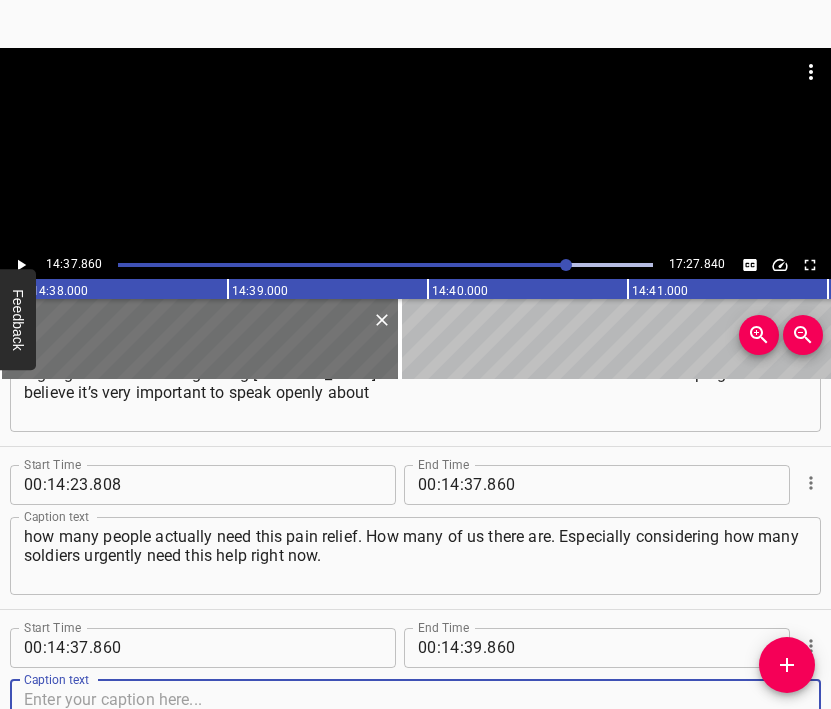 scroll, scrollTop: 11010, scrollLeft: 0, axis: vertical 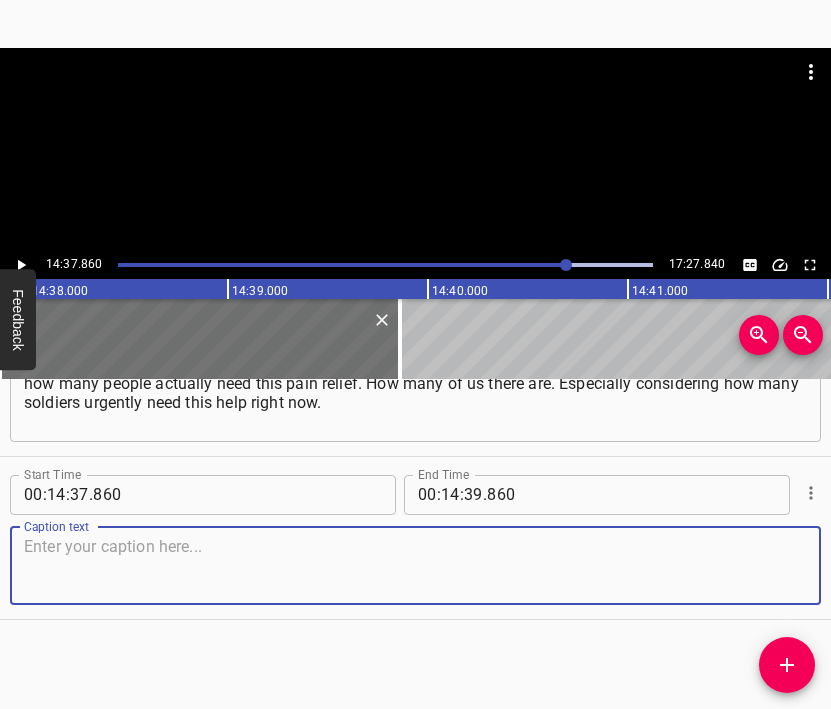 click at bounding box center [415, 565] 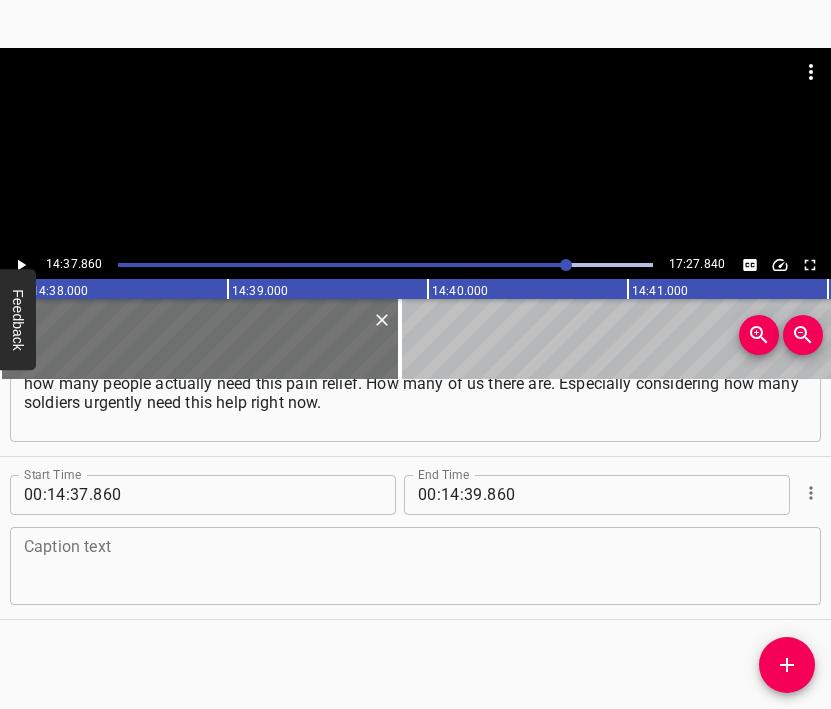 click at bounding box center (415, 565) 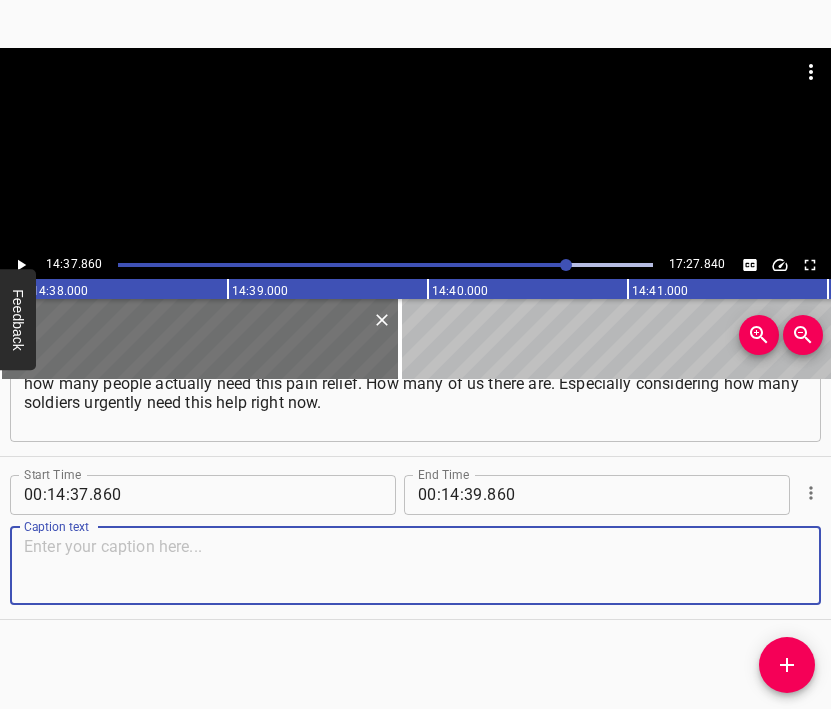 paste on "And it’s important to simply understand and be aware of this. You know, I’m glad to say that over this past year… Since I chose for myself the important role" 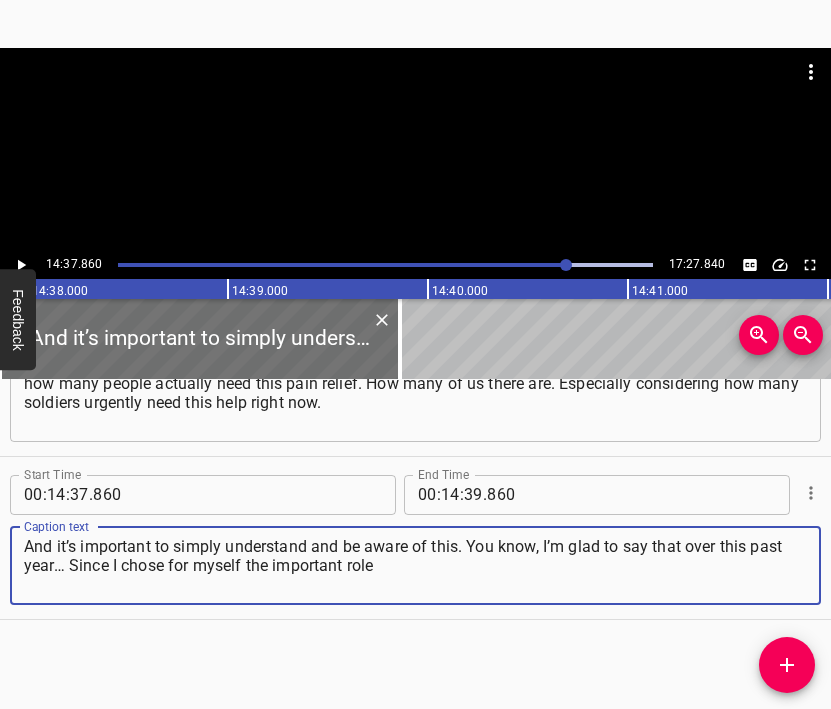type on "And it’s important to simply understand and be aware of this. You know, I’m glad to say that over this past year… Since I chose for myself the important role" 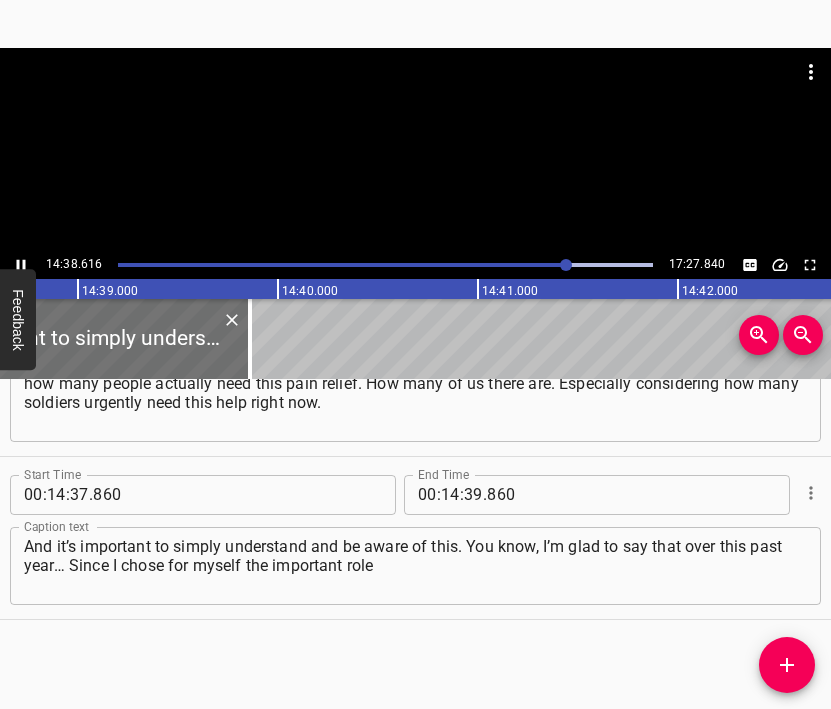 scroll, scrollTop: 0, scrollLeft: 175723, axis: horizontal 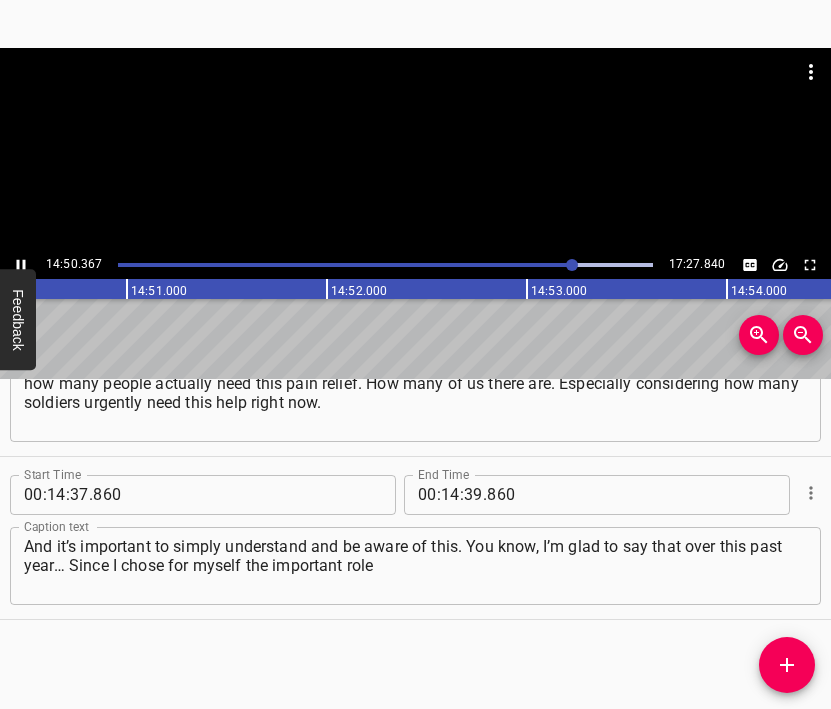 click 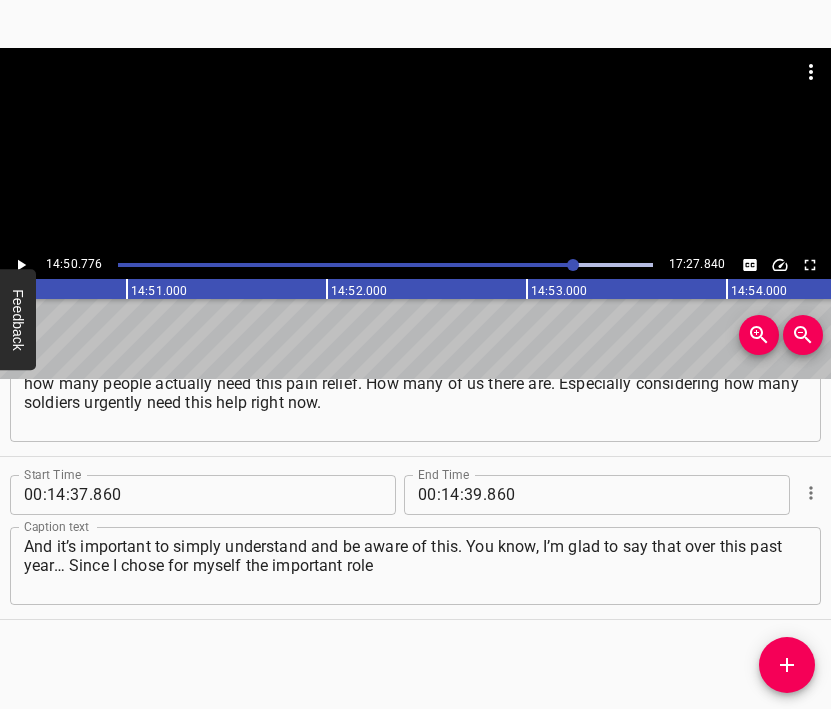scroll, scrollTop: 0, scrollLeft: 178155, axis: horizontal 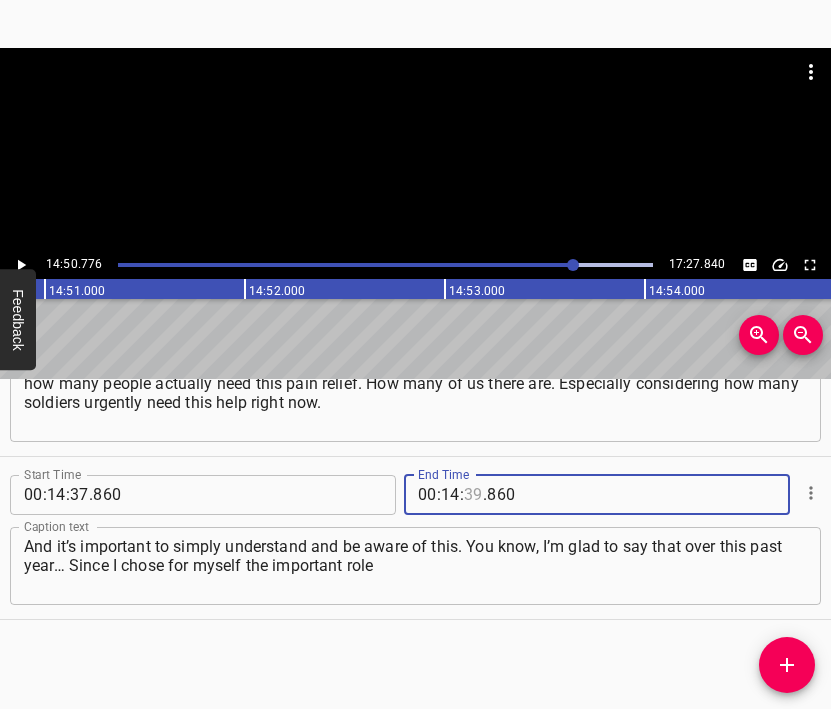 click at bounding box center [473, 495] 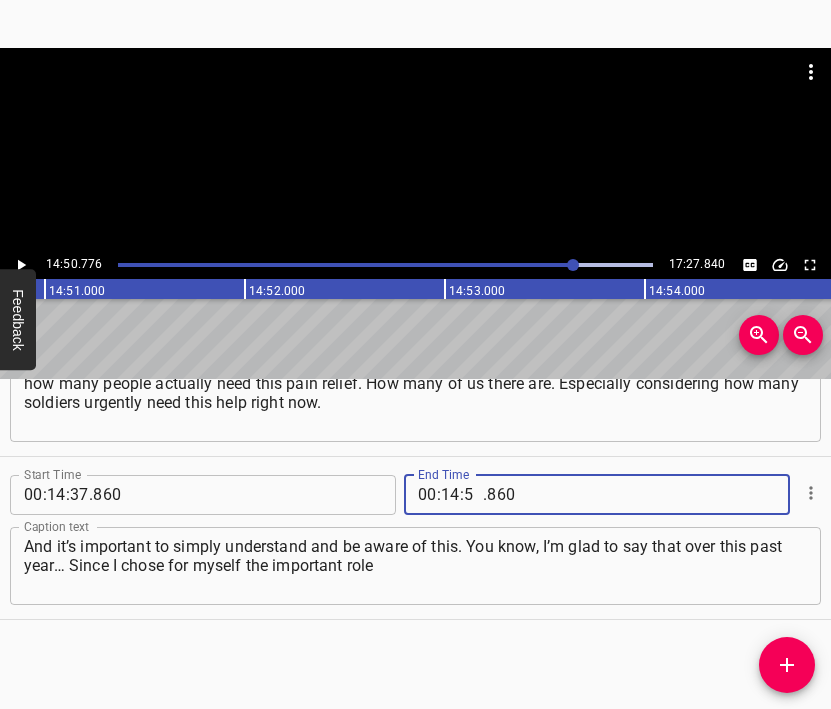 type on "50" 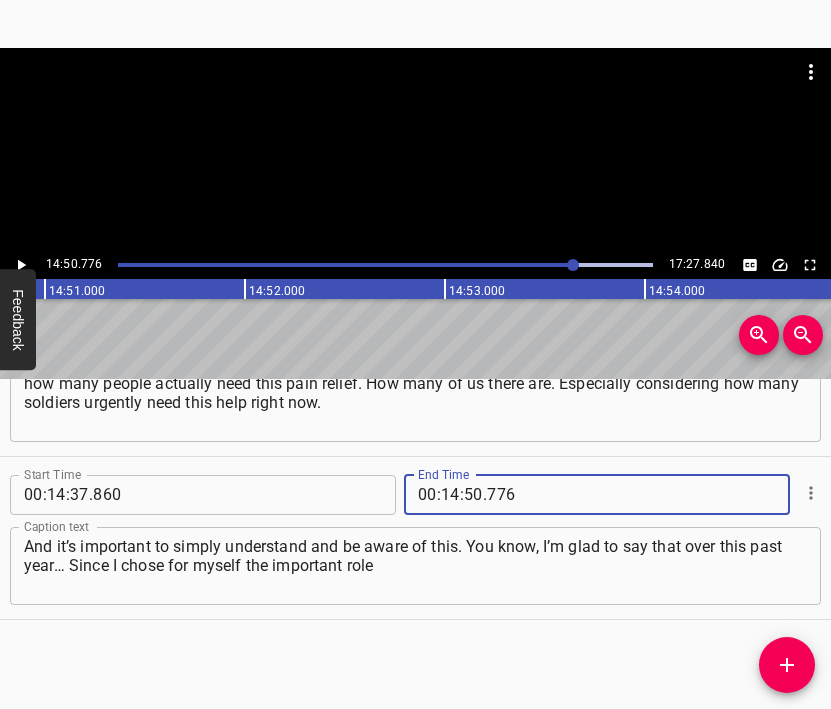 type on "776" 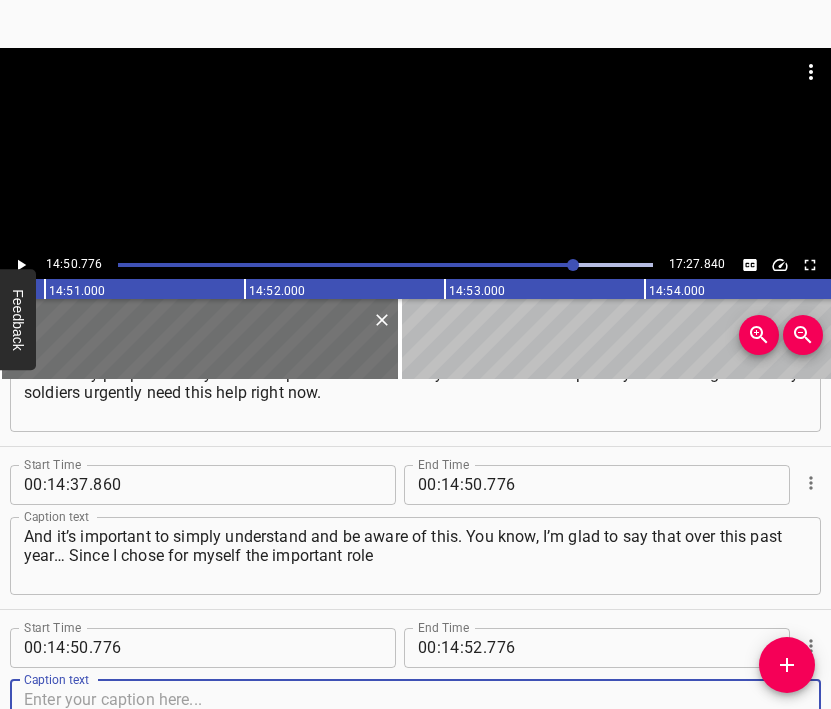 scroll, scrollTop: 11173, scrollLeft: 0, axis: vertical 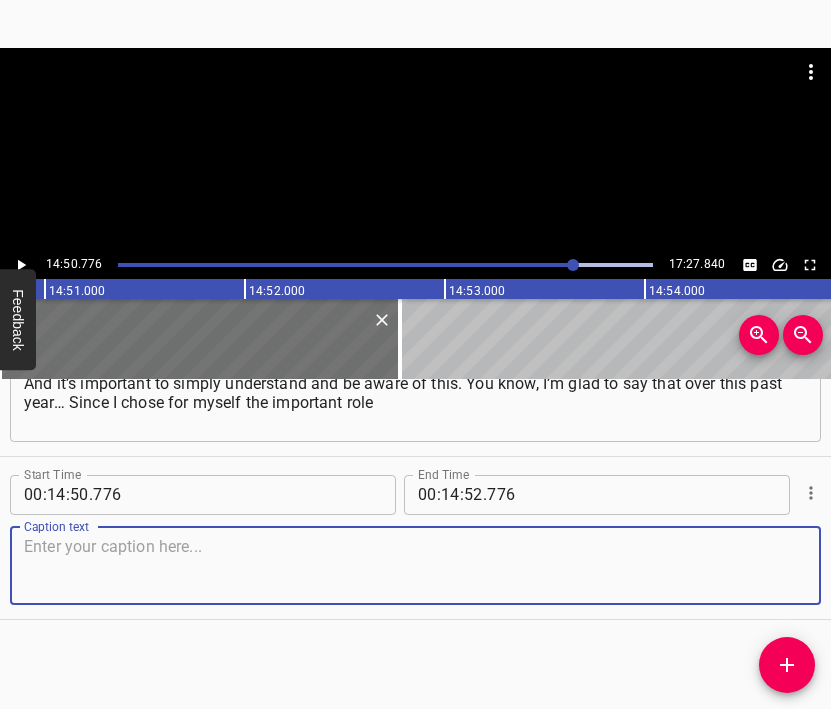 click at bounding box center [415, 565] 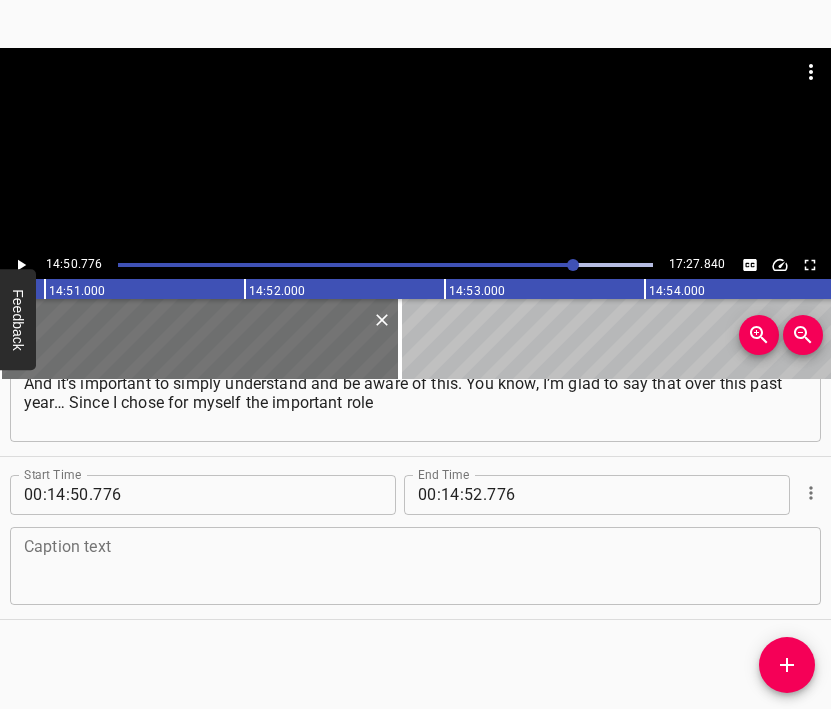 click at bounding box center [415, 565] 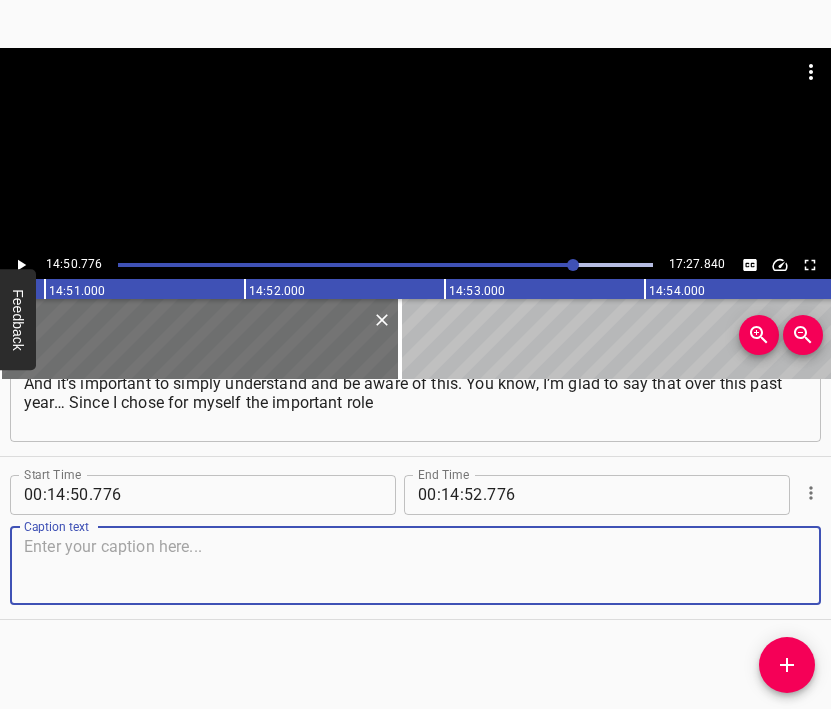 paste on "of culture as something that heals souls — that it can, through art, through historical events, through stories… This is what you do. It’s also part of history." 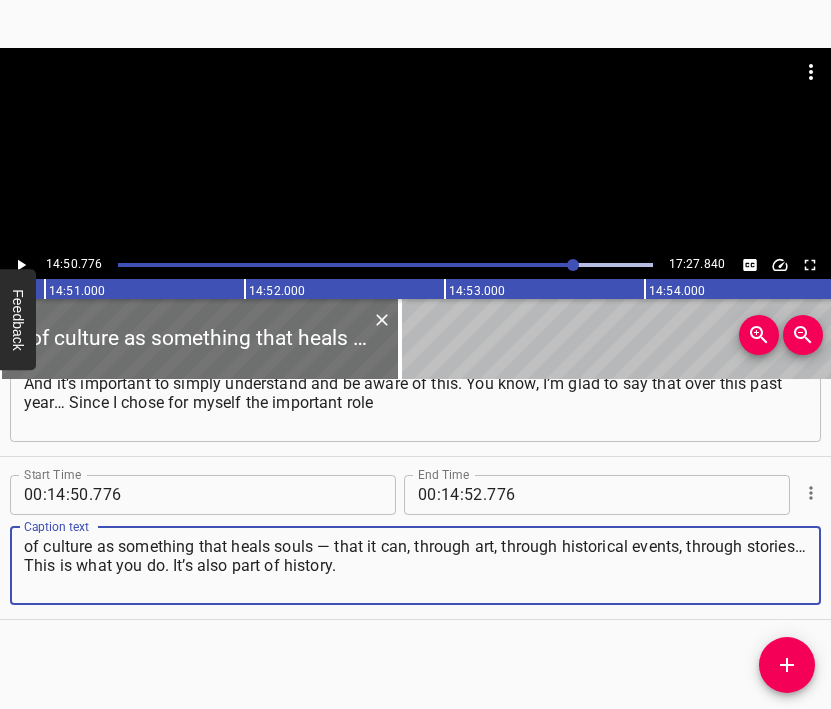 type on "of culture as something that heals souls — that it can, through art, through historical events, through stories… This is what you do. It’s also part of history." 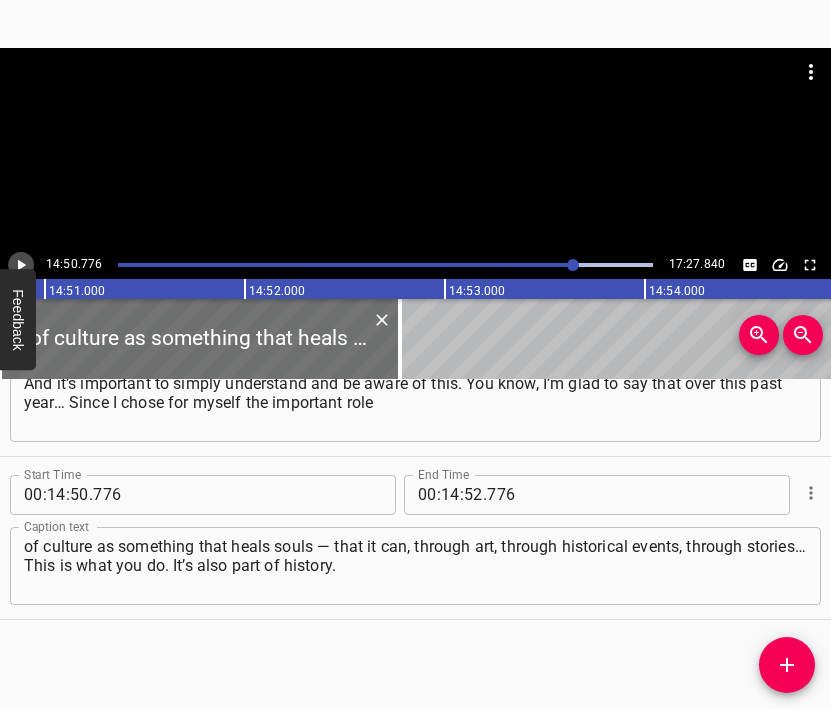 click 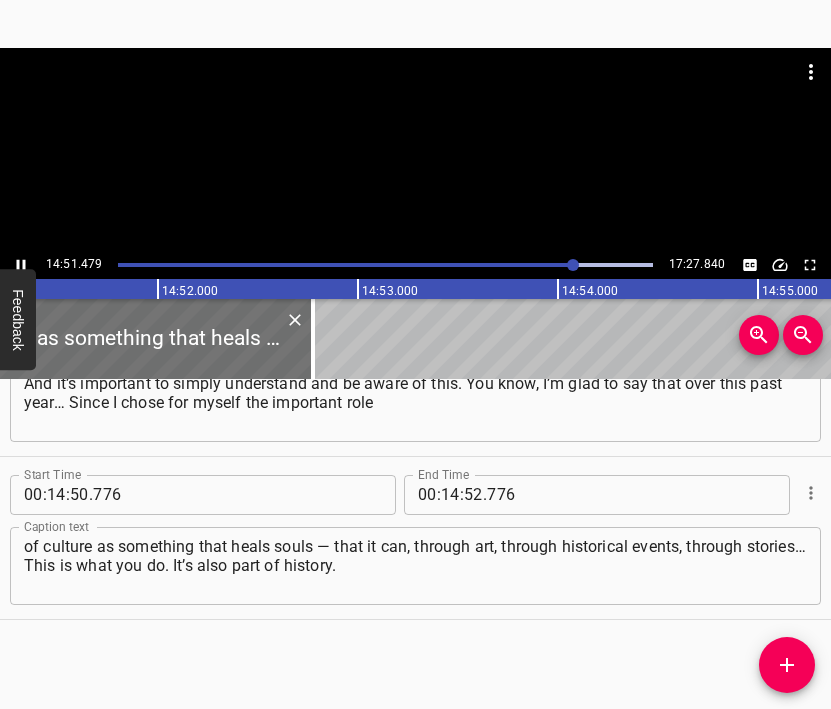 scroll, scrollTop: 0, scrollLeft: 178295, axis: horizontal 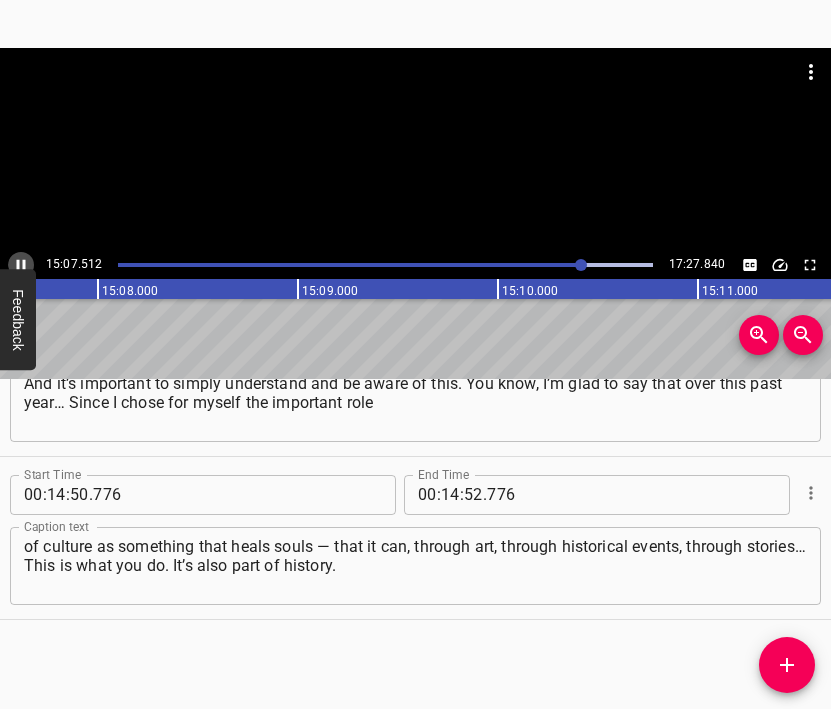 click 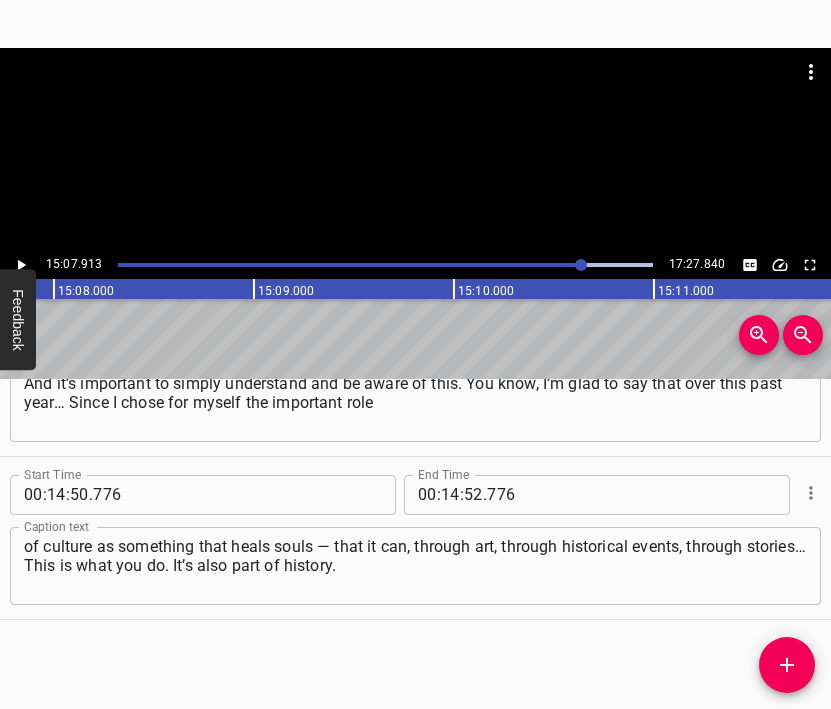 scroll, scrollTop: 0, scrollLeft: 181582, axis: horizontal 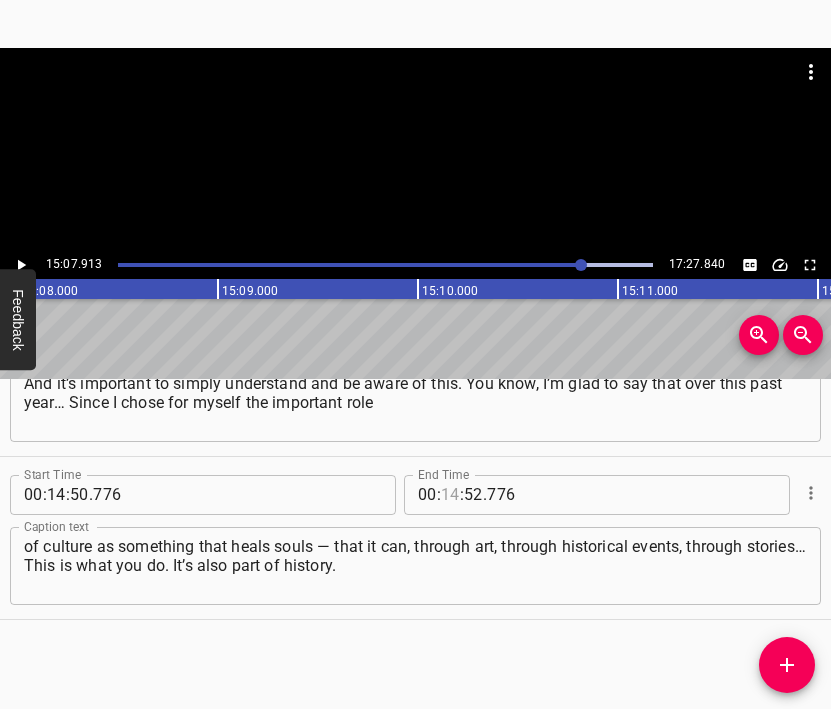 click at bounding box center (450, 495) 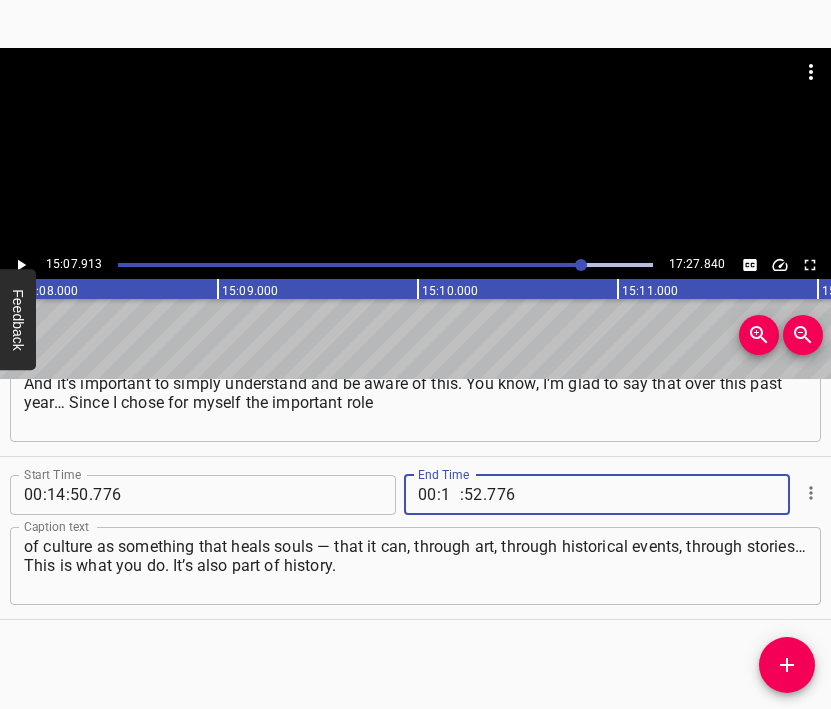 type on "15" 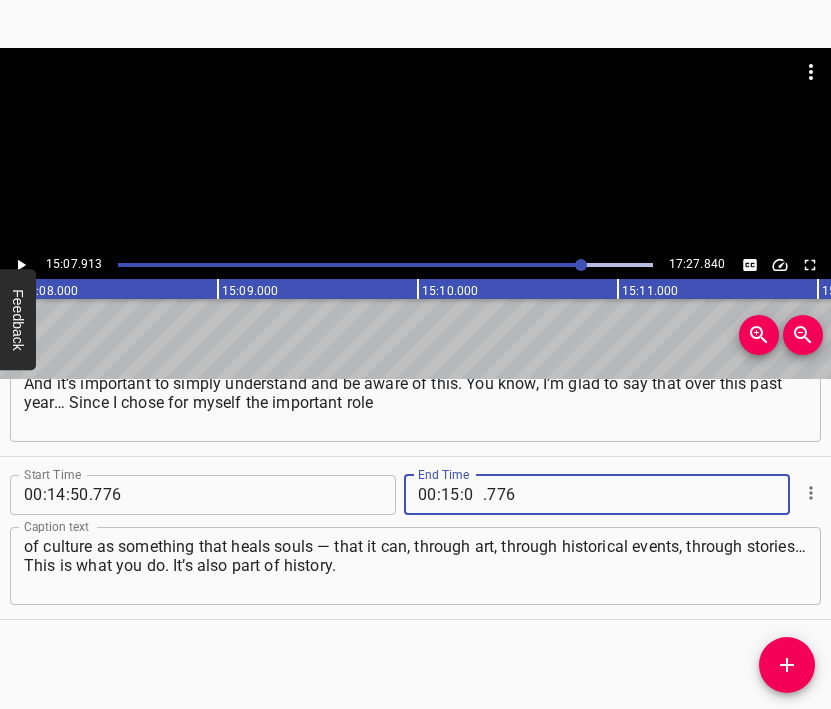 type on "07" 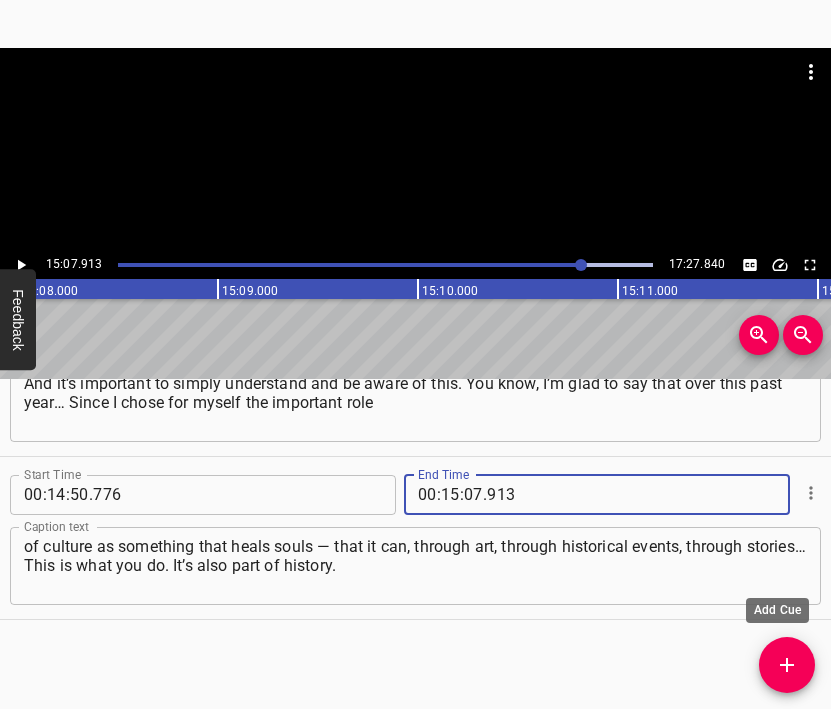 type on "913" 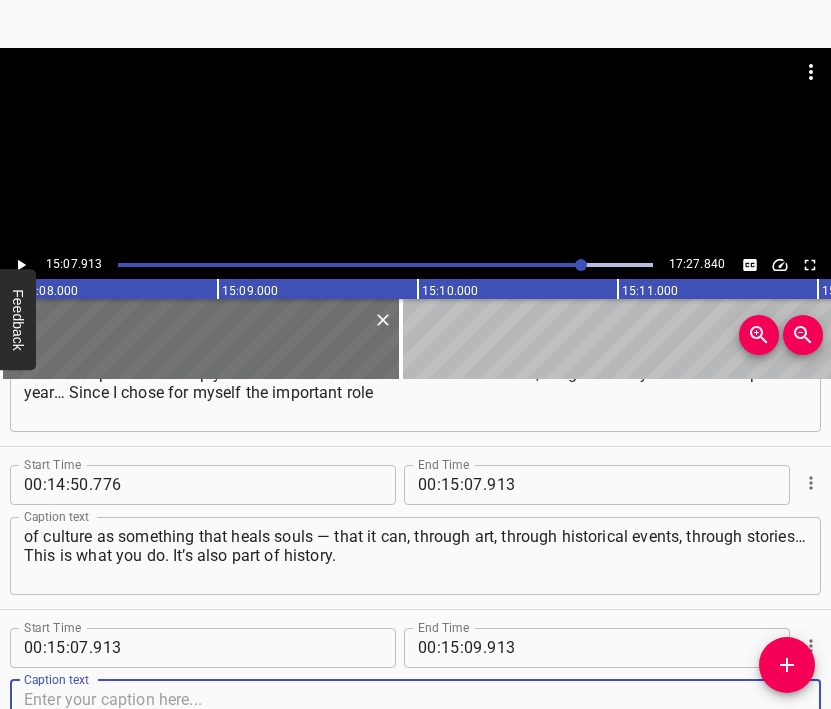 scroll, scrollTop: 11336, scrollLeft: 0, axis: vertical 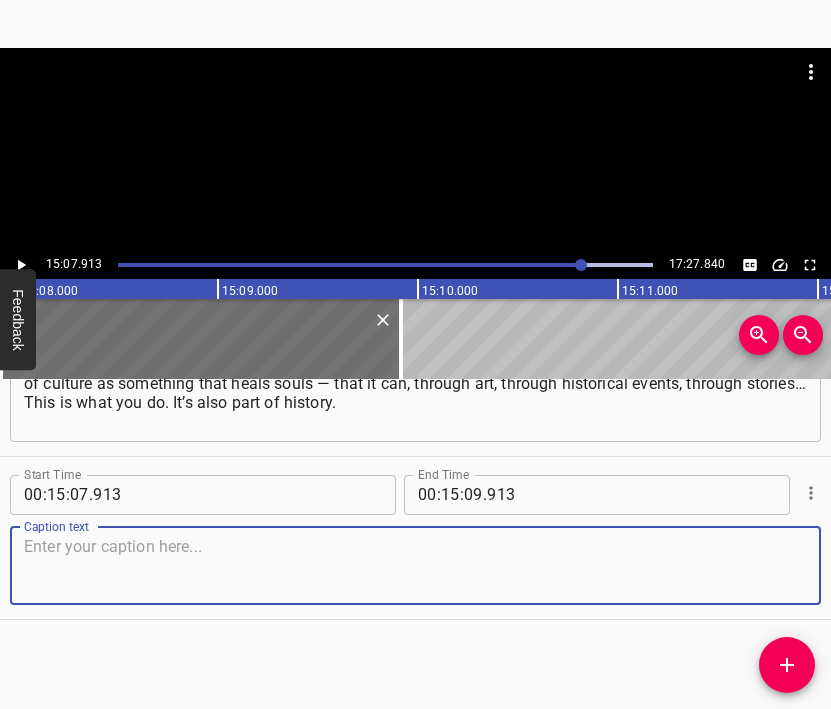 click at bounding box center [415, 565] 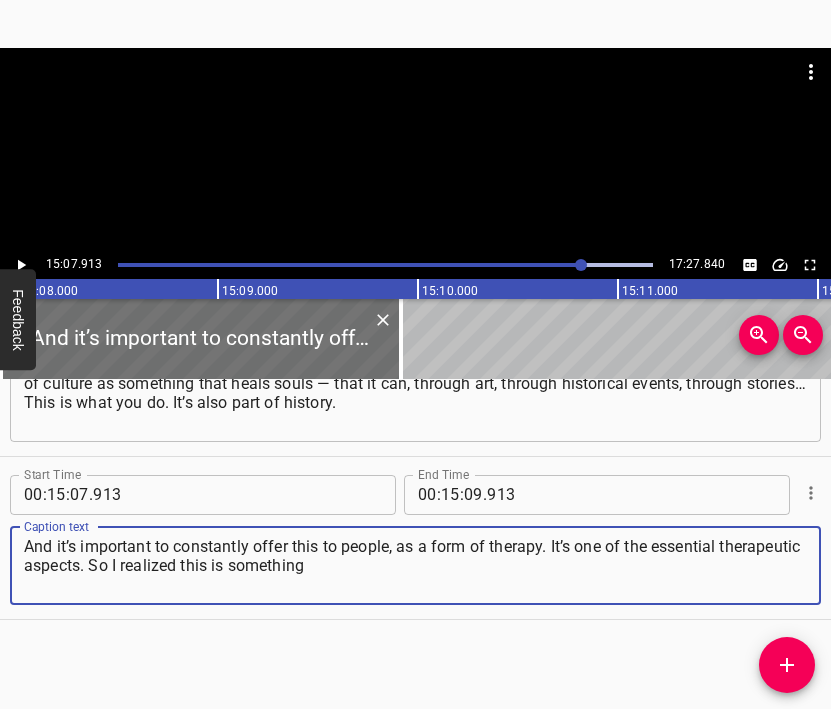 type on "And it’s important to constantly offer this to people, as a form of therapy. It’s one of the essential therapeutic aspects. So I realized this is something" 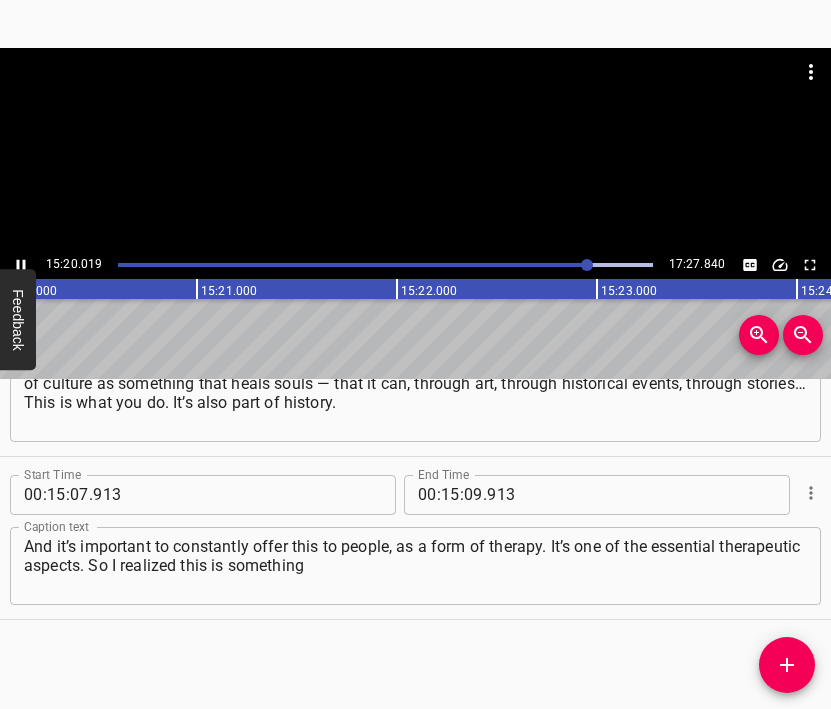 click 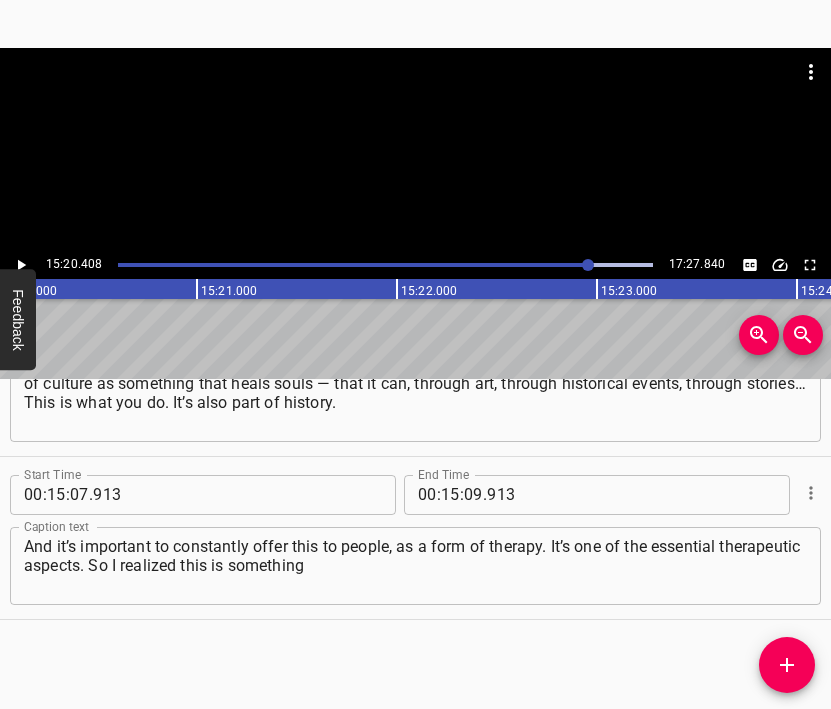 scroll, scrollTop: 0, scrollLeft: 184081, axis: horizontal 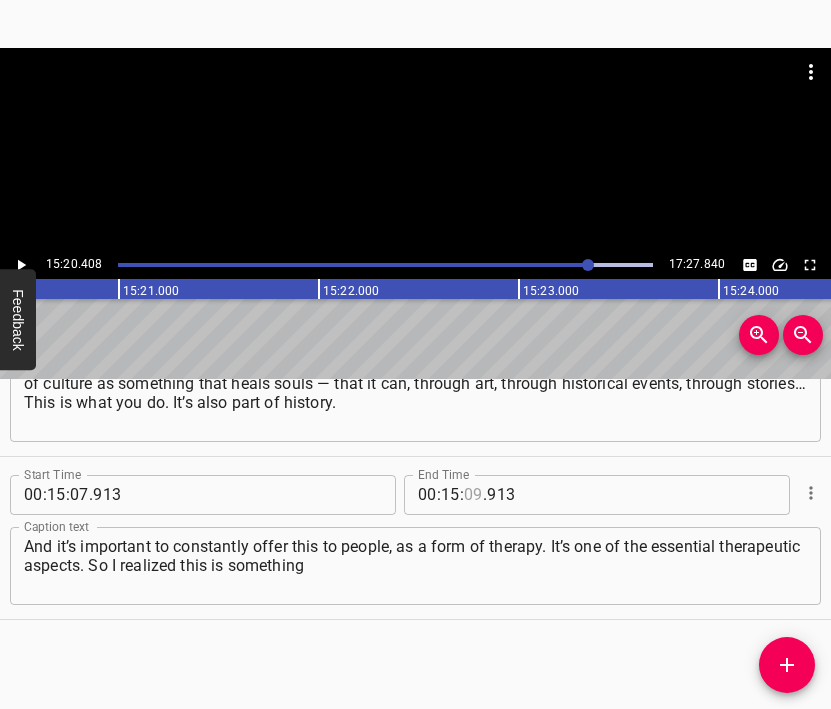 click at bounding box center [473, 495] 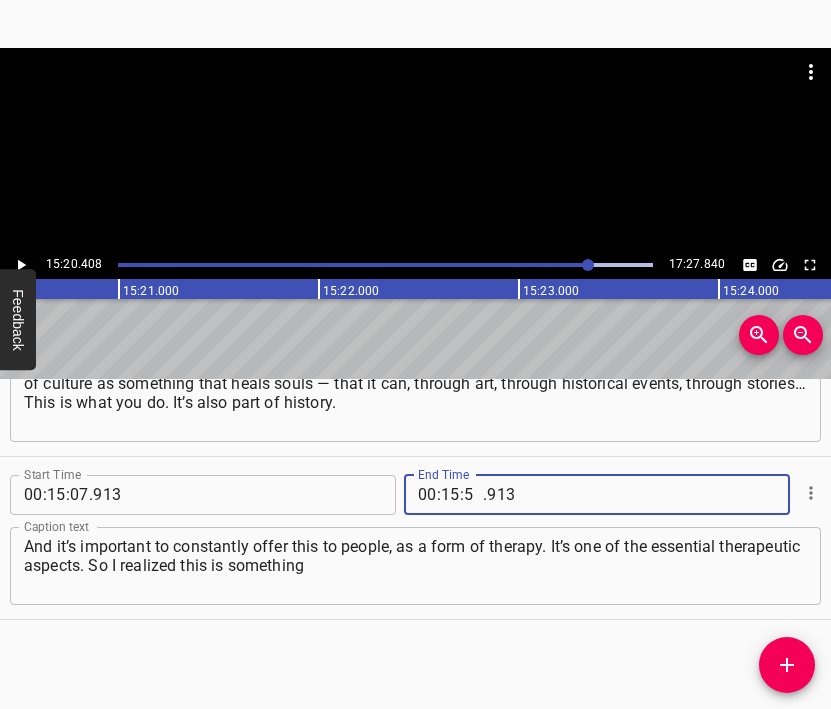 type on "50" 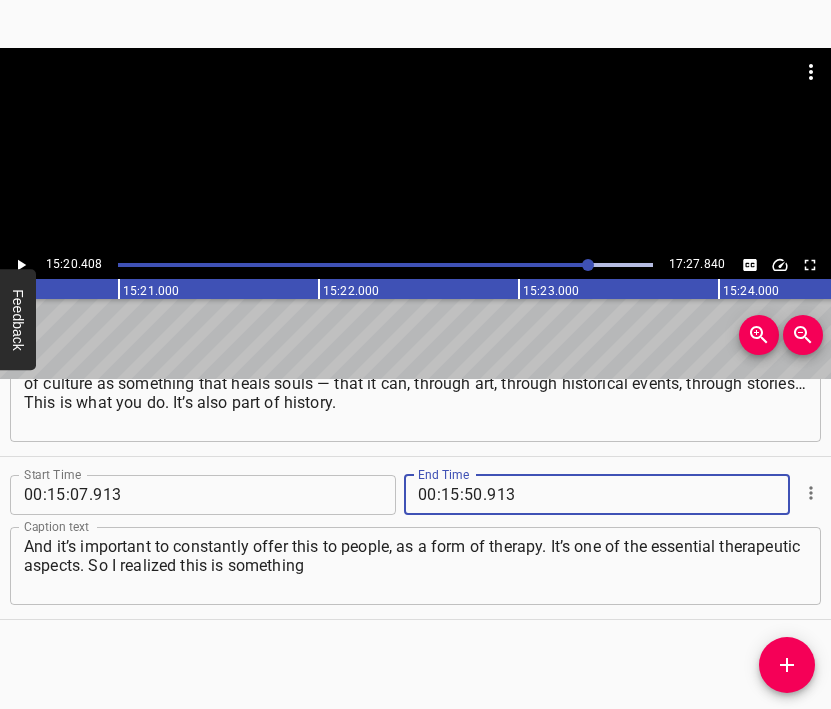 type 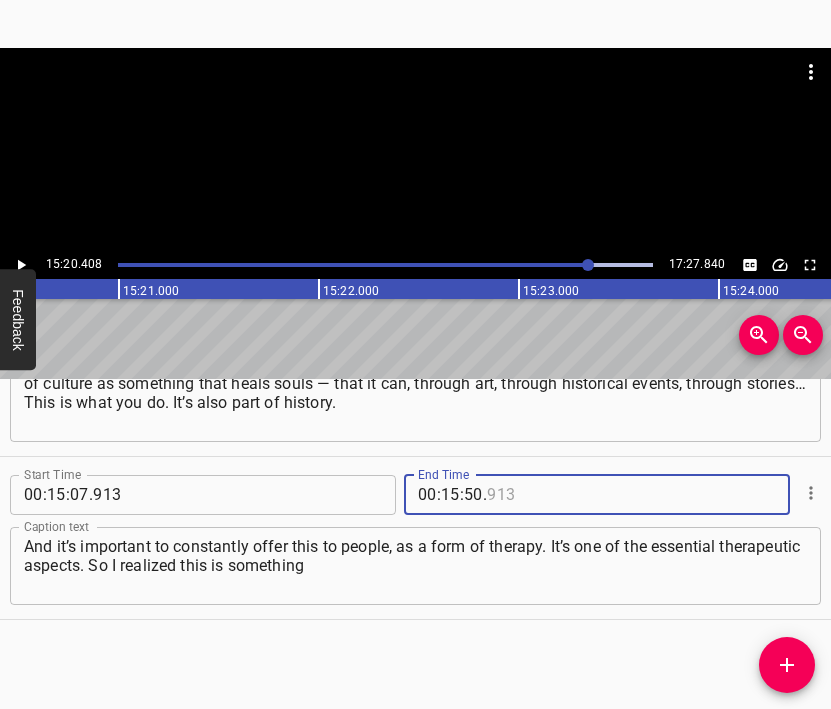 type 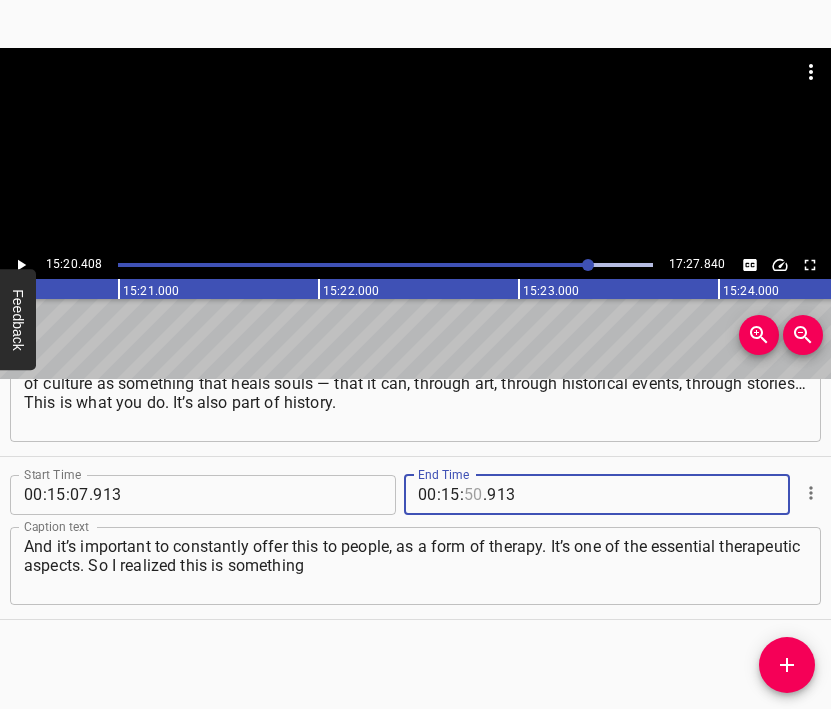 click at bounding box center [473, 495] 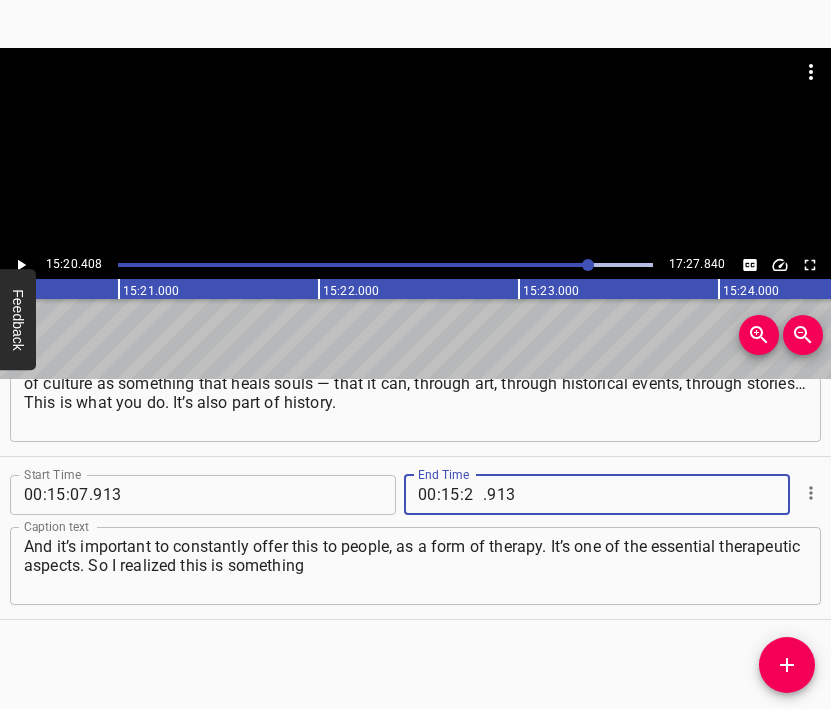 type on "20" 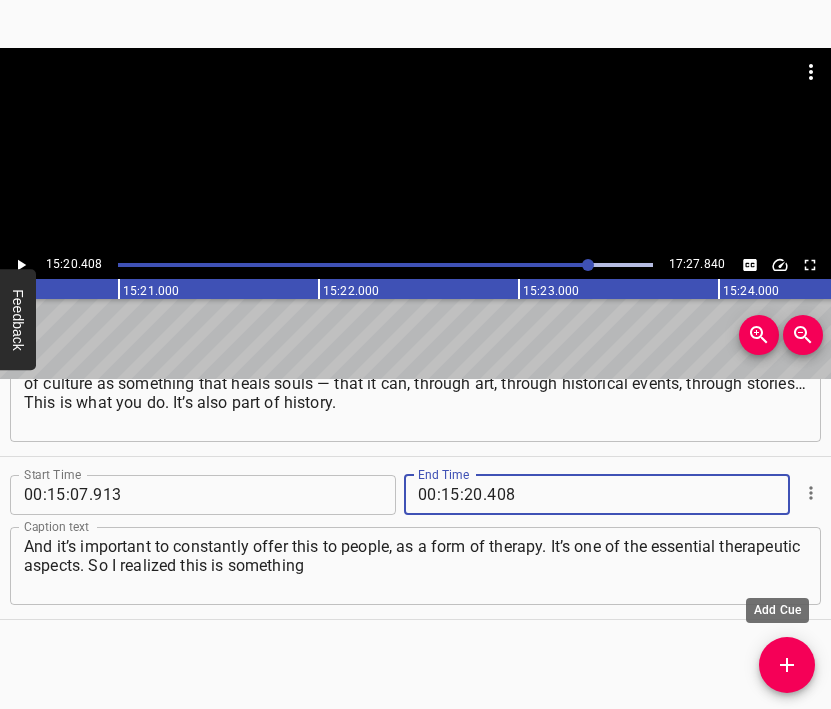 type on "408" 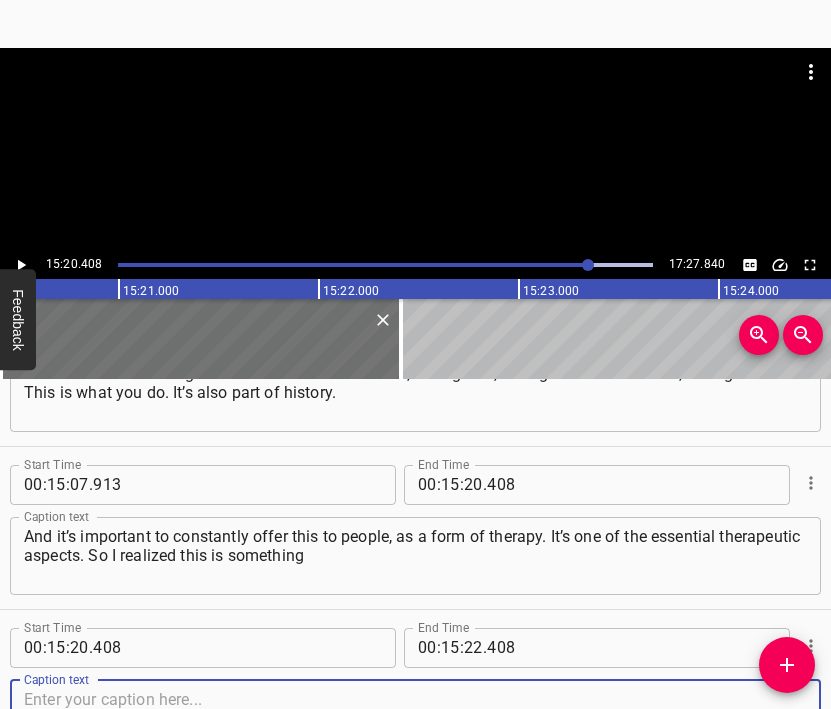 scroll, scrollTop: 11499, scrollLeft: 0, axis: vertical 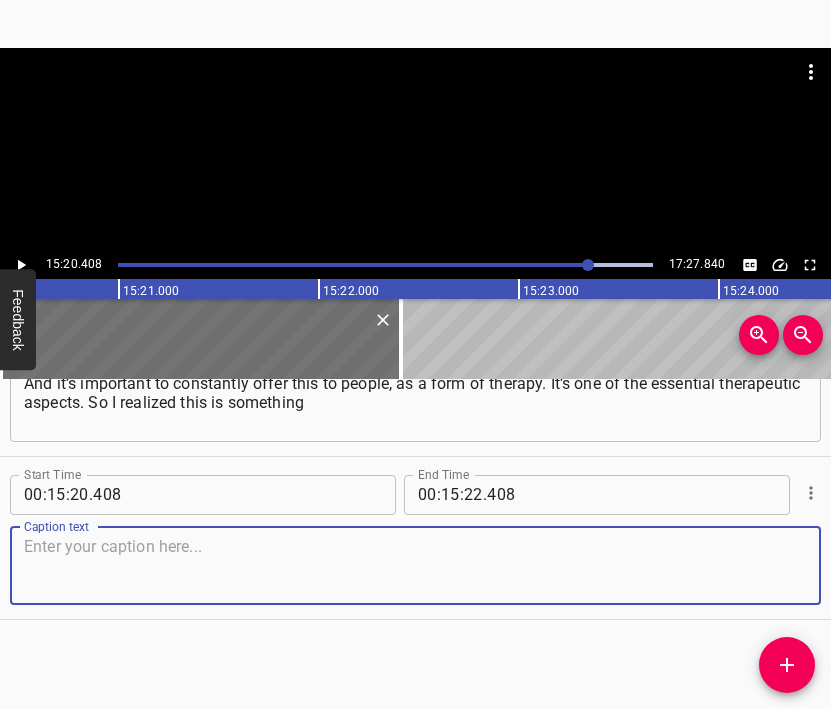 click at bounding box center (415, 565) 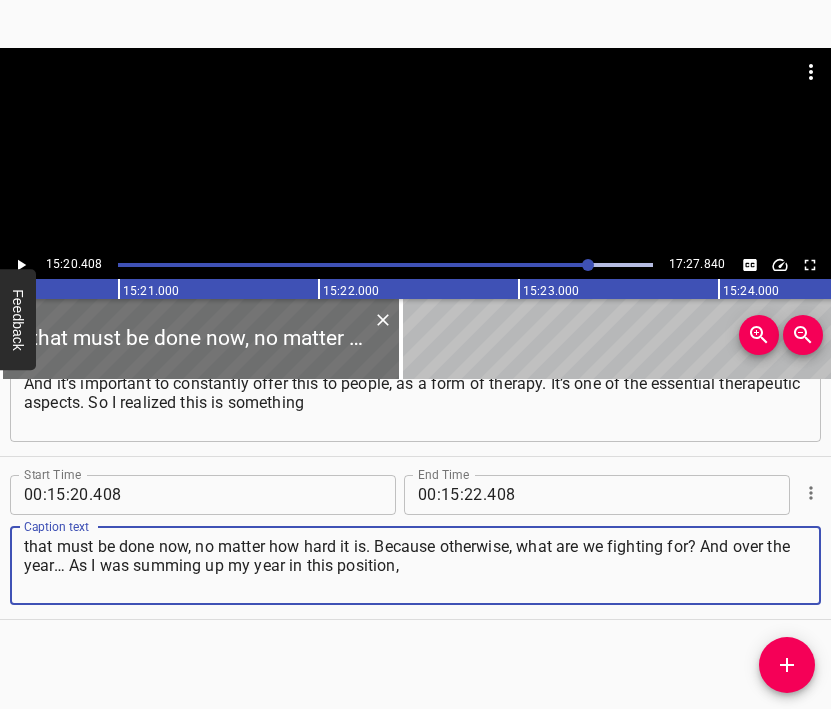 type on "that must be done now, no matter how hard it is. Because otherwise, what are we fighting for? And over the year… As I was summing up my year in this position," 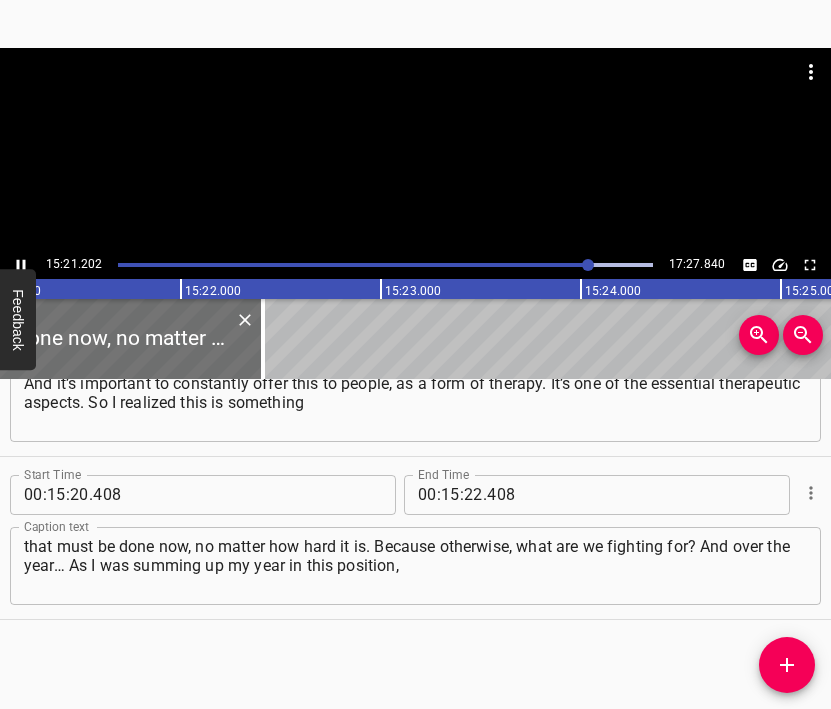 scroll, scrollTop: 0, scrollLeft: 184240, axis: horizontal 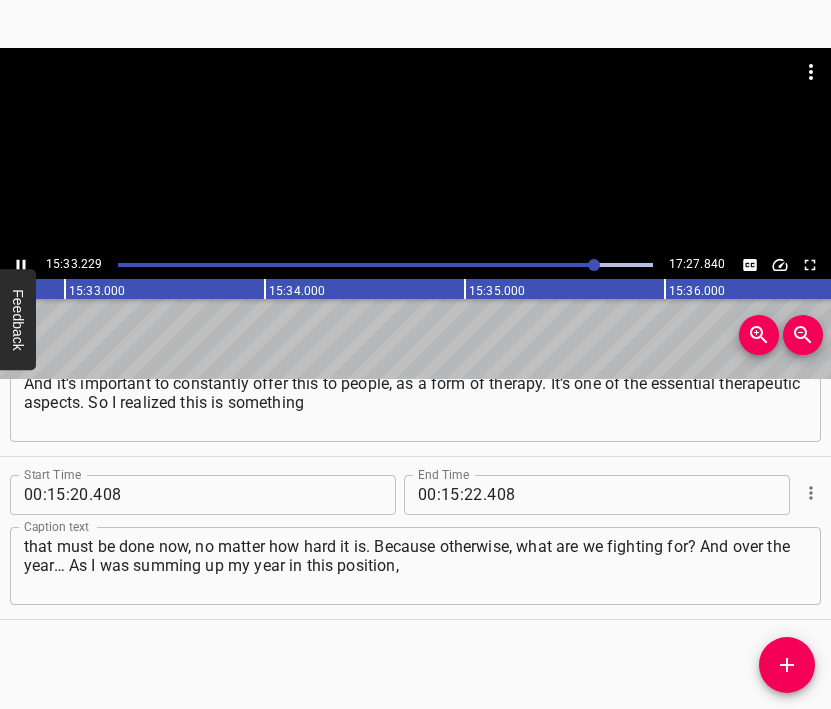 click 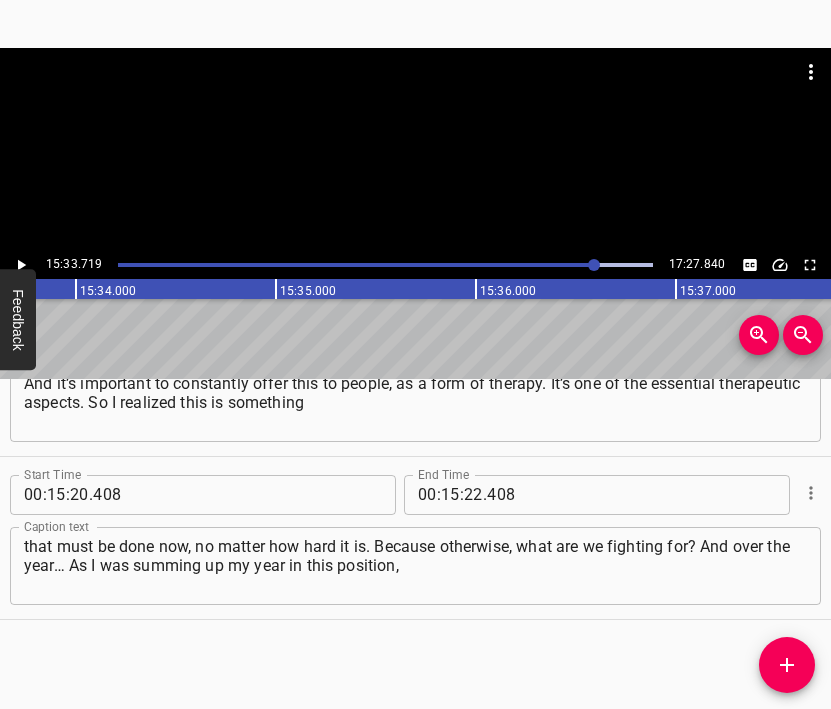 scroll, scrollTop: 0, scrollLeft: 186743, axis: horizontal 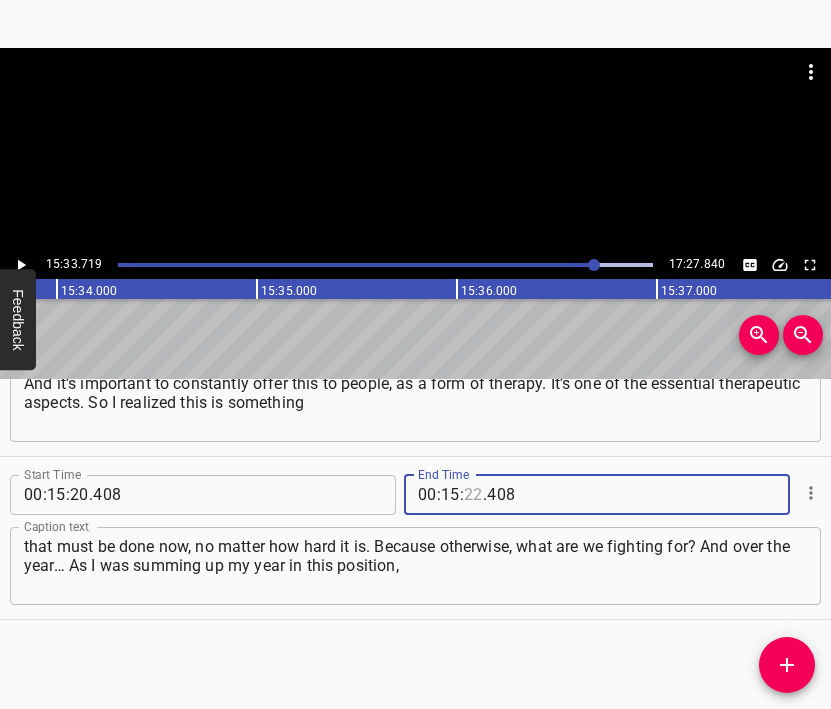 click at bounding box center (473, 495) 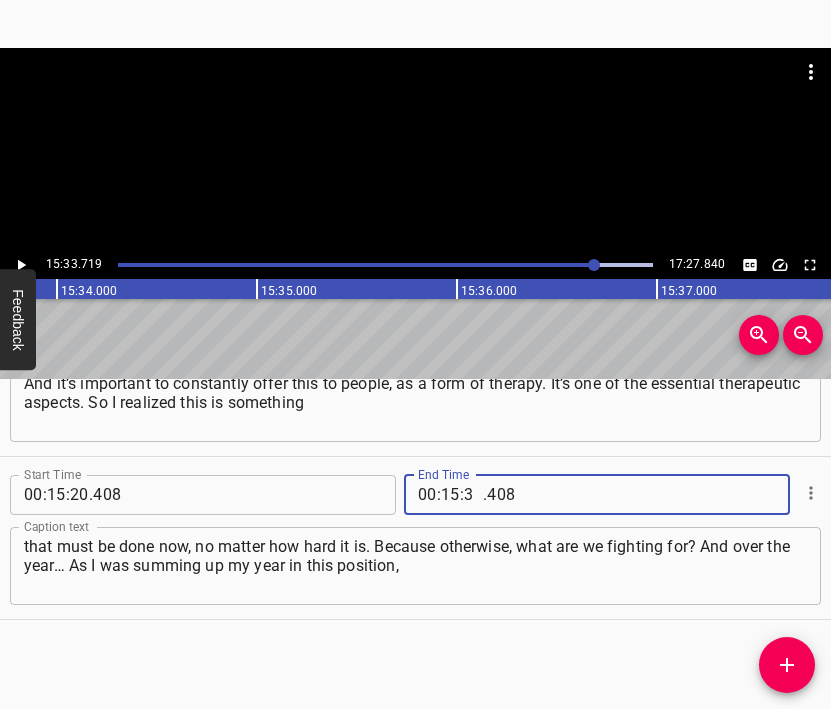 type on "33" 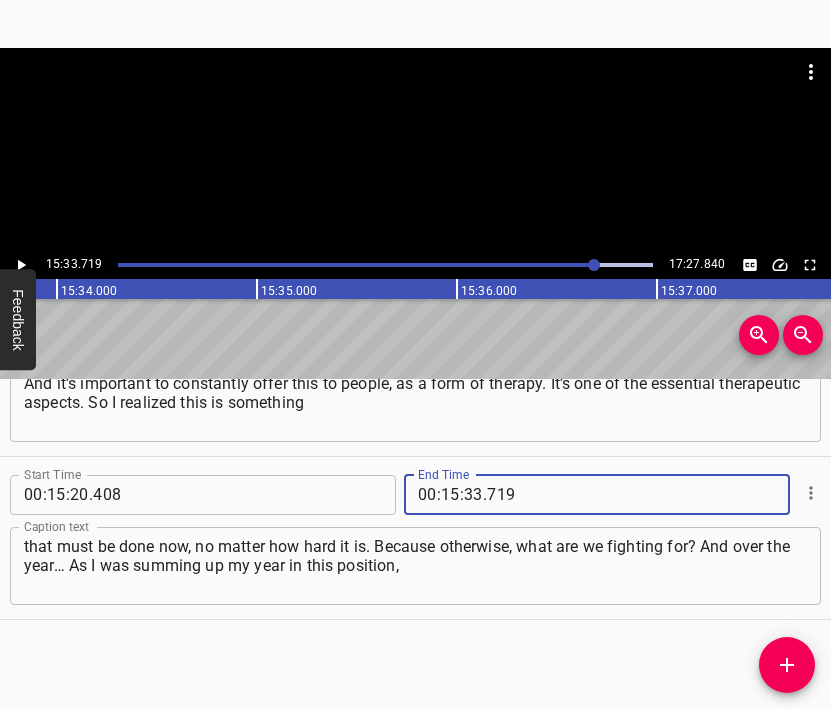 type on "719" 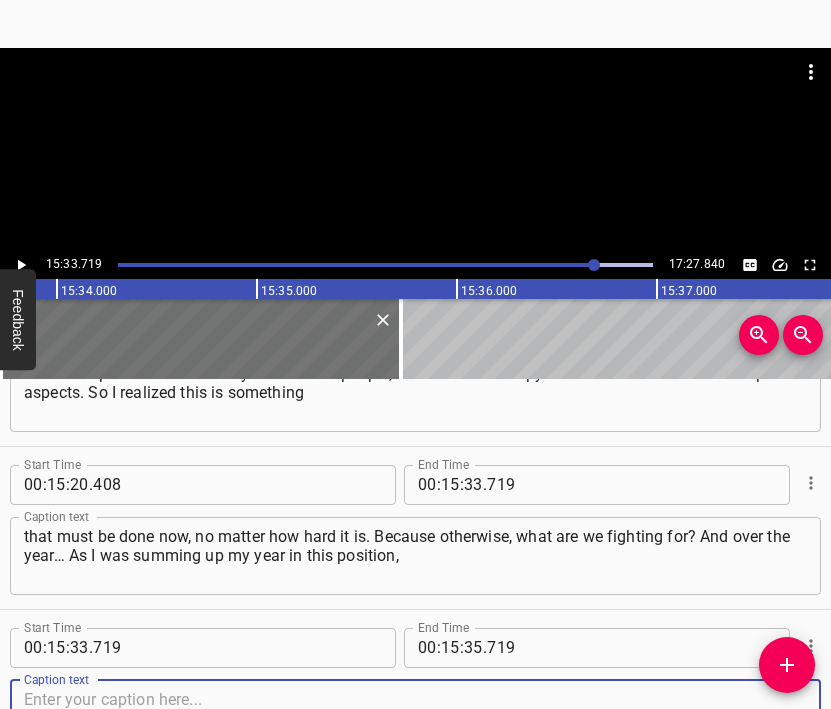 scroll, scrollTop: 11662, scrollLeft: 0, axis: vertical 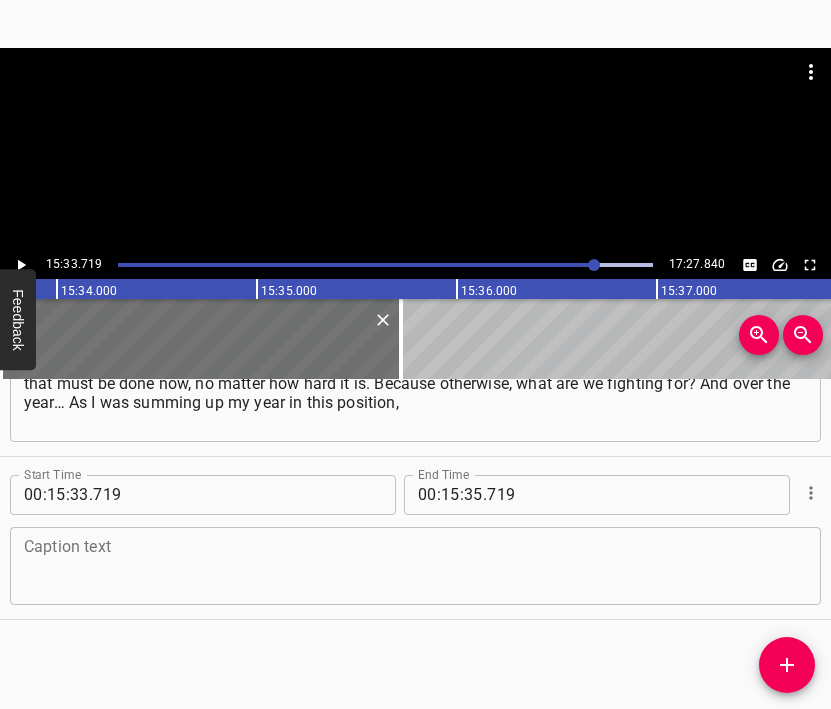 click on "Caption text" at bounding box center [415, 566] 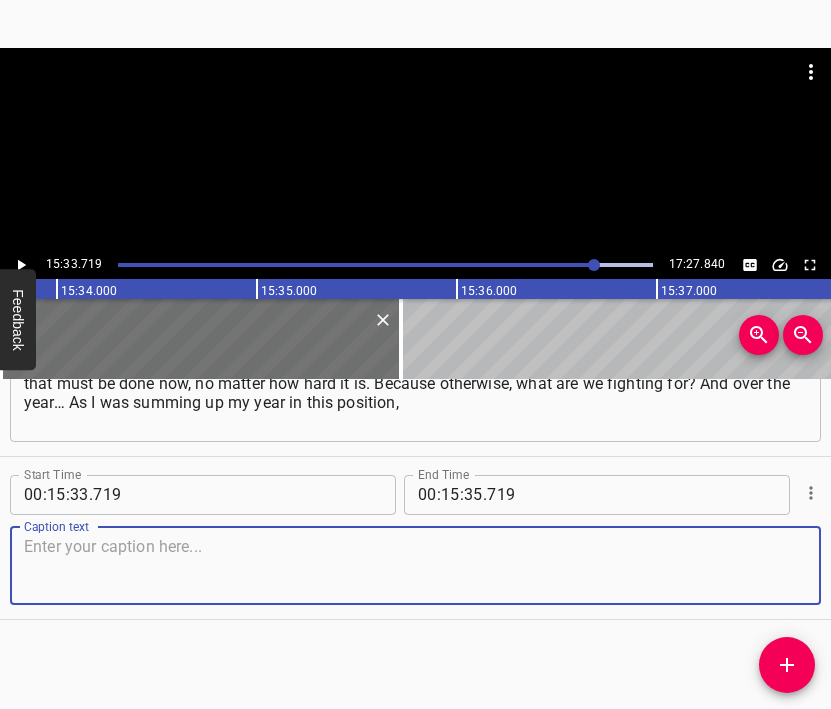 click at bounding box center [415, 565] 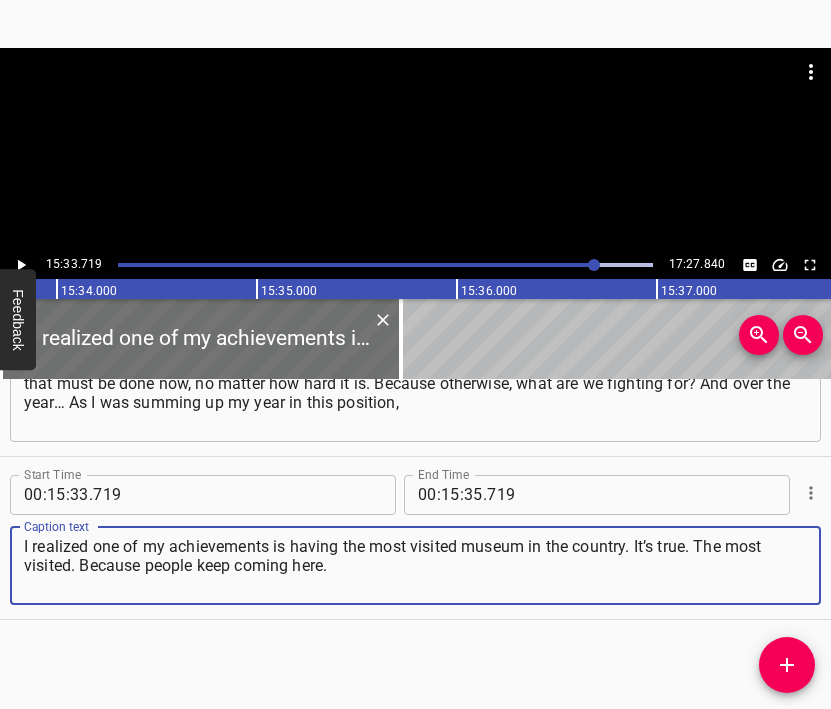 type on "I realized one of my achievements is having the most visited museum in the country. It’s true. The most visited. Because people keep coming here." 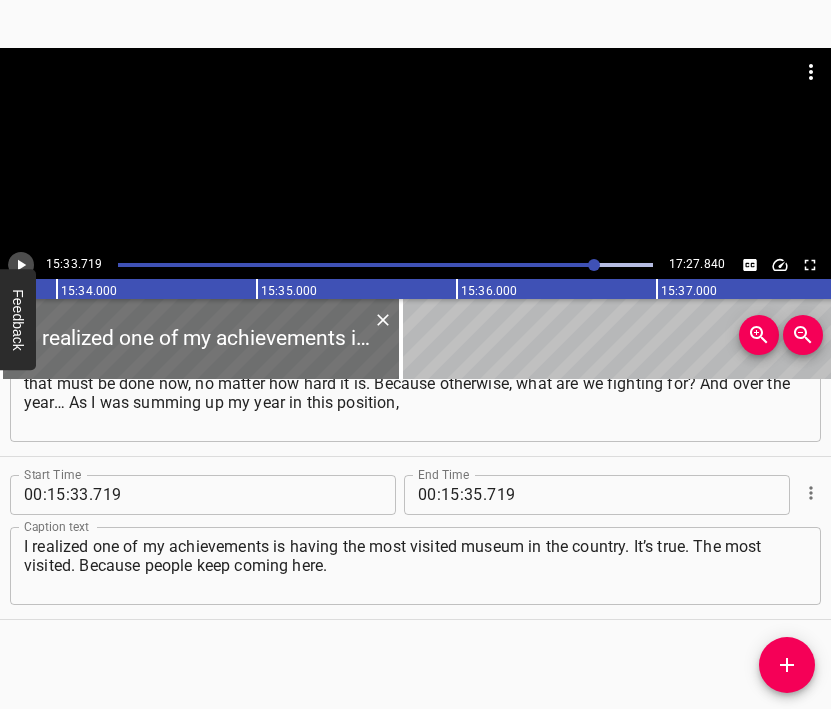 click at bounding box center (21, 265) 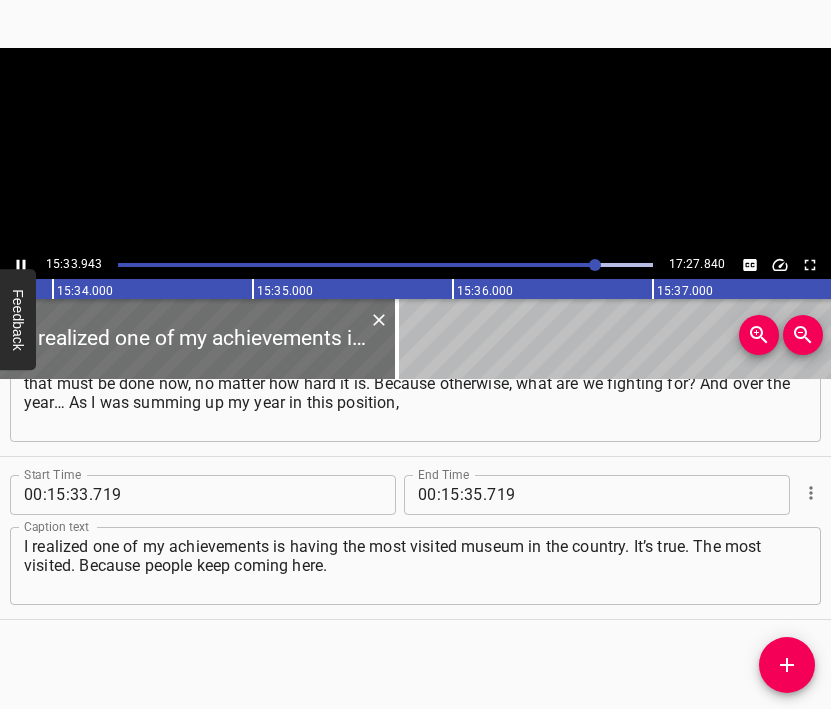 scroll, scrollTop: 0, scrollLeft: 186788, axis: horizontal 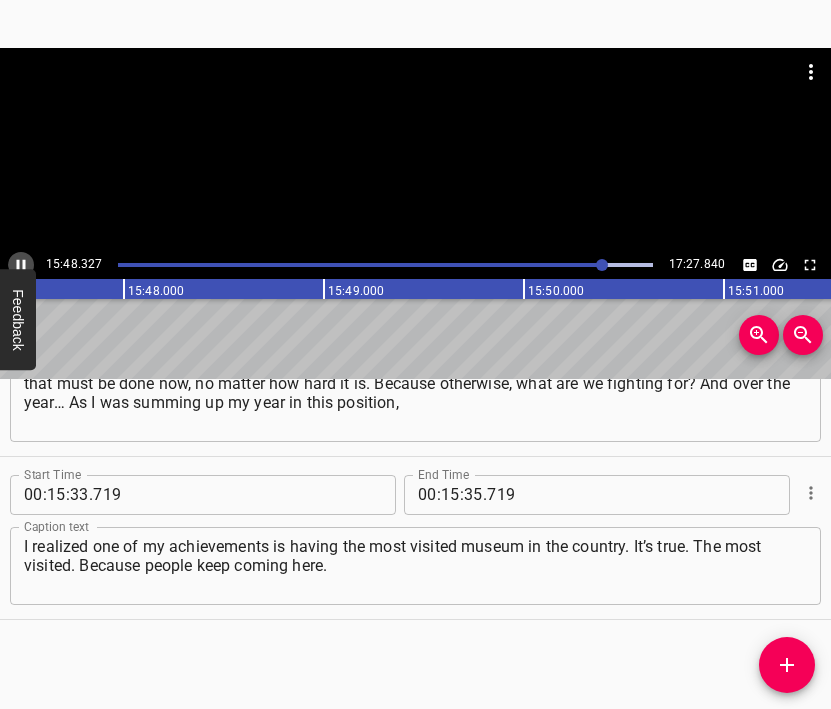 click 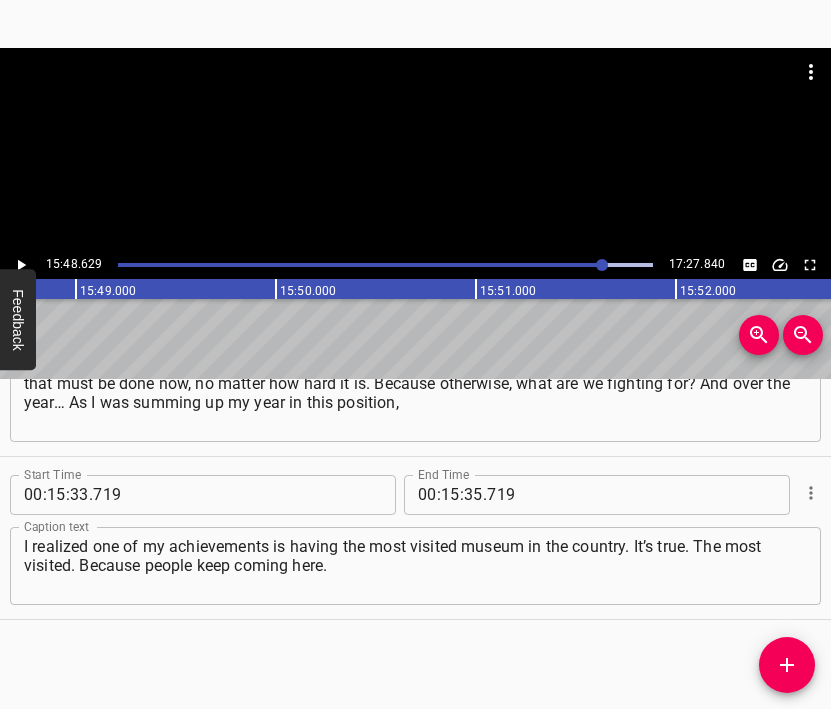 scroll, scrollTop: 0, scrollLeft: 189725, axis: horizontal 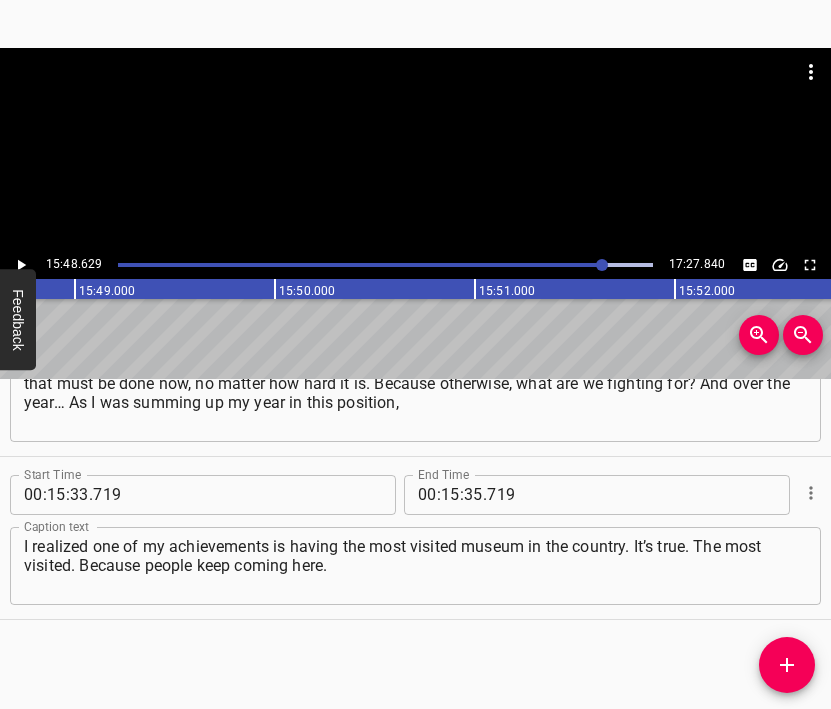 click 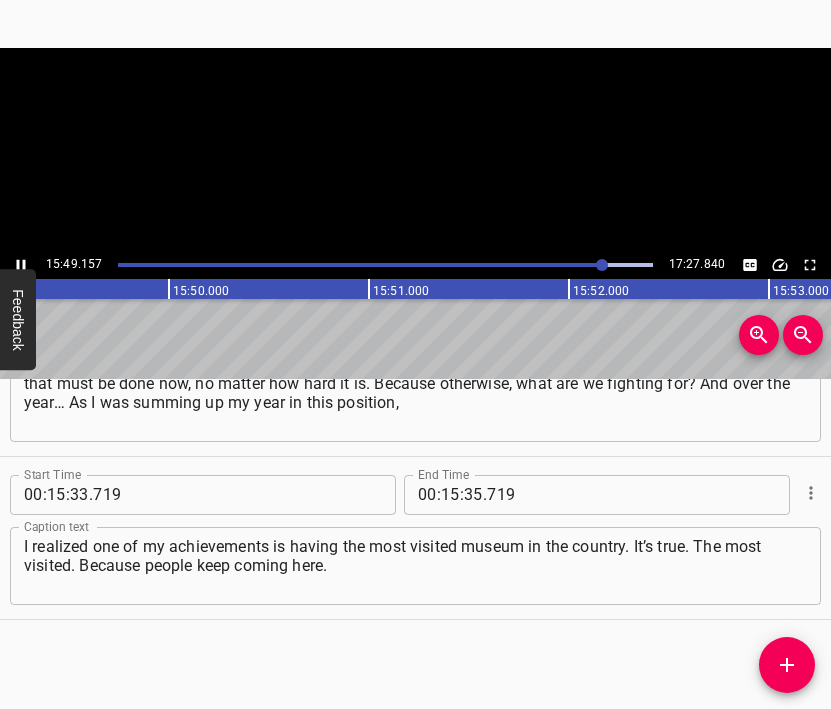 click 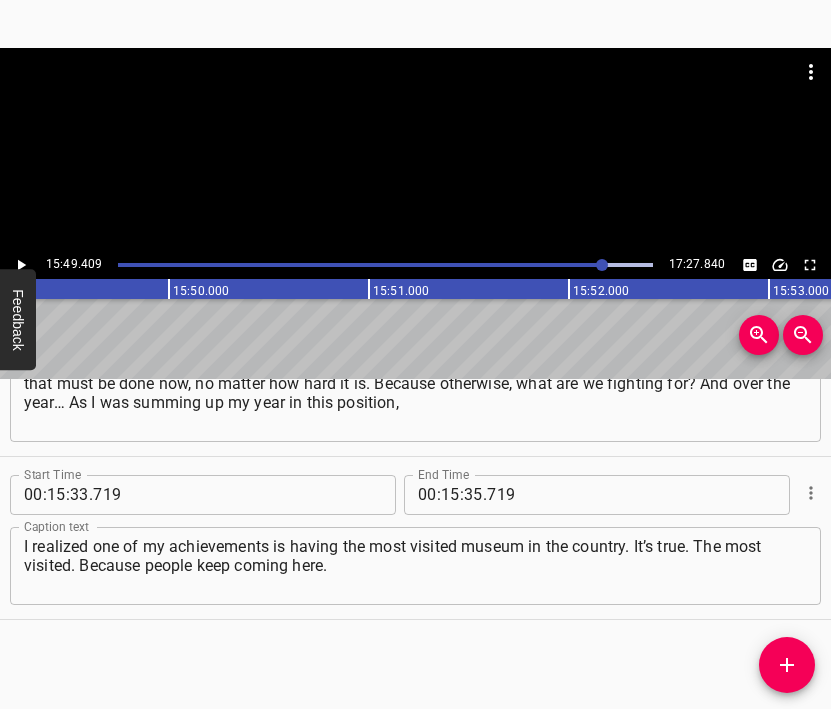 scroll, scrollTop: 0, scrollLeft: 189881, axis: horizontal 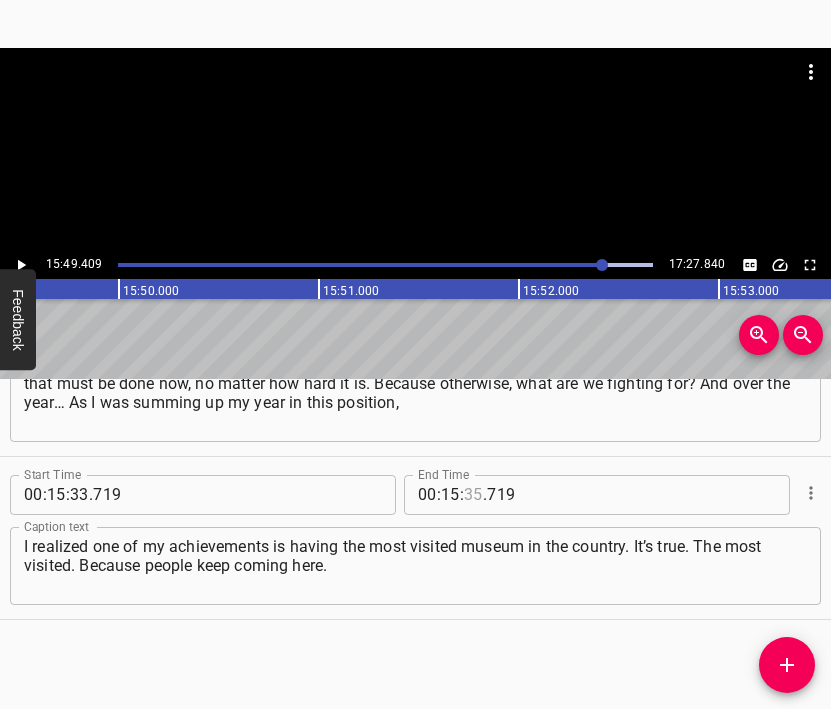 click at bounding box center [473, 495] 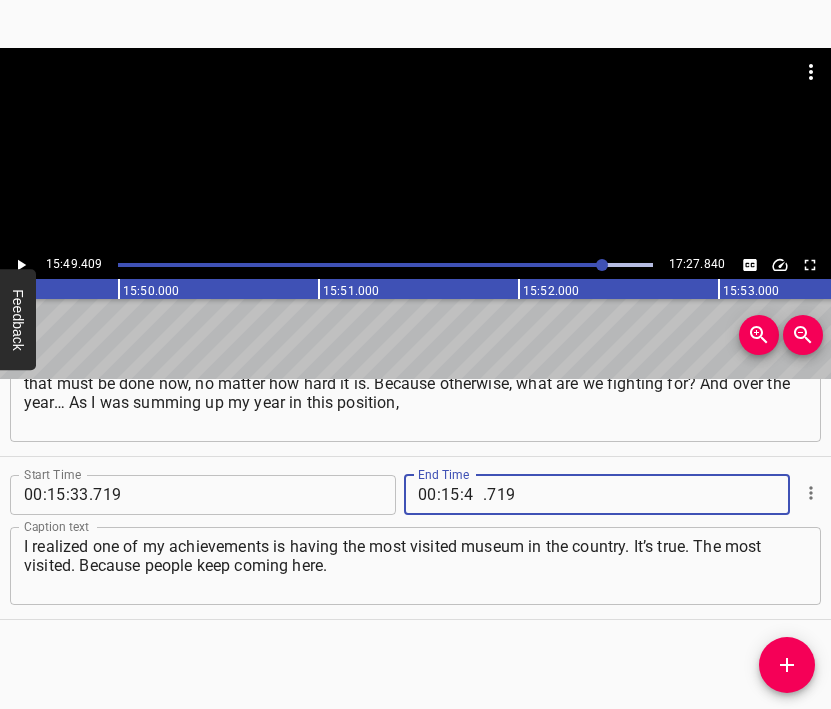 type on "49" 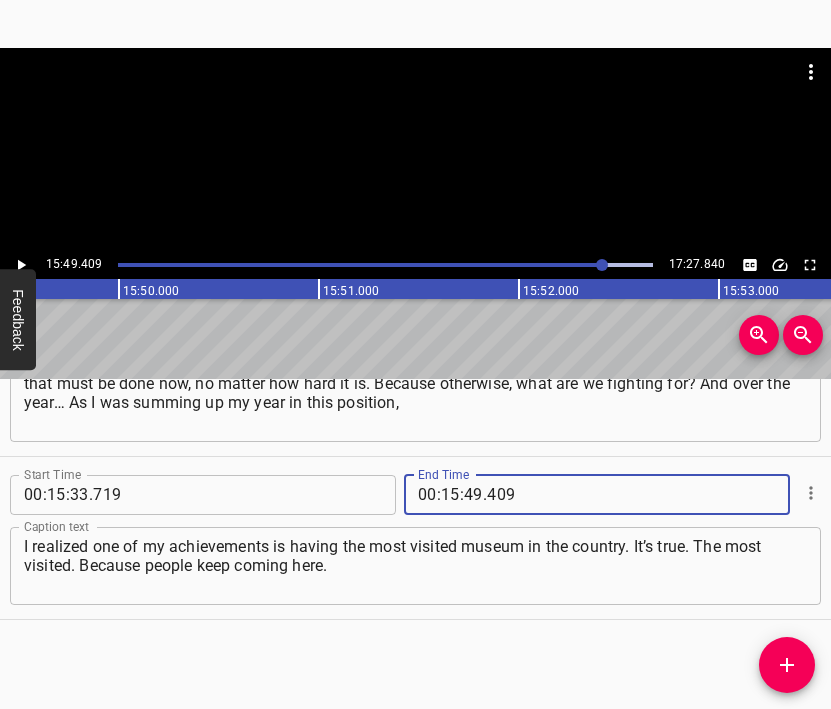 type on "409" 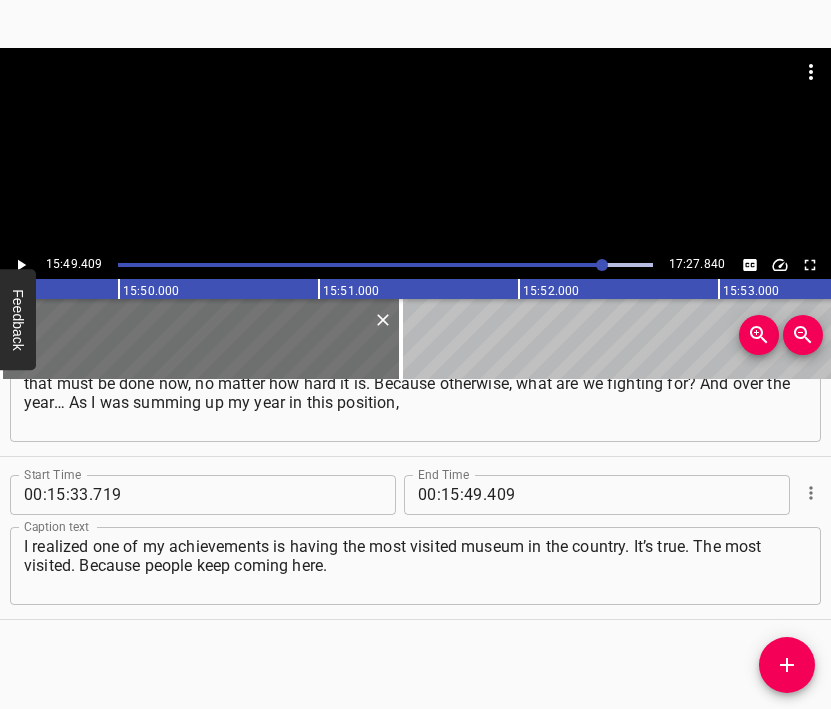 scroll, scrollTop: 11672, scrollLeft: 0, axis: vertical 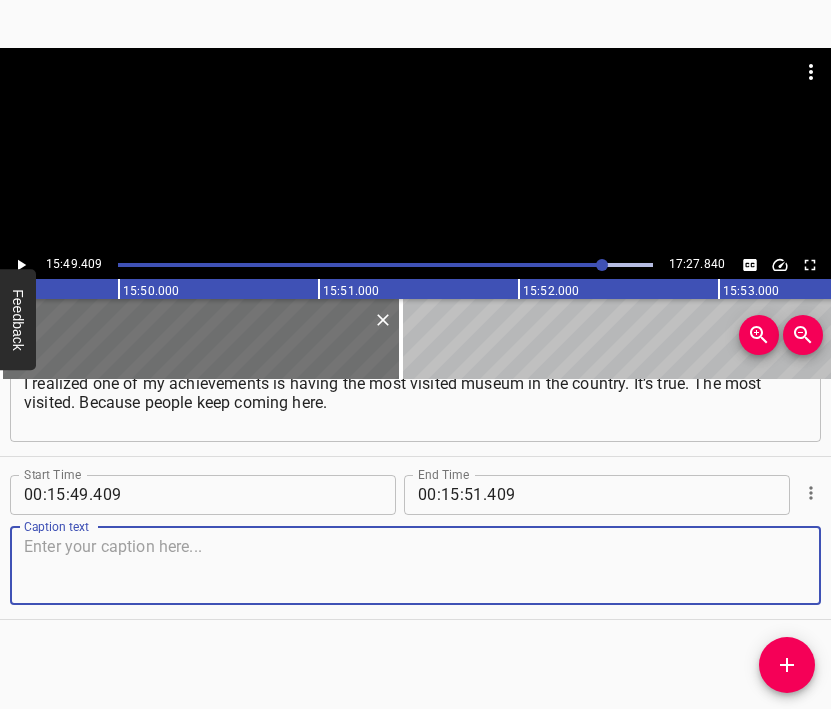 click at bounding box center (415, 565) 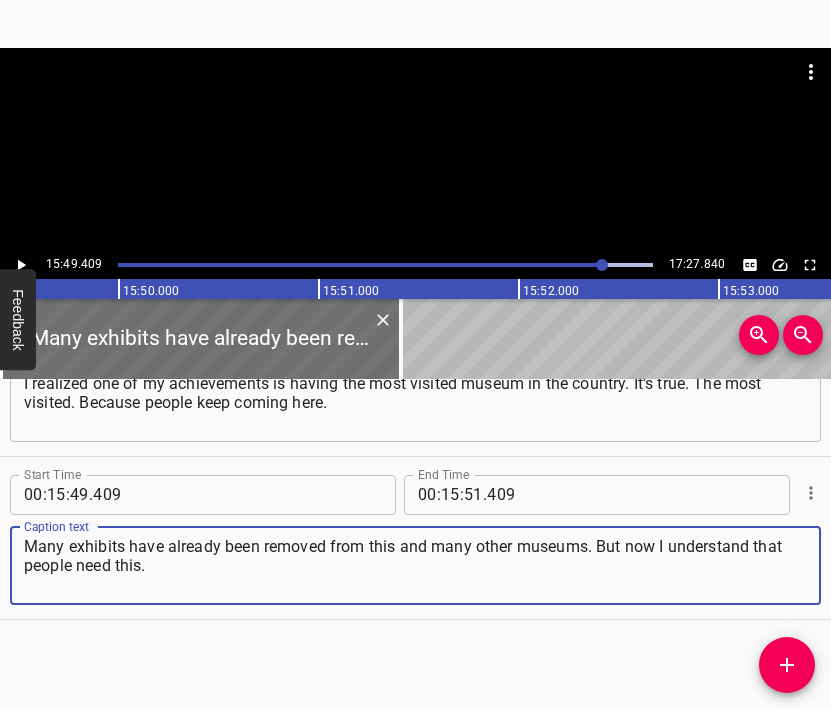 type on "Many exhibits have already been removed from this and many other museums. But now I understand that people need this." 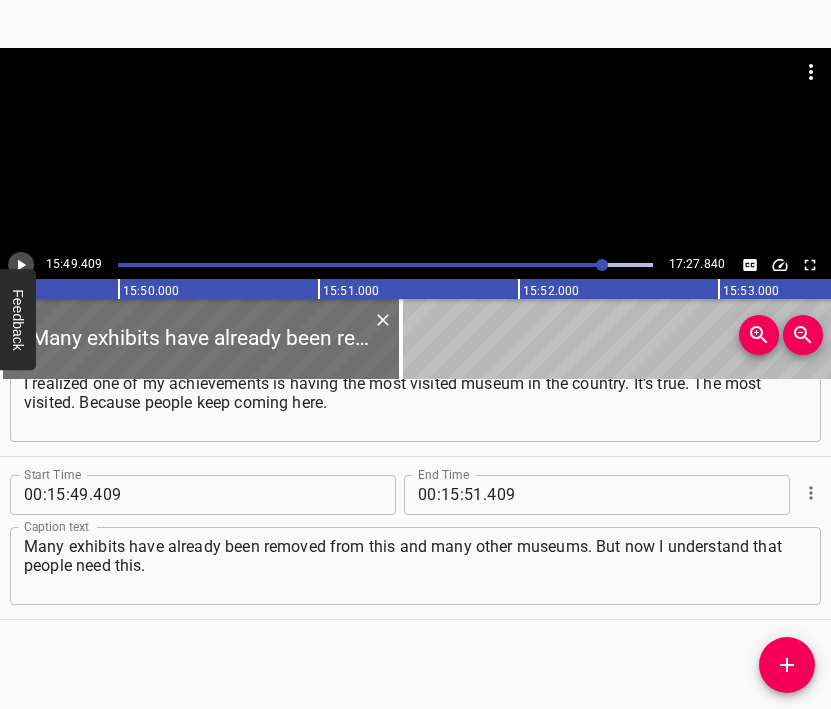 click 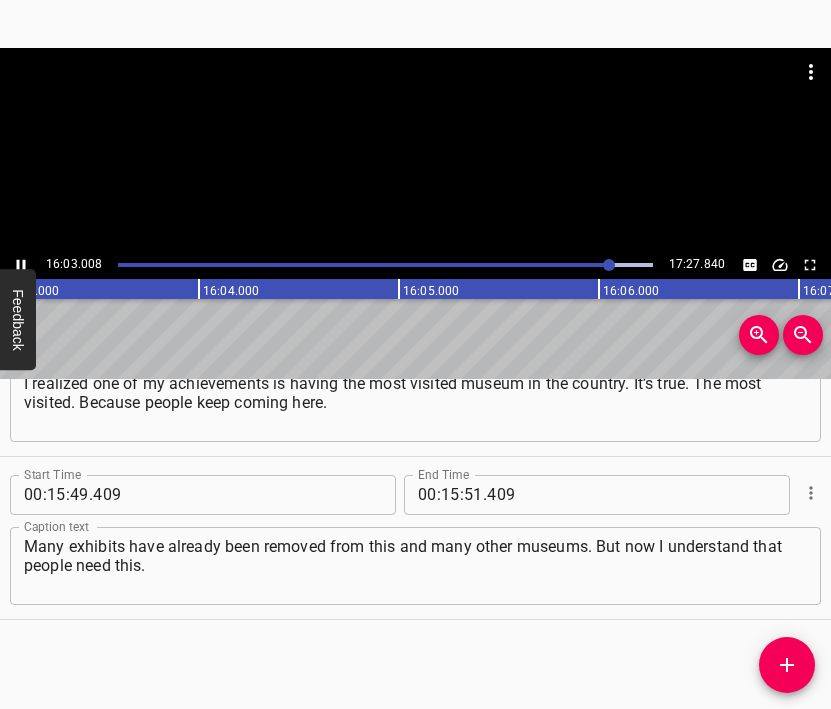 click 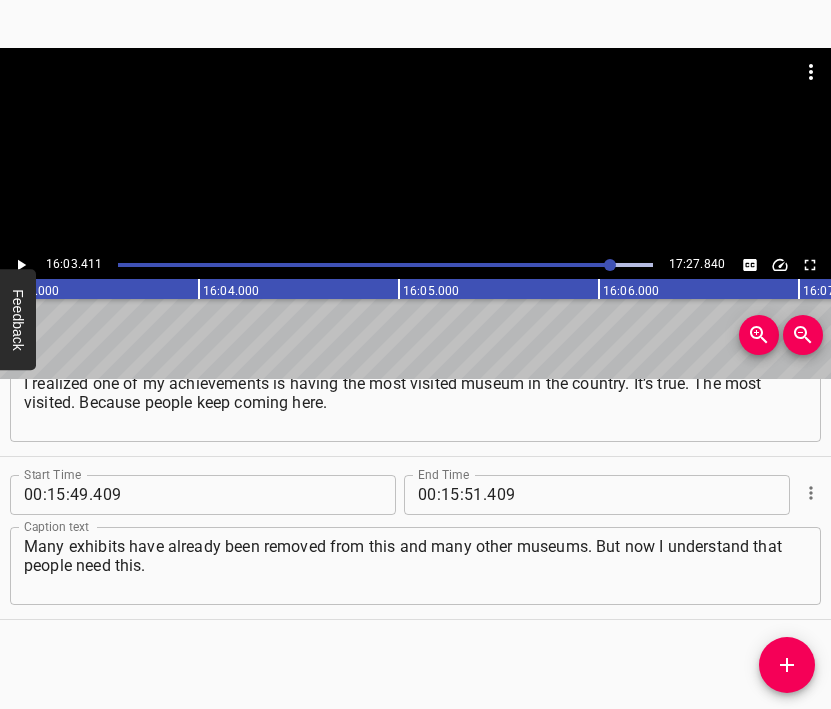 scroll, scrollTop: 0, scrollLeft: 192682, axis: horizontal 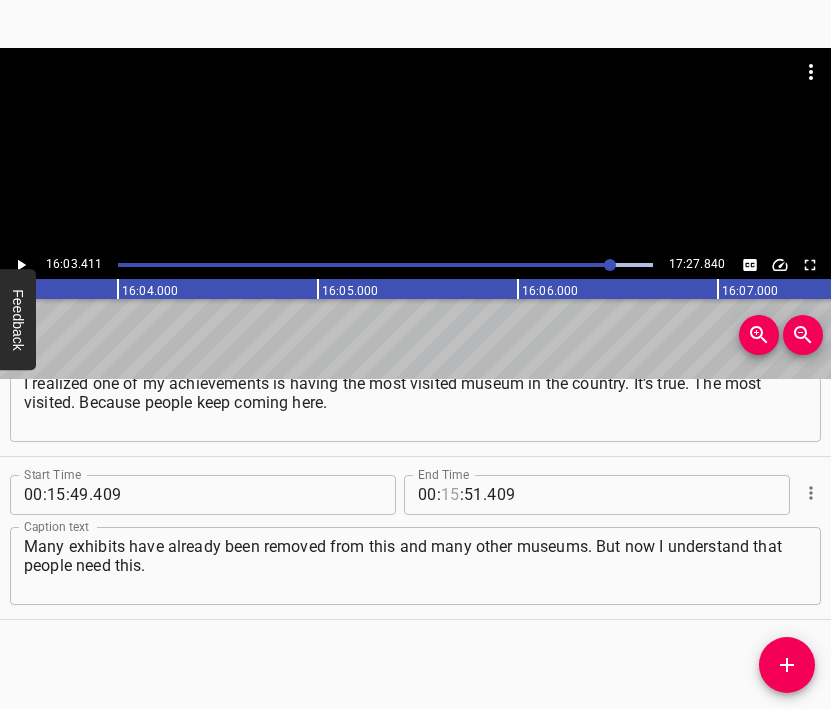 click at bounding box center [450, 495] 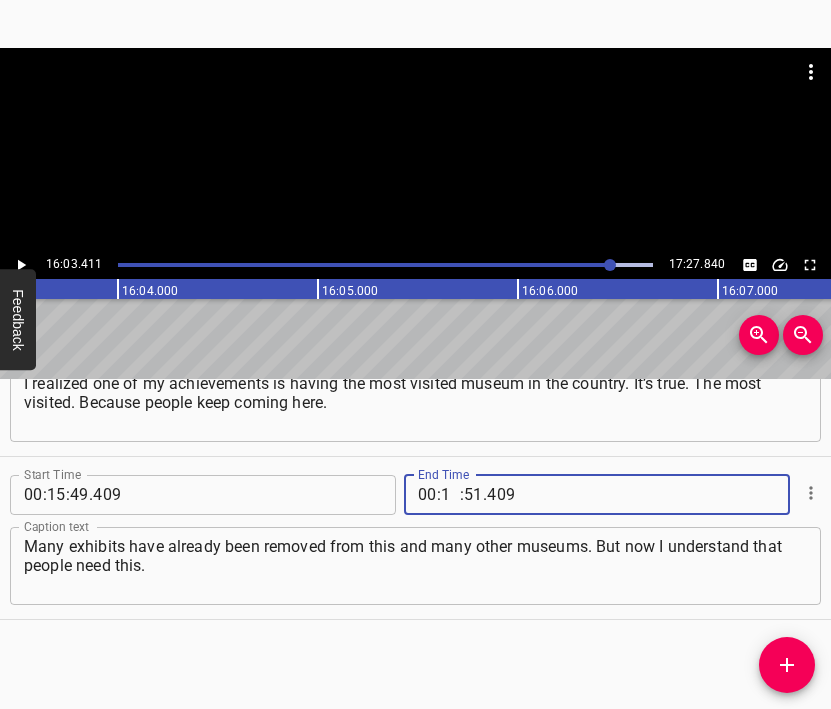 type on "16" 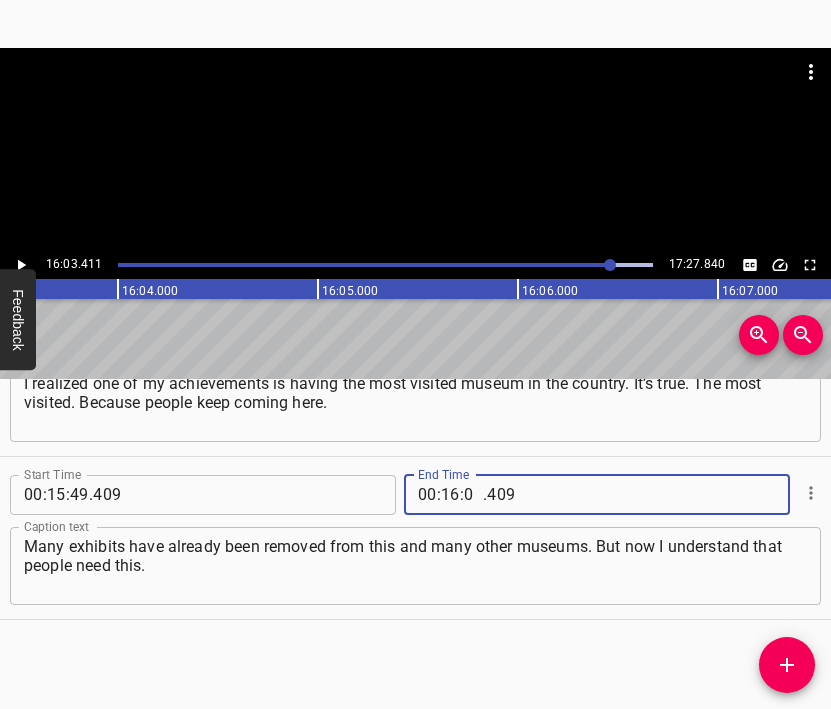 type on "06" 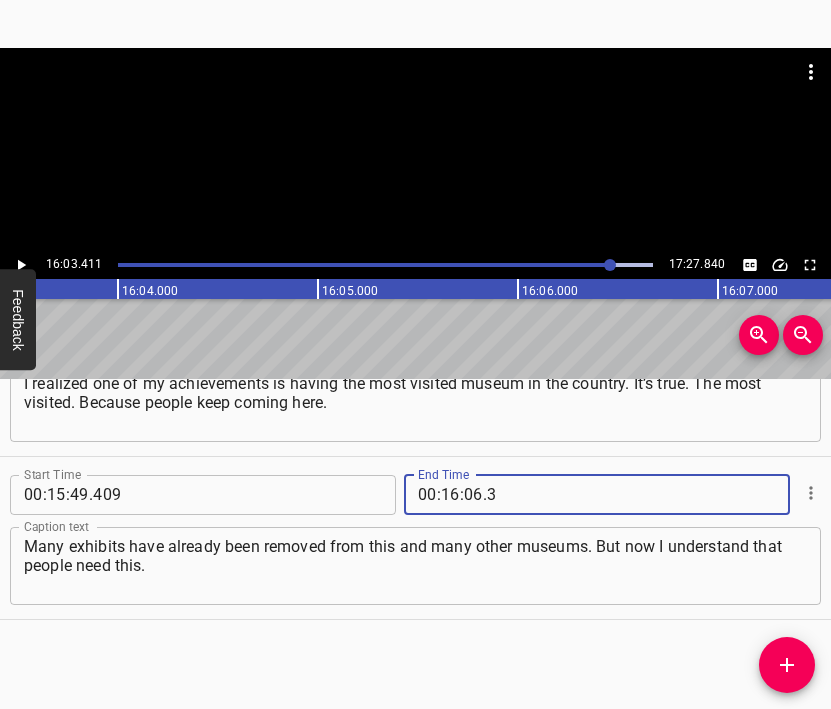 type on "3" 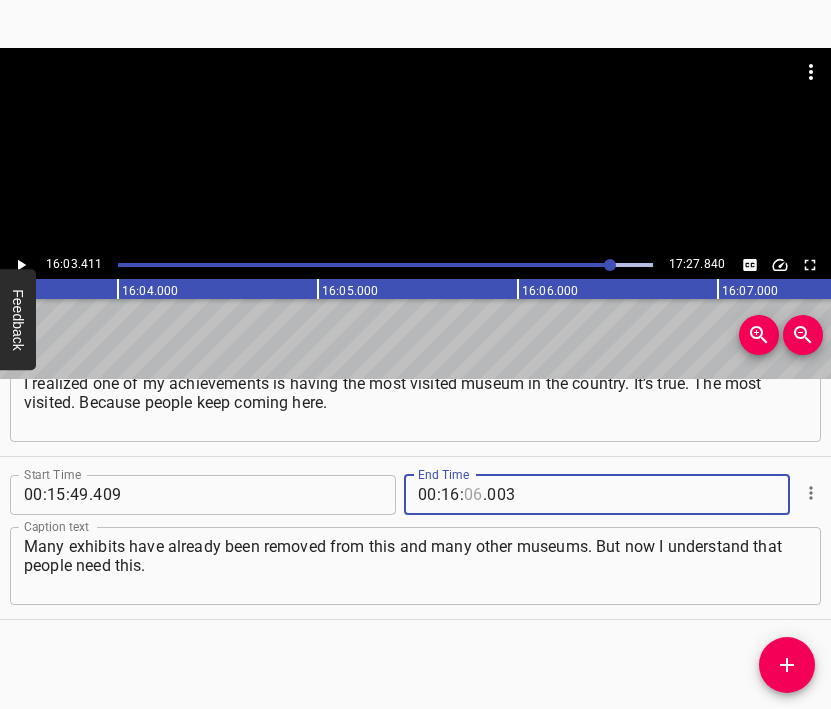 click at bounding box center (473, 495) 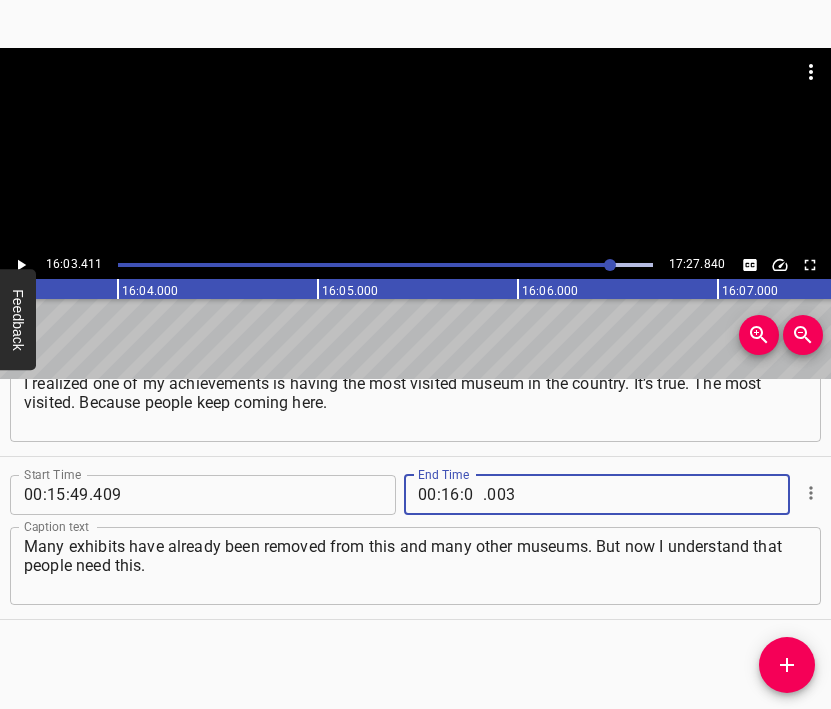 type on "03" 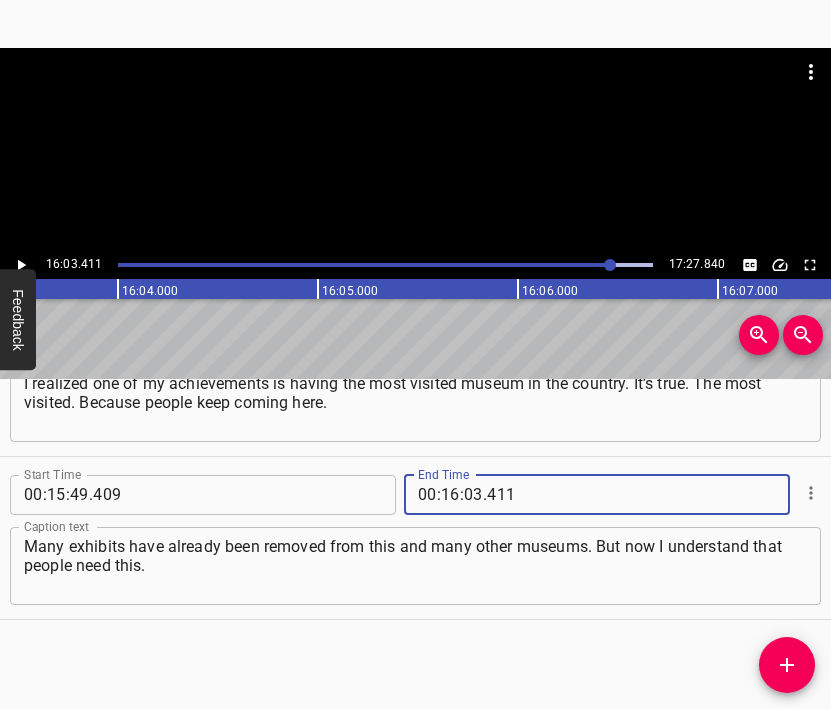 type on "411" 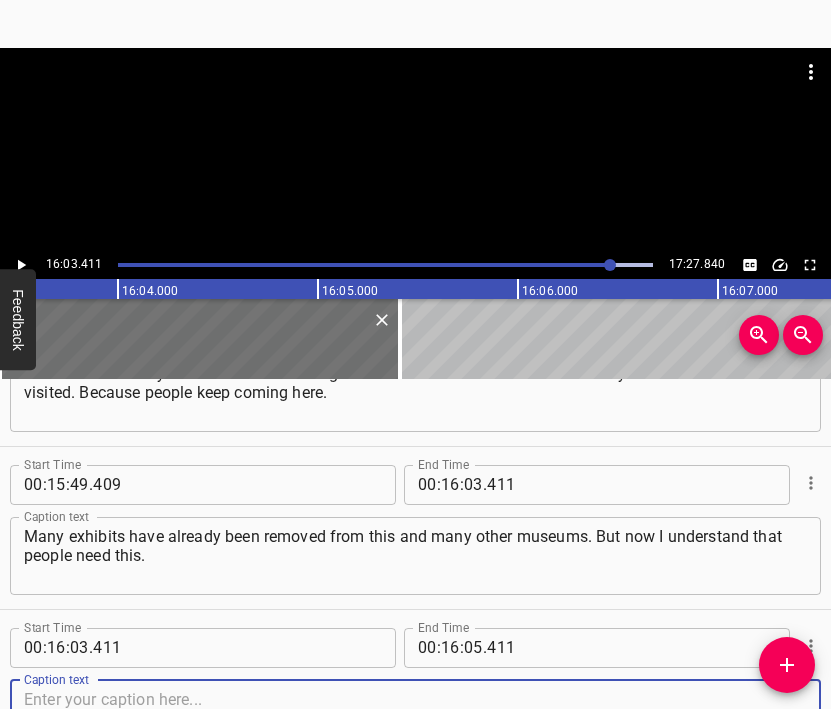 scroll, scrollTop: 11988, scrollLeft: 0, axis: vertical 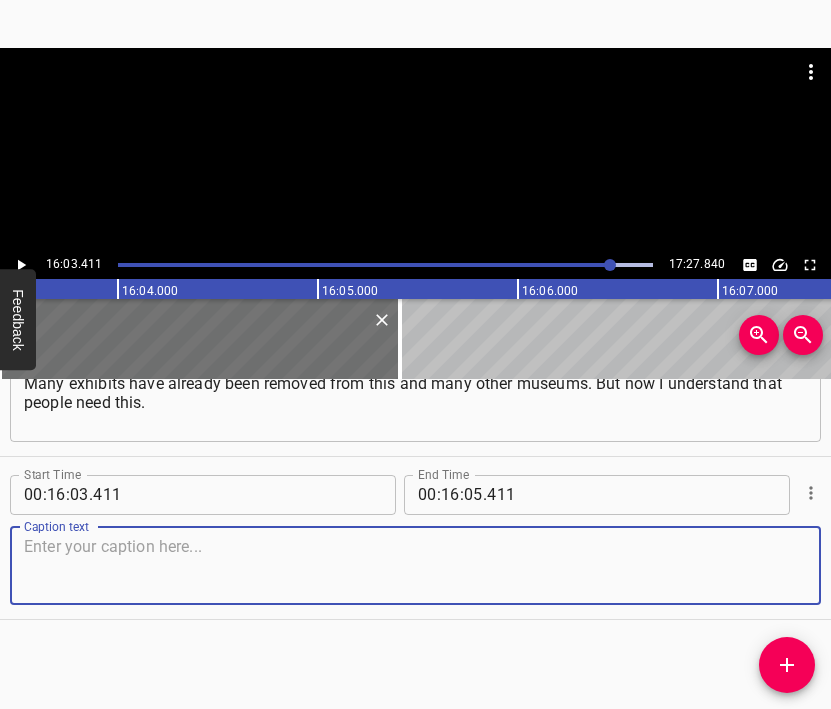 drag, startPoint x: 779, startPoint y: 560, endPoint x: 830, endPoint y: 534, distance: 57.245087 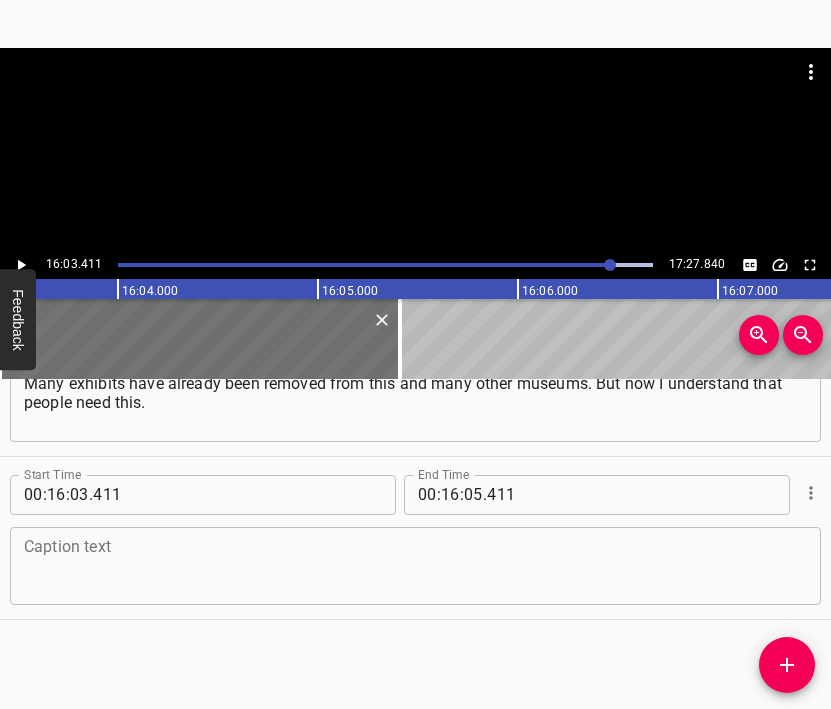 click at bounding box center (415, 565) 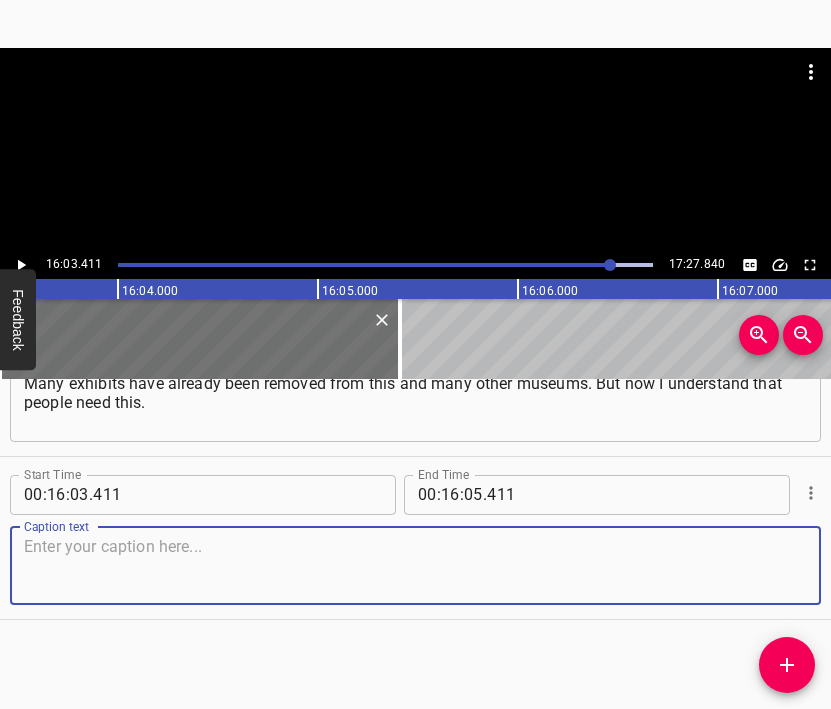 paste on "And I never had masterpieces that needed to be urgently evacuated, like in the Khanenko Museum or the Art Gallery." 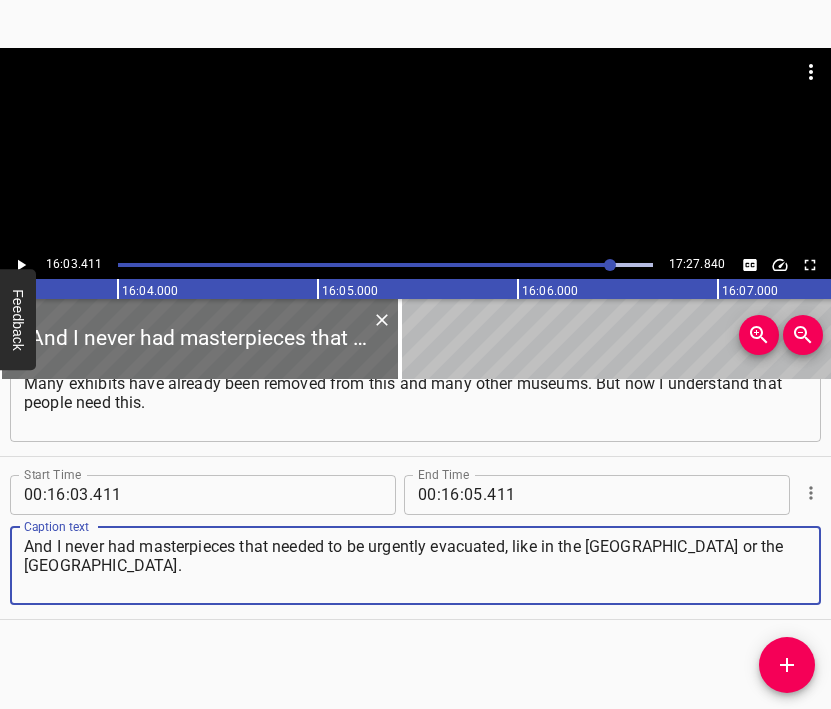 type on "And I never had masterpieces that needed to be urgently evacuated, like in the Khanenko Museum or the Art Gallery." 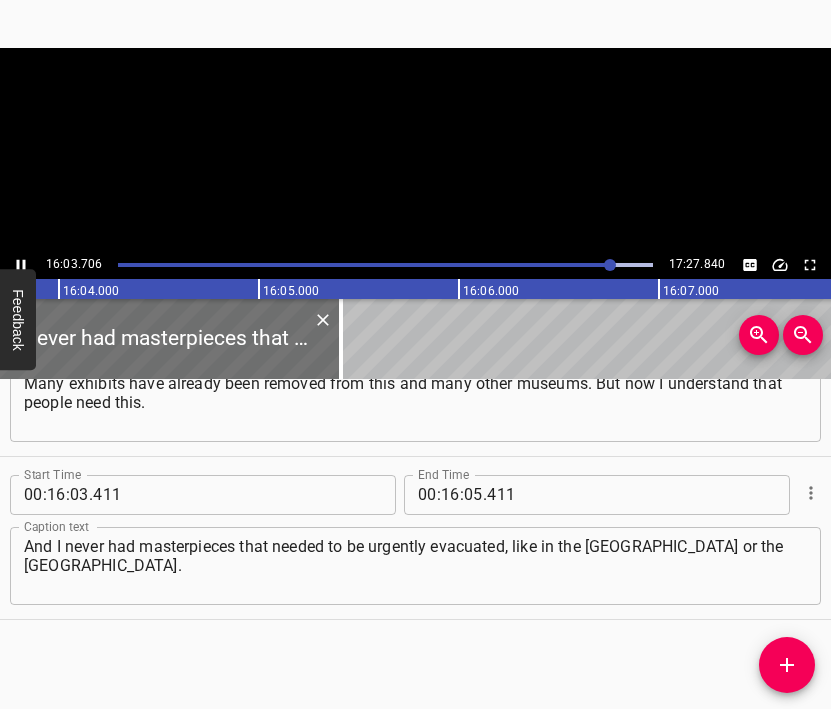 scroll, scrollTop: 0, scrollLeft: 192793, axis: horizontal 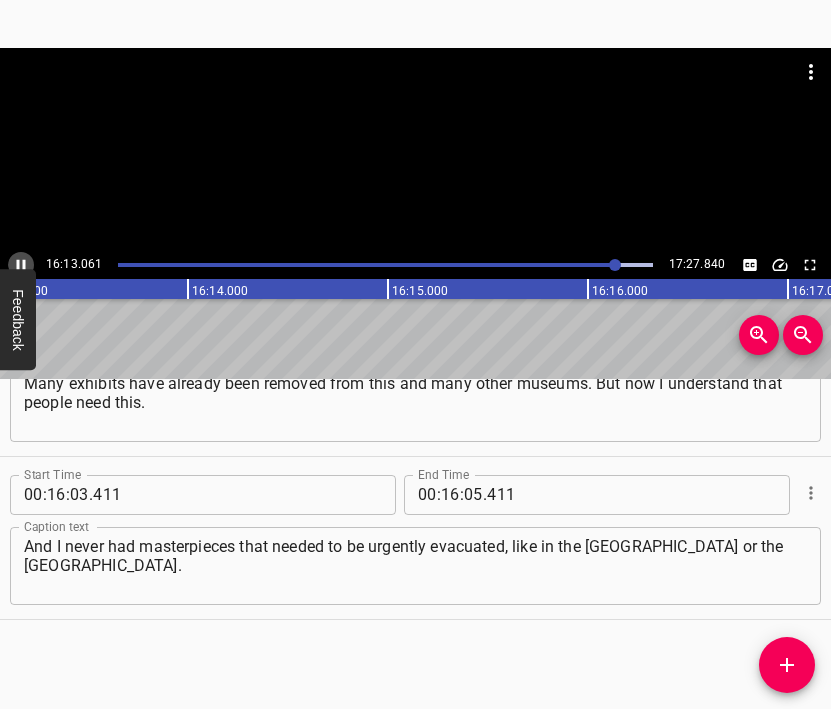 click 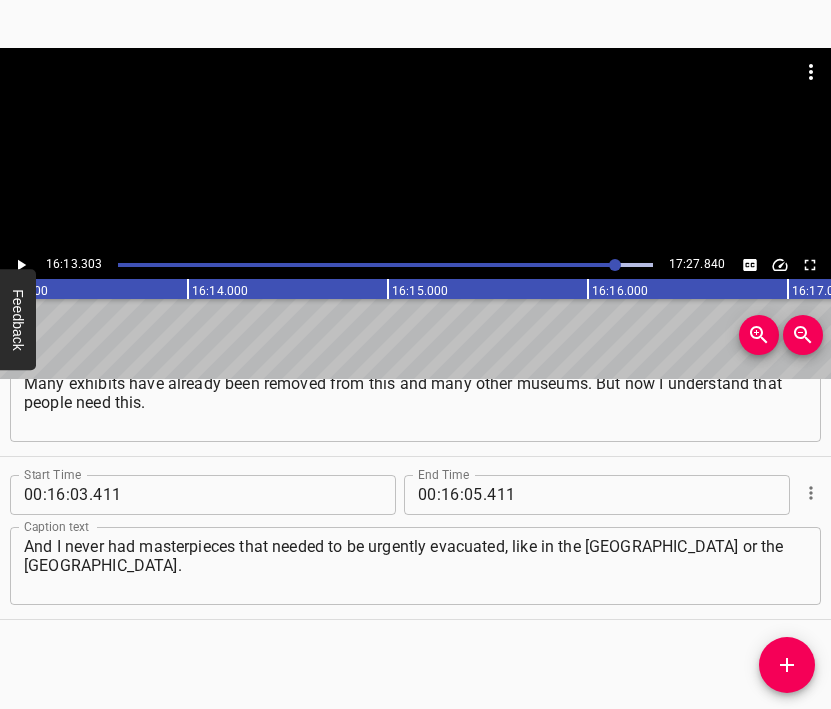 scroll, scrollTop: 0, scrollLeft: 194660, axis: horizontal 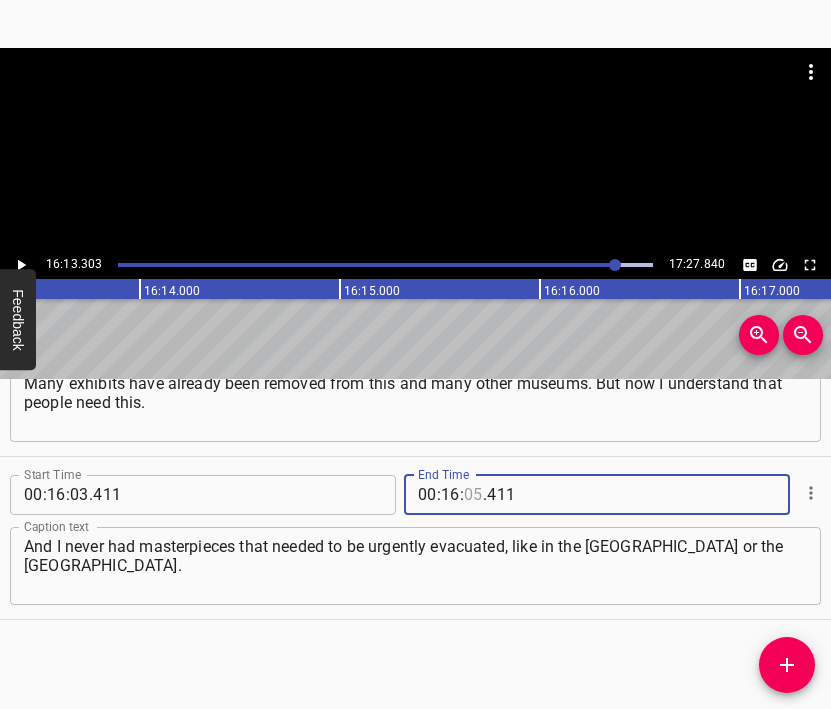 click at bounding box center (473, 495) 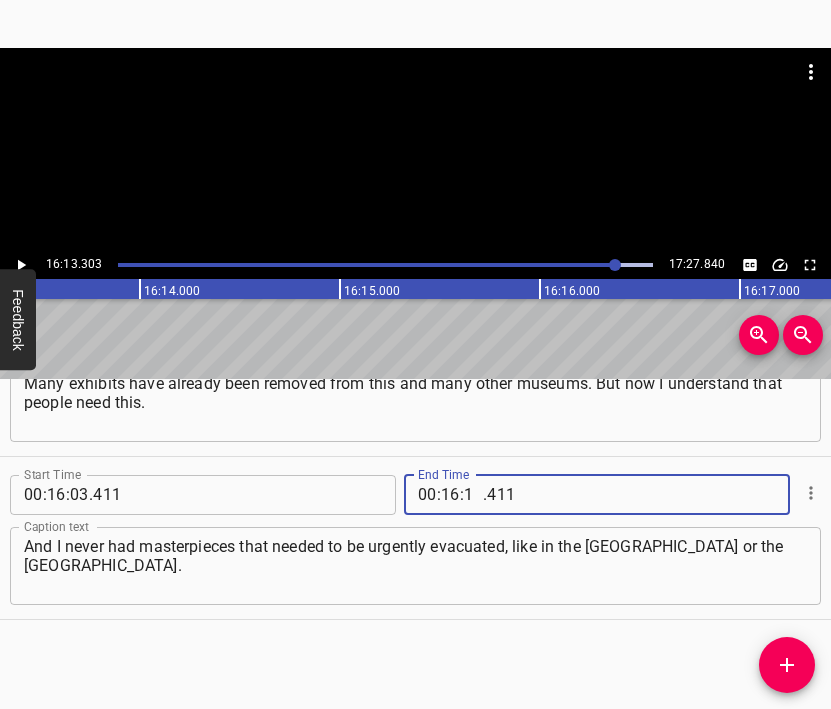 type on "13" 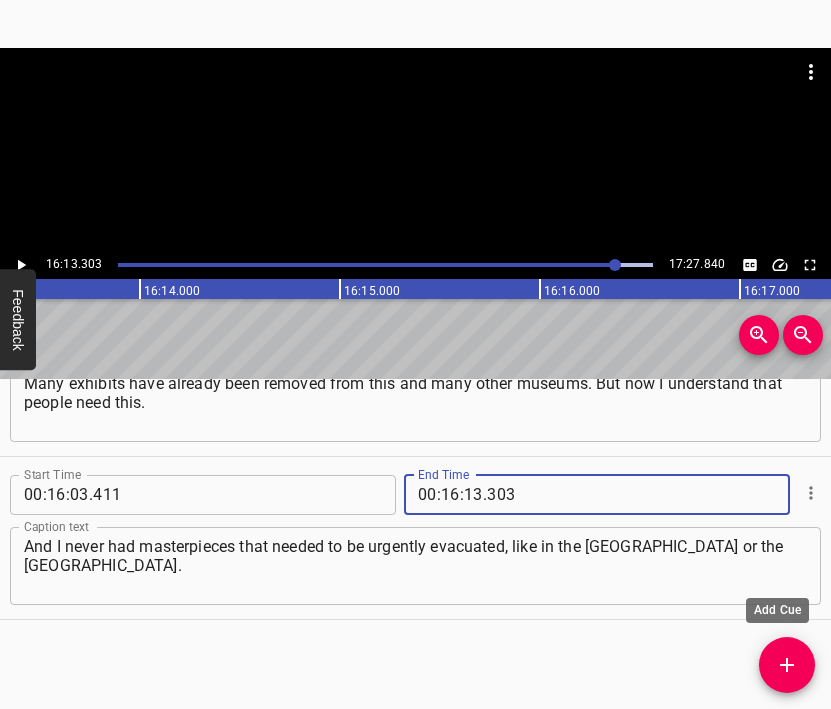 type on "303" 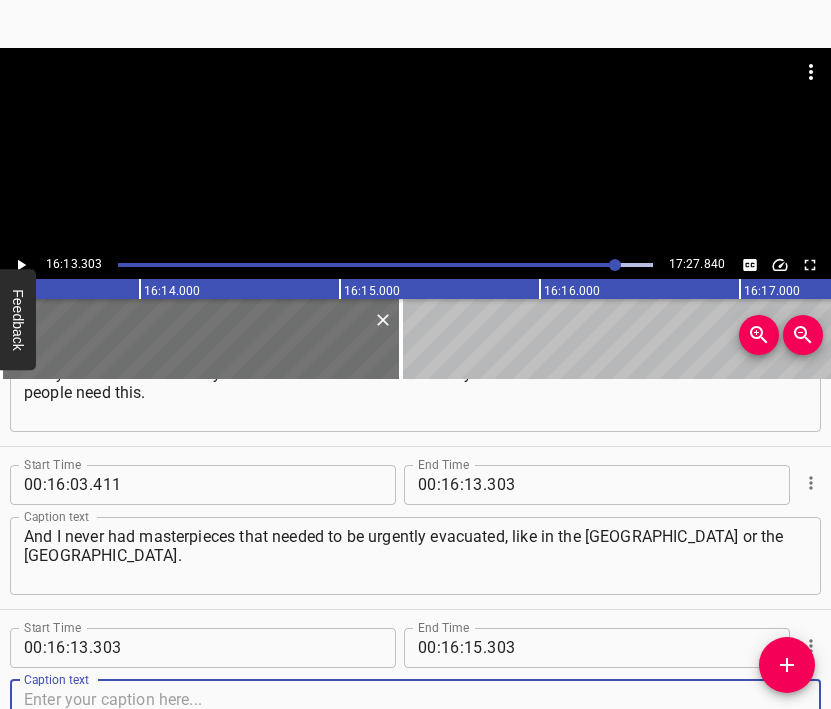 scroll, scrollTop: 12151, scrollLeft: 0, axis: vertical 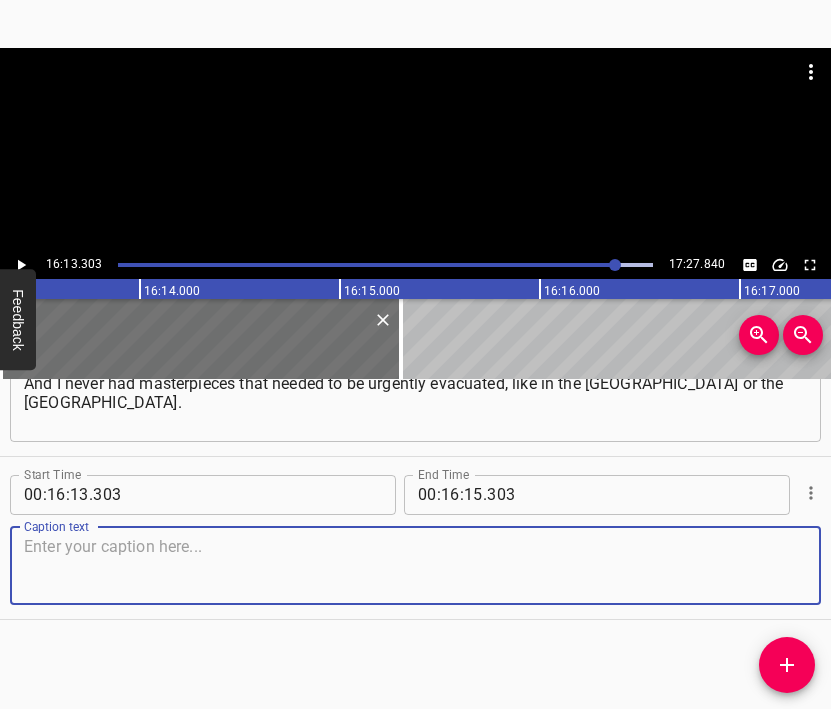 click at bounding box center [415, 565] 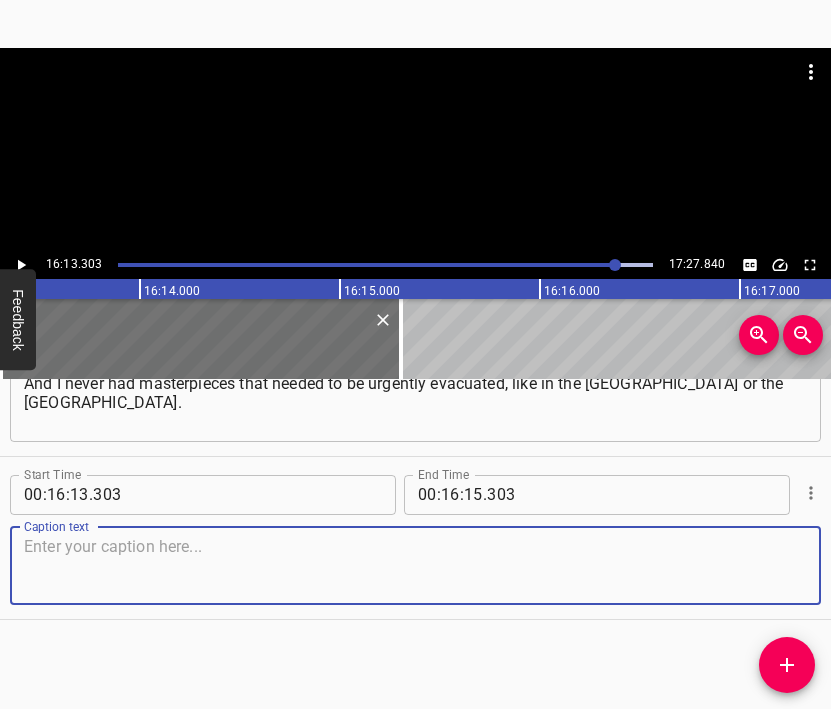 click at bounding box center [415, 565] 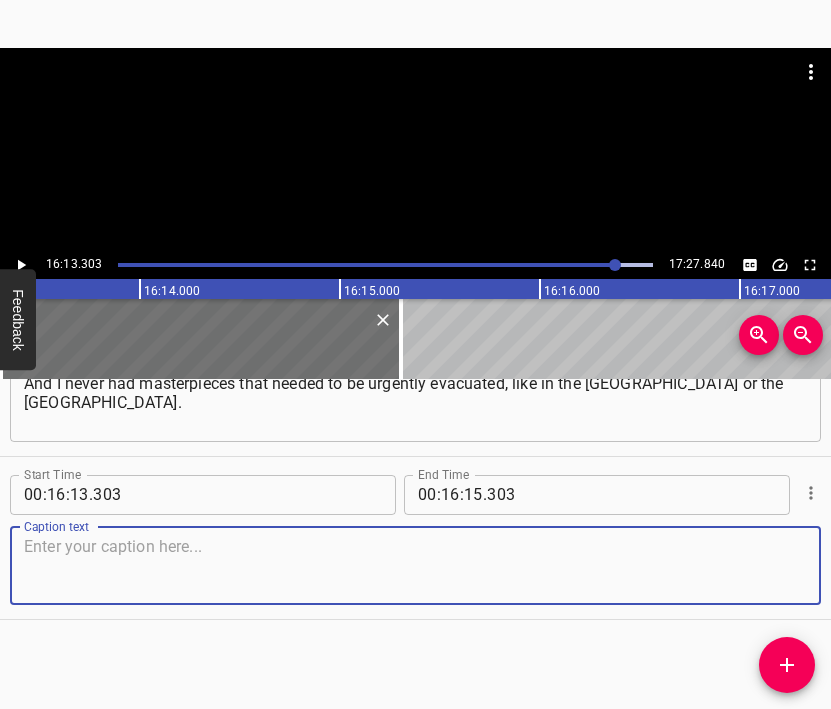 paste on "I had an incredible archaeology collection, but we packed it up, evacuated it, and hid it. So there are many valuable items in the museum that were moved." 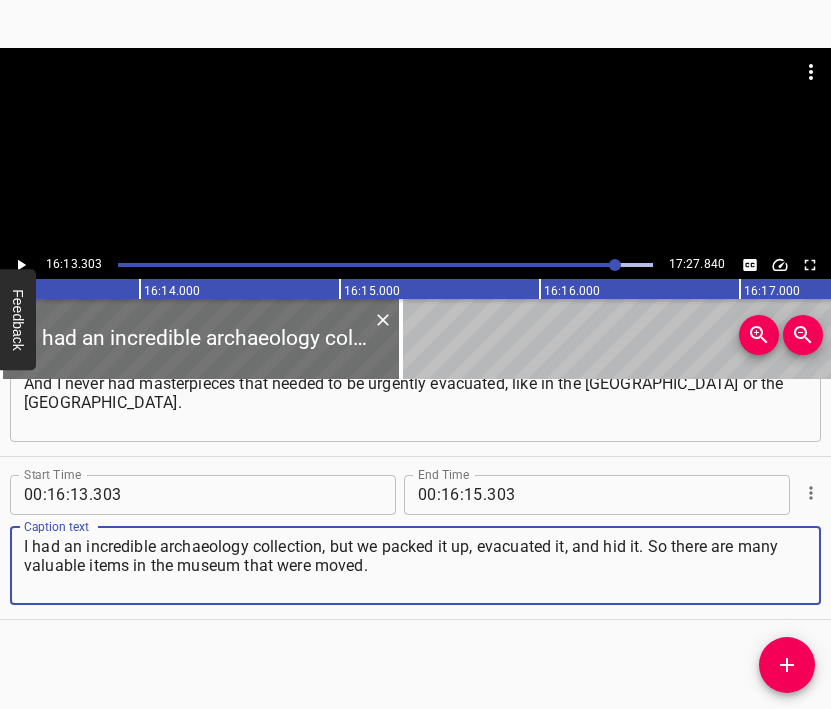 type on "I had an incredible archaeology collection, but we packed it up, evacuated it, and hid it. So there are many valuable items in the museum that were moved." 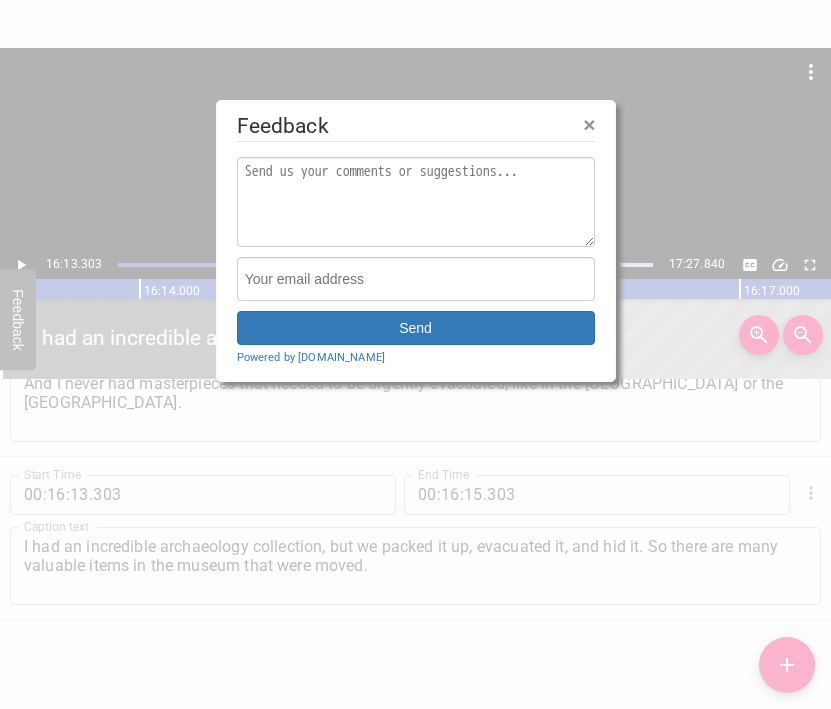 click at bounding box center [415, 354] 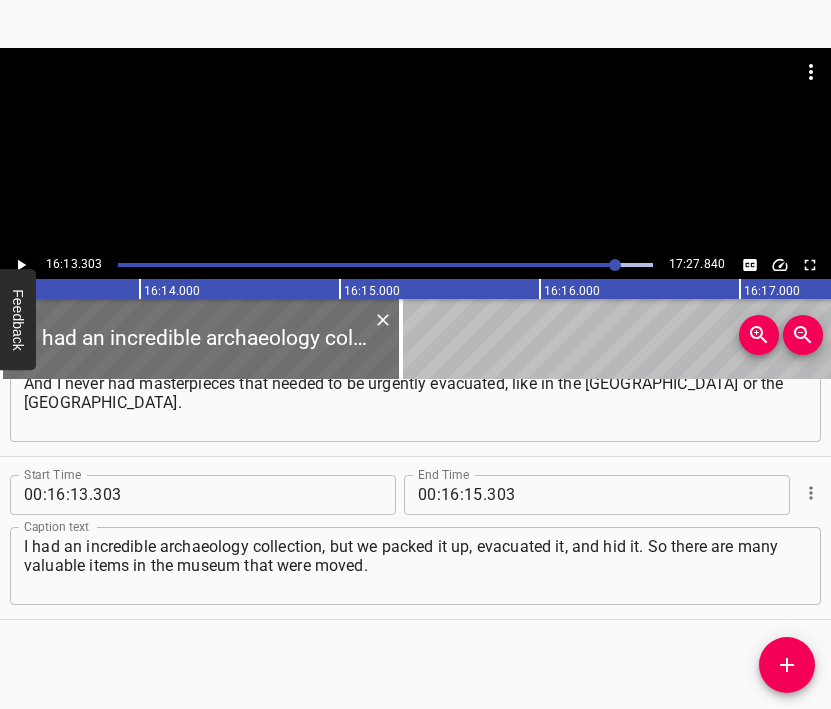 click 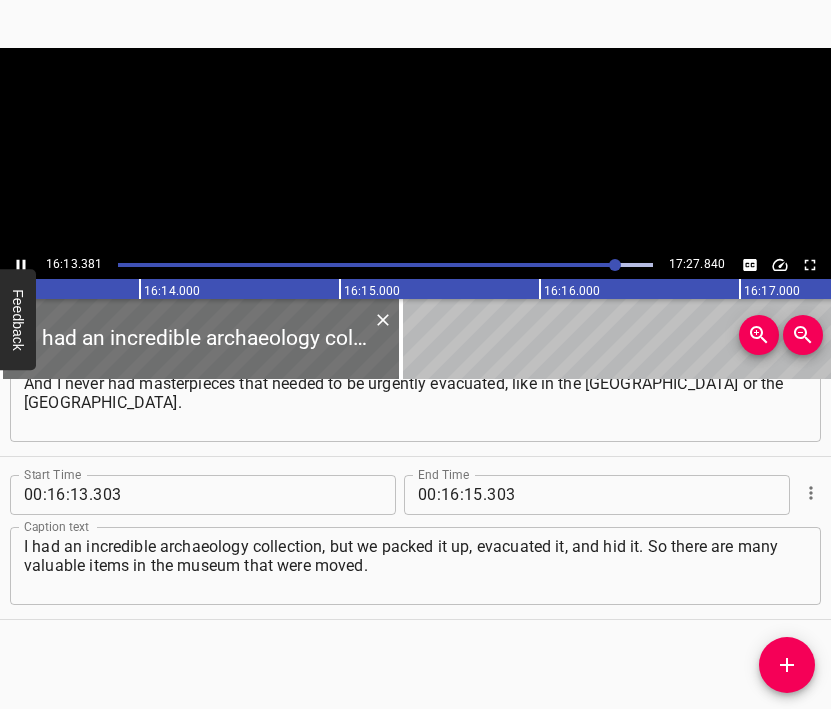scroll, scrollTop: 0, scrollLeft: 194673, axis: horizontal 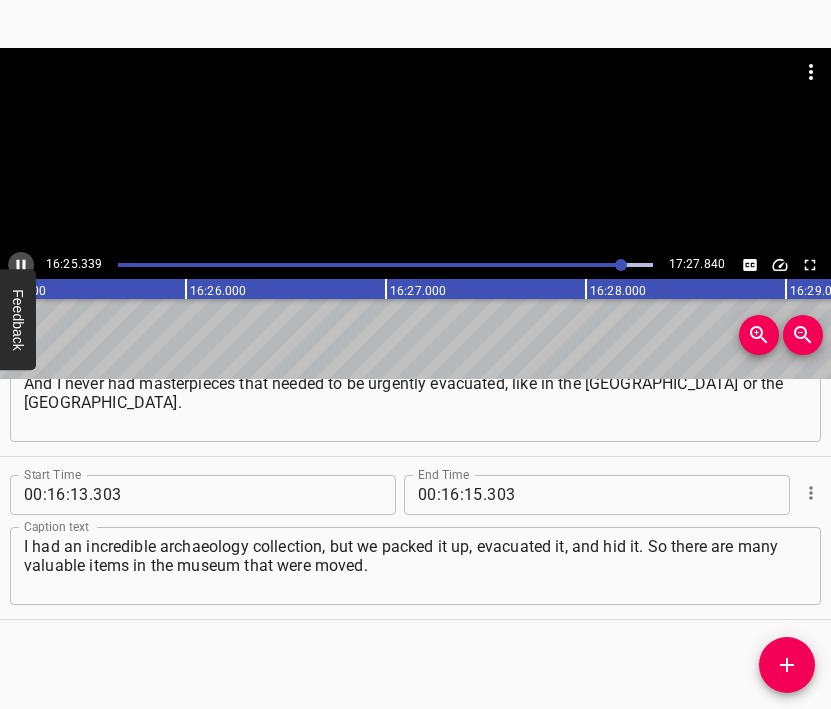 click 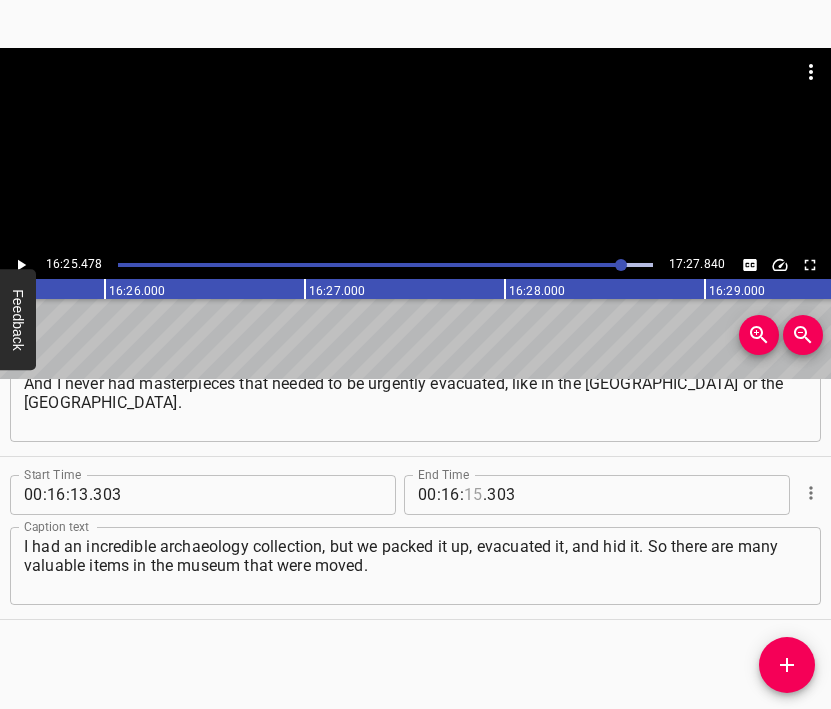 click at bounding box center (473, 495) 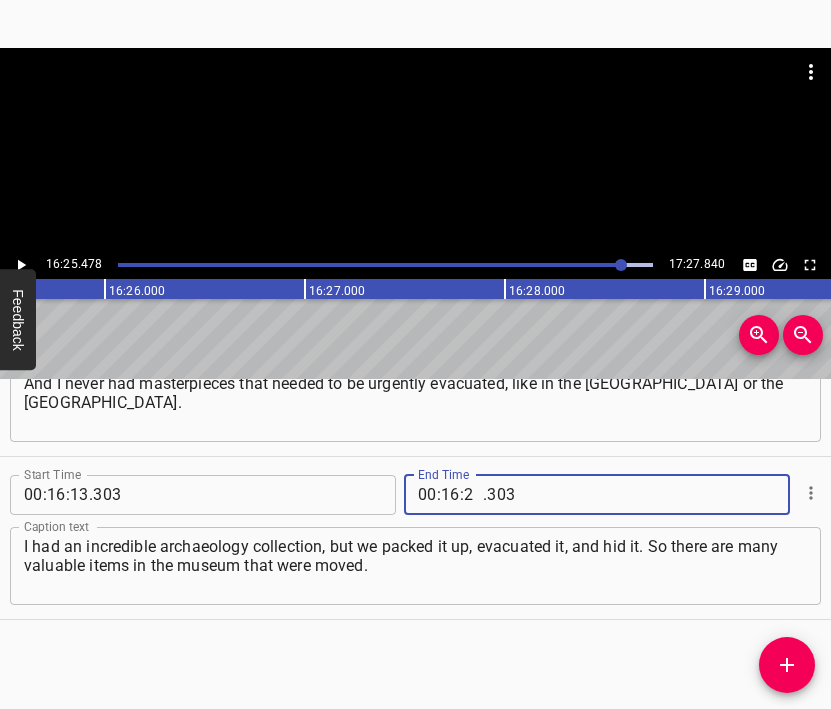 type on "25" 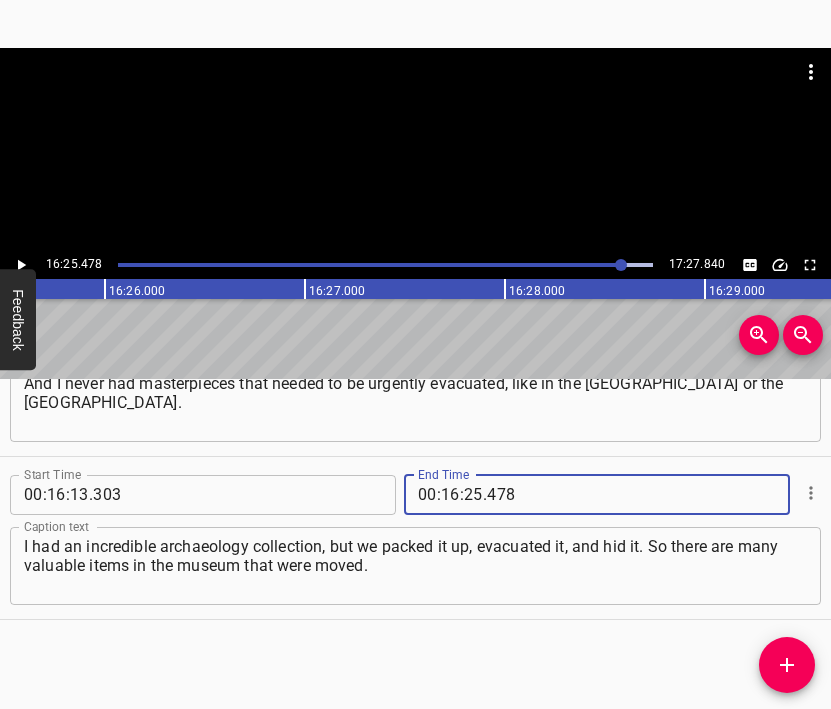 type on "478" 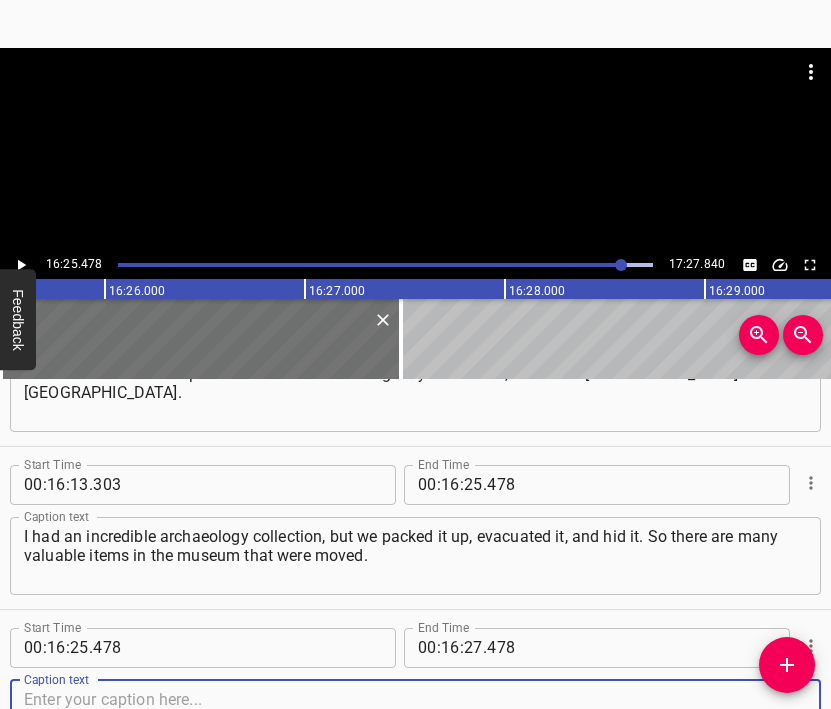 scroll, scrollTop: 12314, scrollLeft: 0, axis: vertical 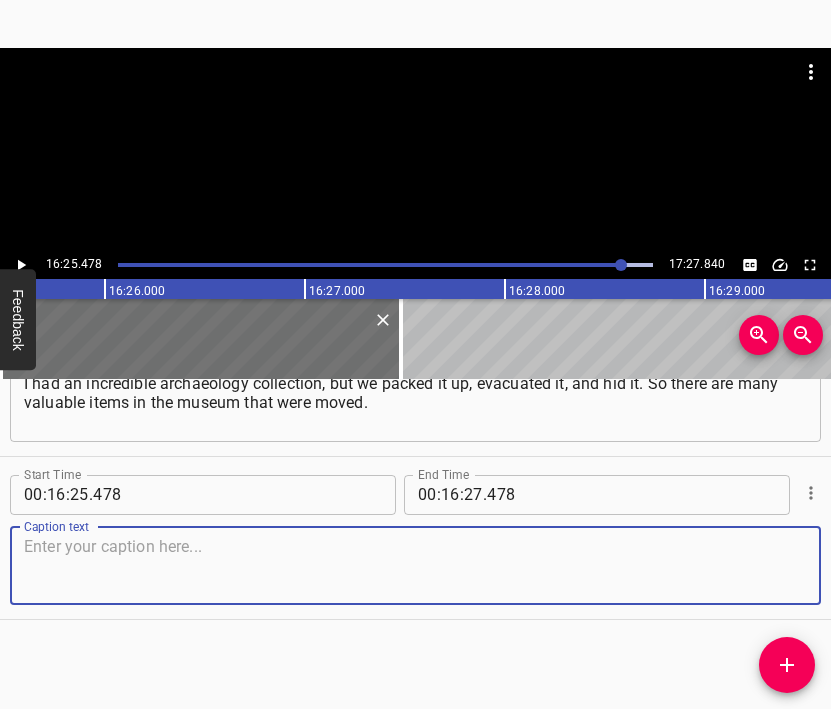 drag, startPoint x: 780, startPoint y: 572, endPoint x: 830, endPoint y: 549, distance: 55.03635 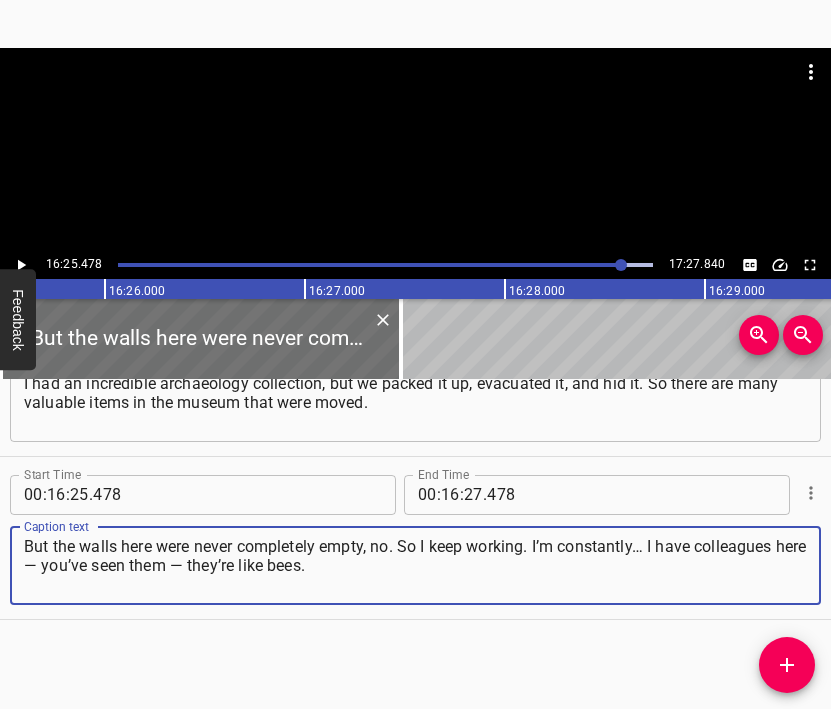 type on "But the walls here were never completely empty, no. So I keep working. I’m constantly… I have colleagues here — you’ve seen them — they’re like bees." 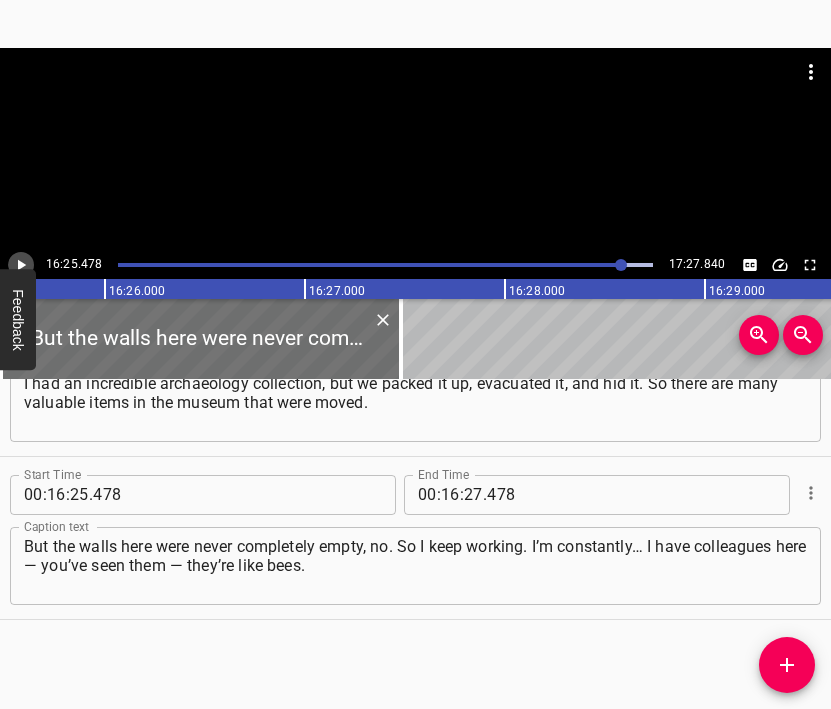 click 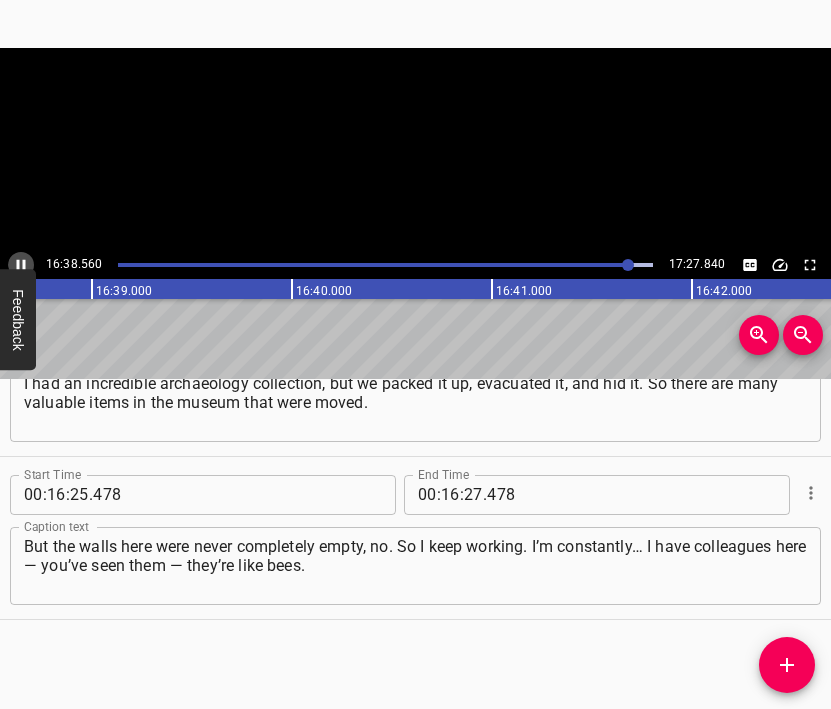 click 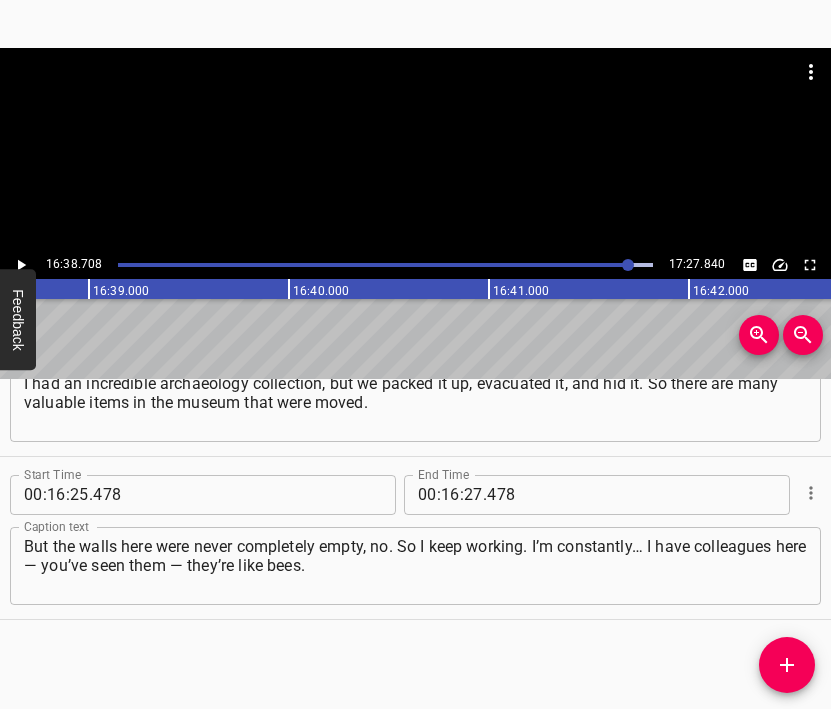 scroll, scrollTop: 0, scrollLeft: 199741, axis: horizontal 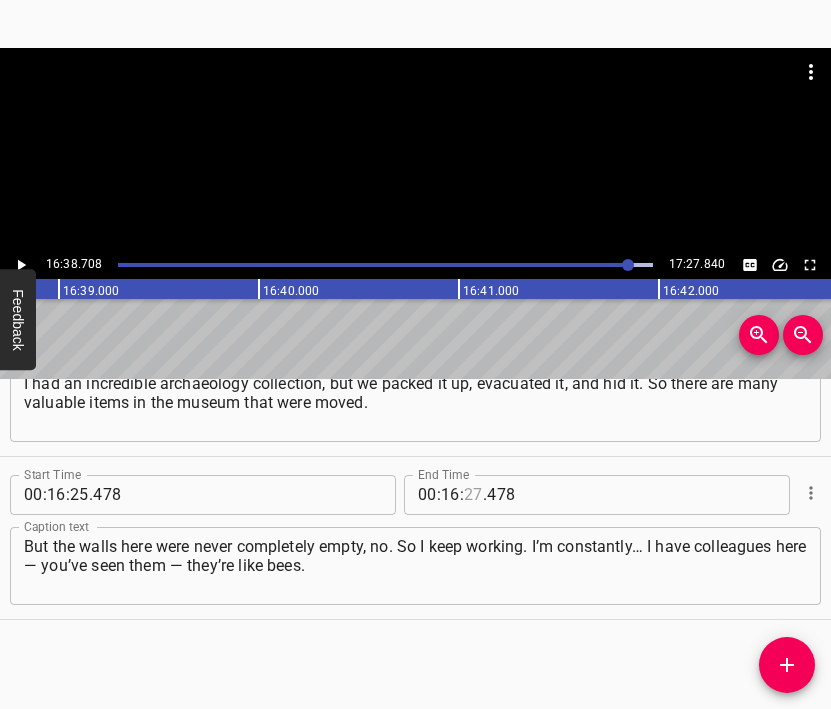 click at bounding box center [473, 495] 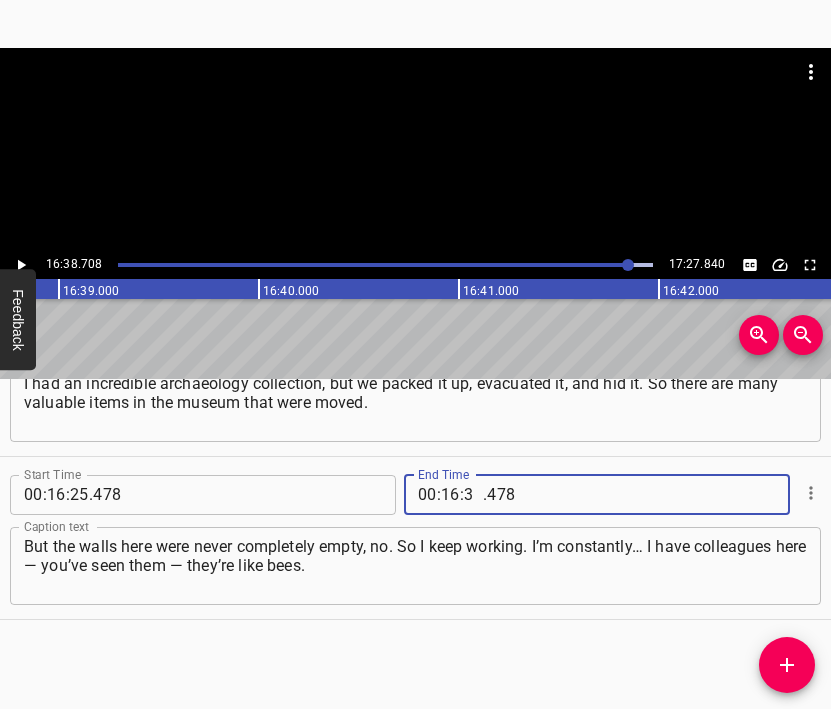 type on "38" 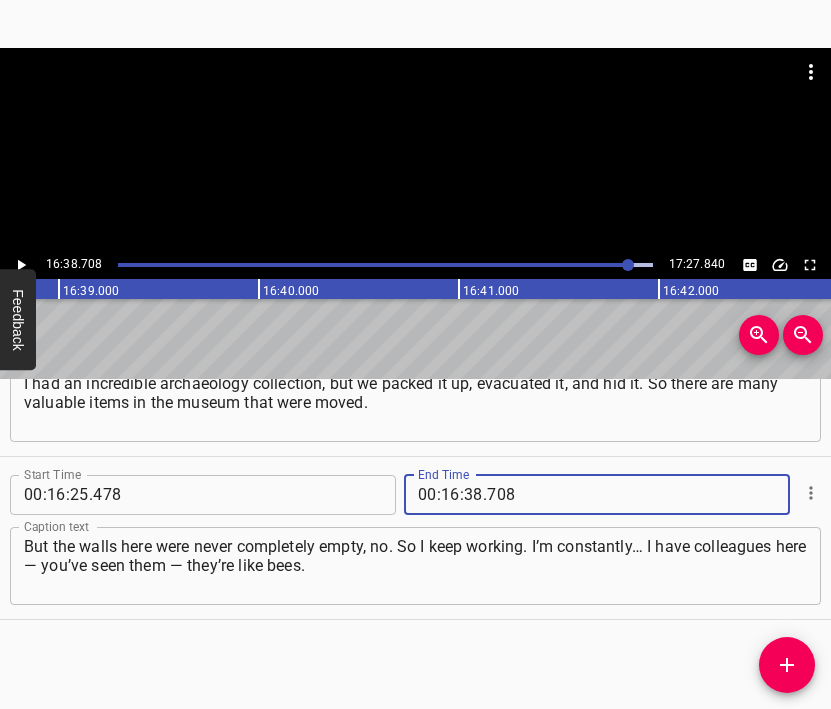 type on "708" 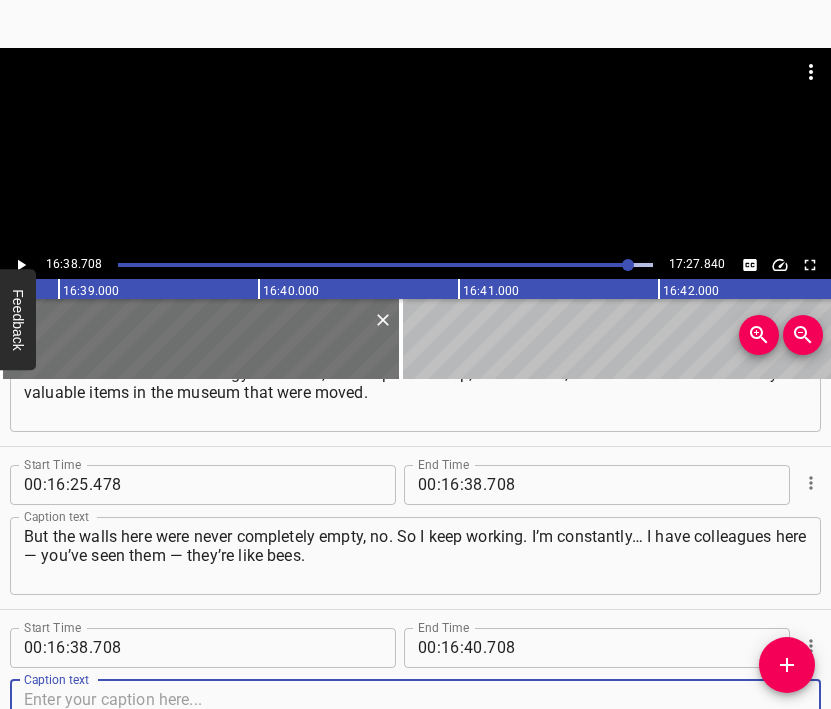 scroll, scrollTop: 12477, scrollLeft: 0, axis: vertical 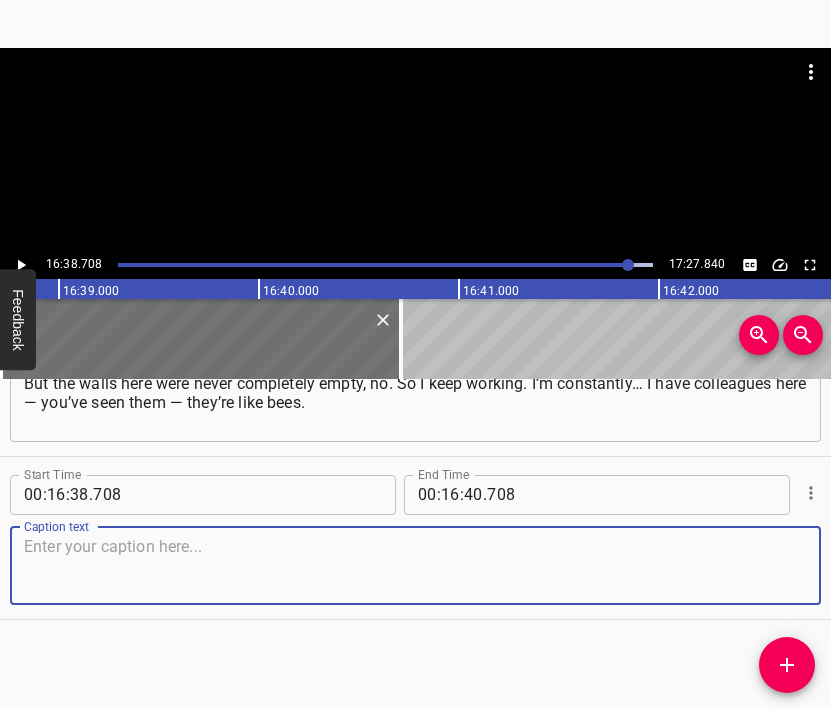 click at bounding box center (415, 565) 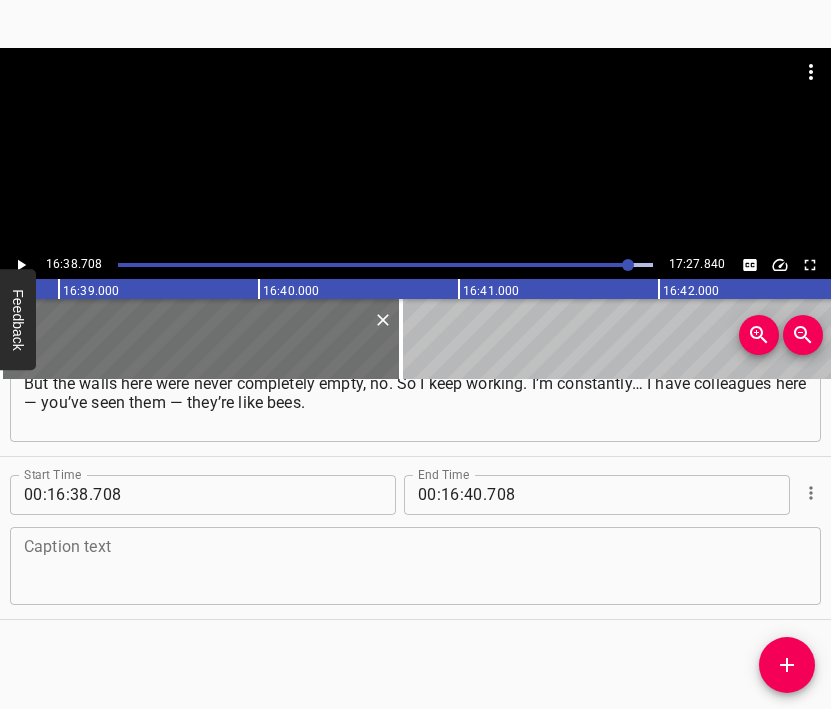 click at bounding box center (415, 565) 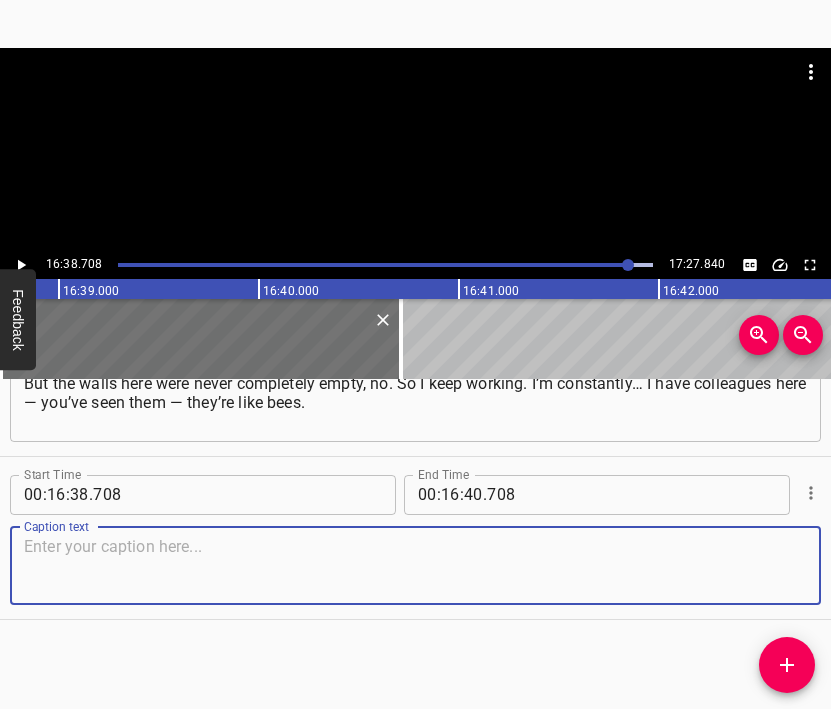 paste on "I constantly have… Over 80 projects in a year. And I think that’s really impressive. I mean only exhibitions — without events, without anything else." 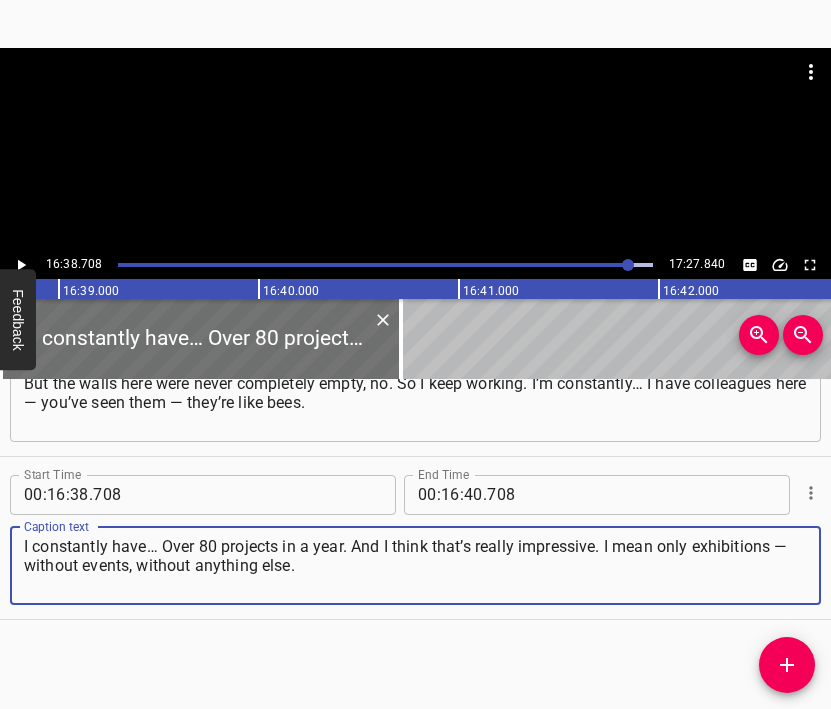 type on "I constantly have… Over 80 projects in a year. And I think that’s really impressive. I mean only exhibitions — without events, without anything else." 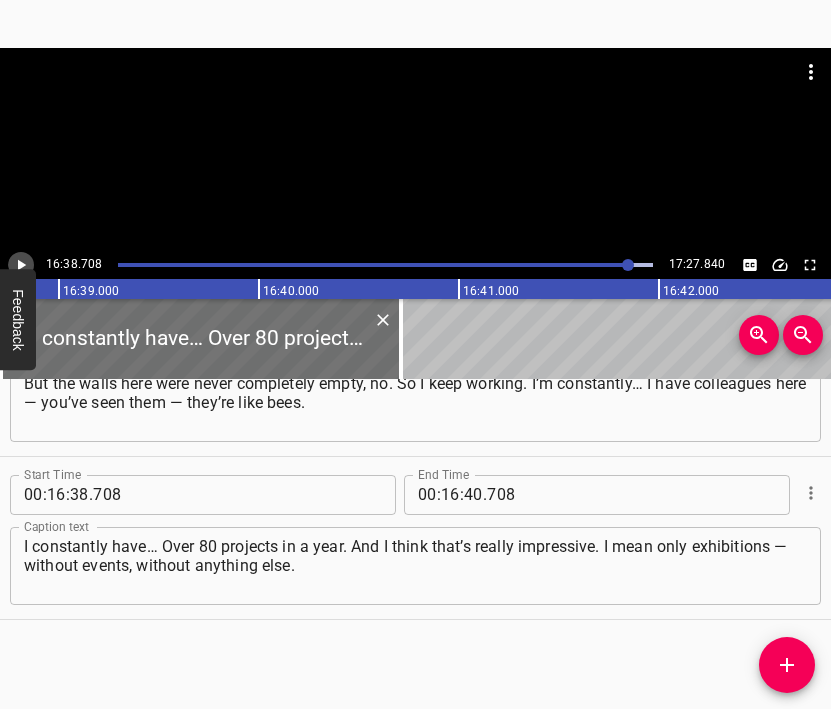 click 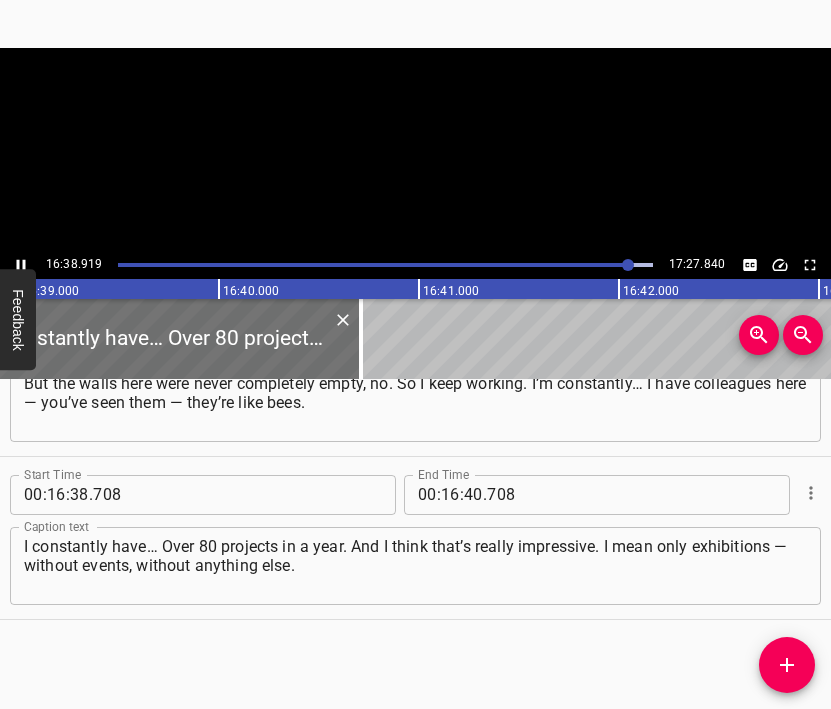 scroll, scrollTop: 0, scrollLeft: 199832, axis: horizontal 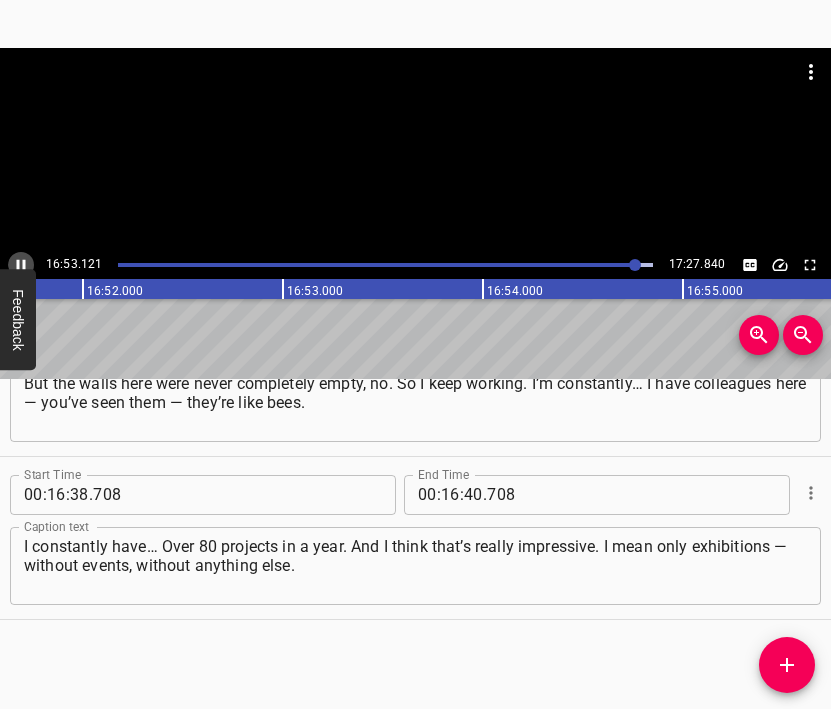 click at bounding box center (21, 265) 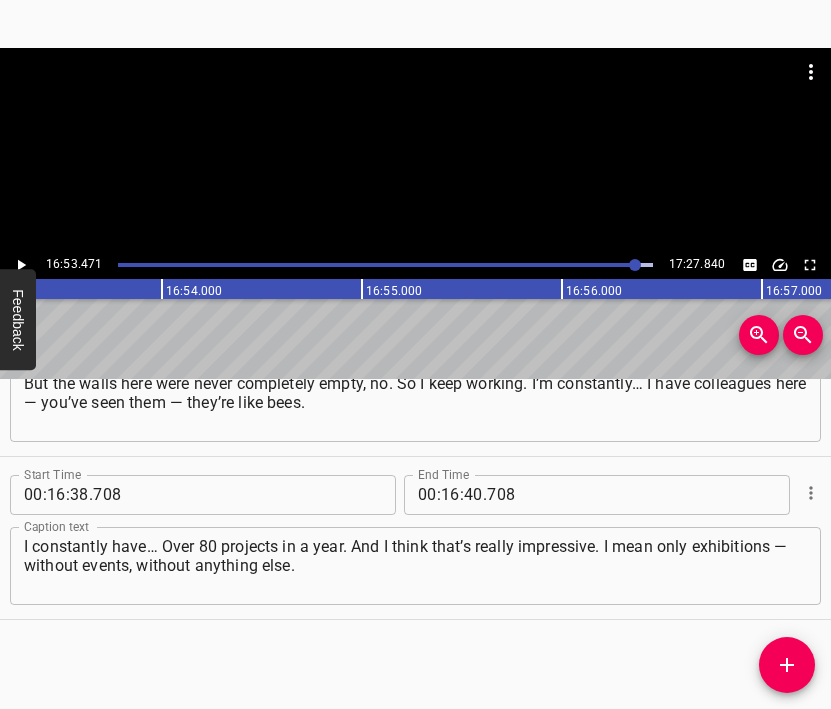 scroll, scrollTop: 0, scrollLeft: 202694, axis: horizontal 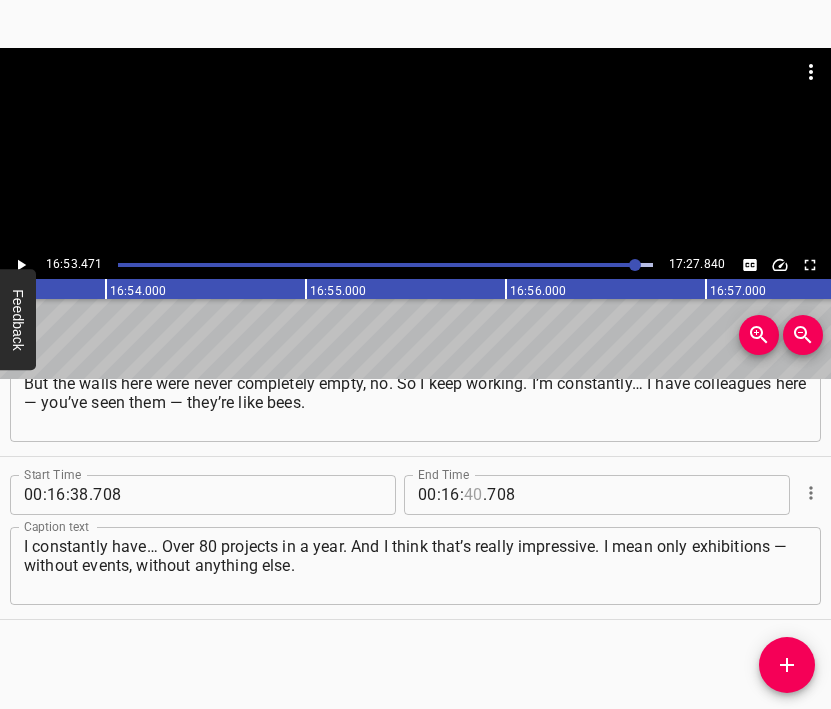 click at bounding box center [473, 495] 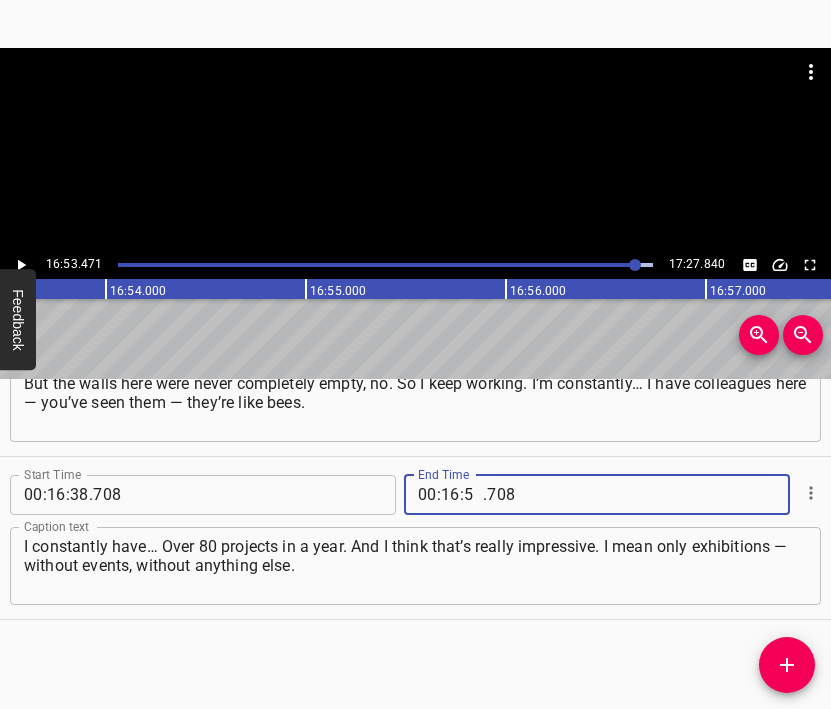 type on "53" 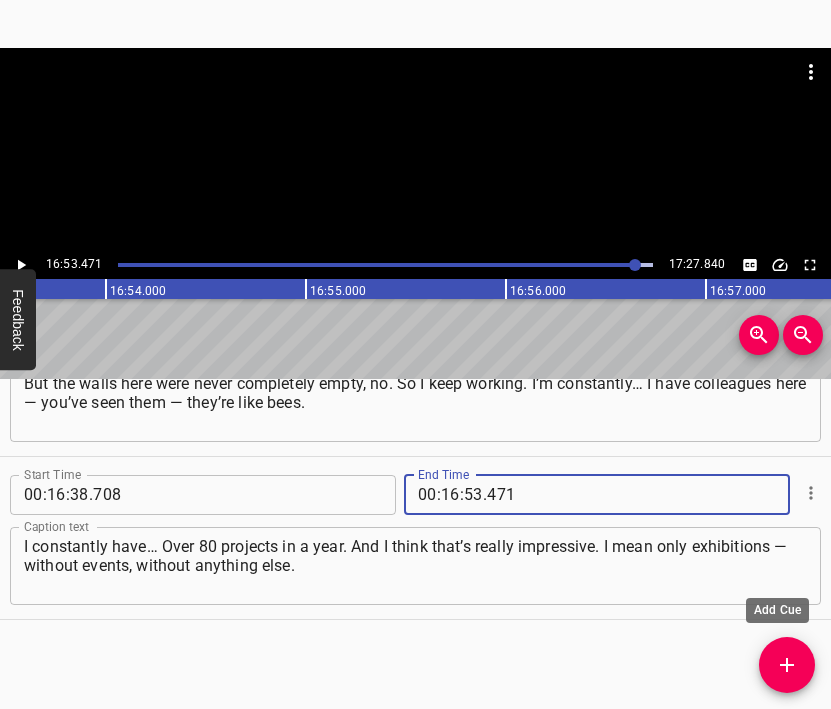 type on "471" 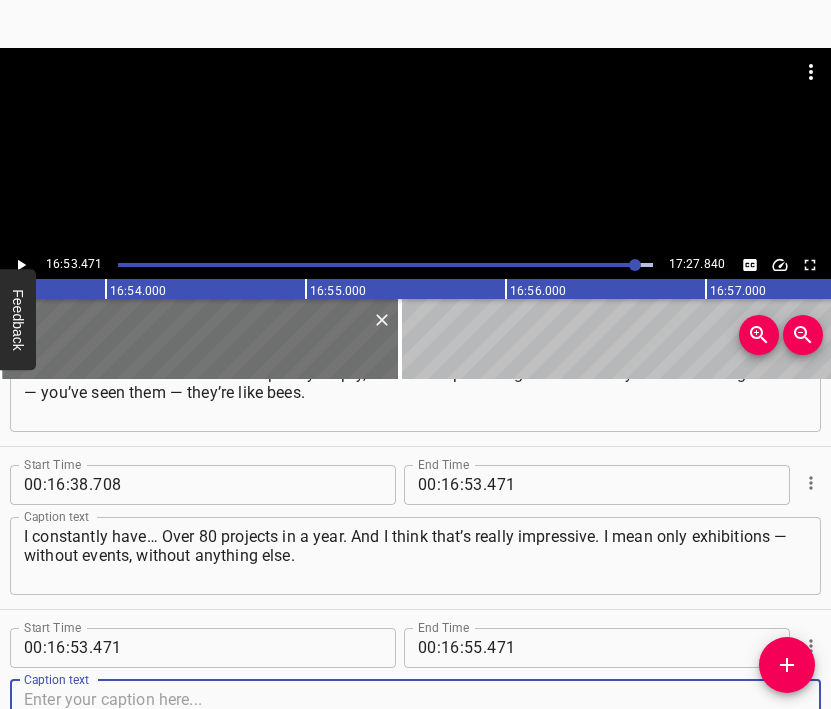 scroll, scrollTop: 12640, scrollLeft: 0, axis: vertical 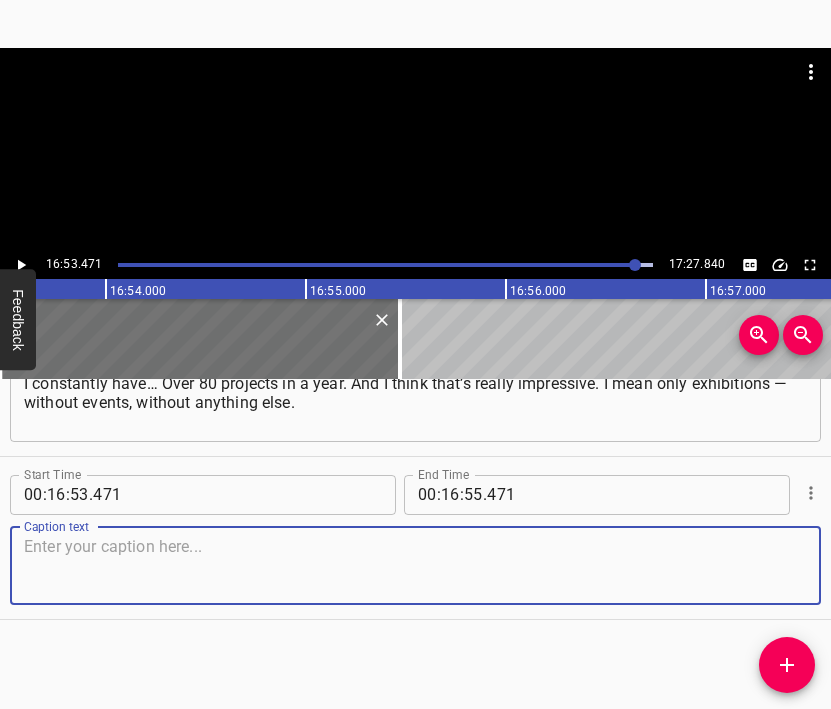 drag, startPoint x: 785, startPoint y: 565, endPoint x: 828, endPoint y: 540, distance: 49.73932 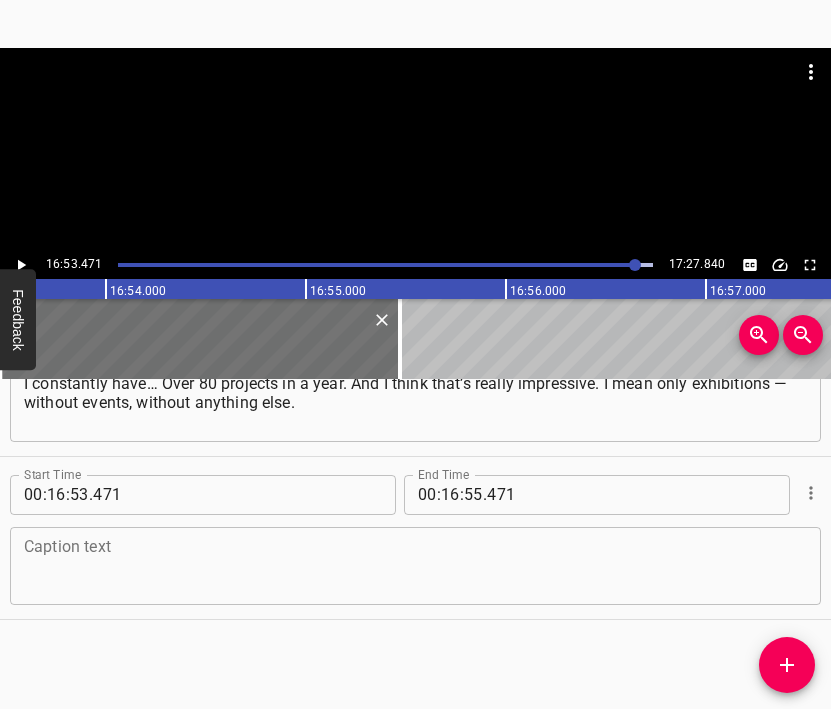 click at bounding box center (415, 565) 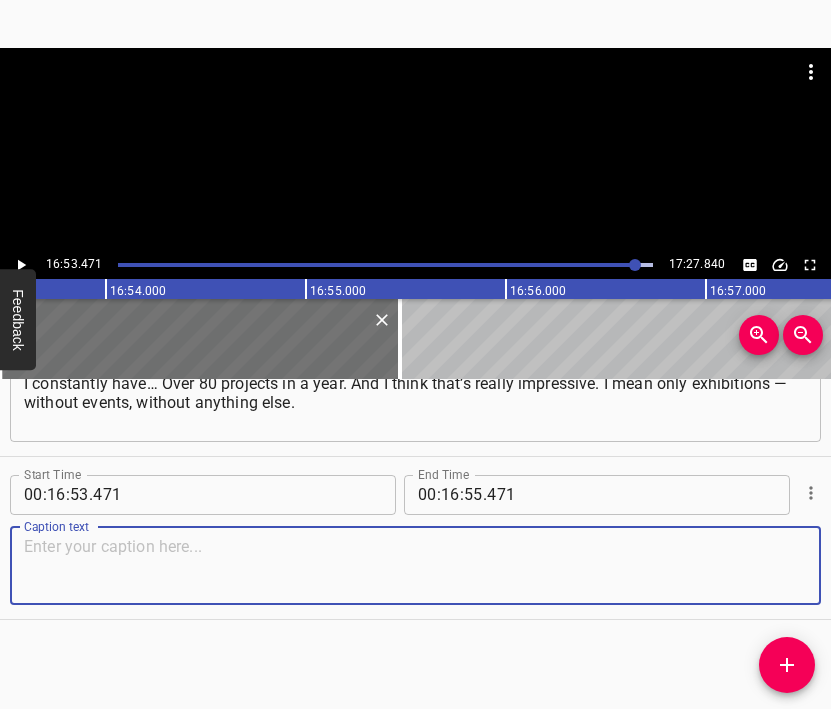 paste on "And I tell everyone that I’m still sick. So we’re ready to give even more. And, you know, it’s a mutual love between us and our visitors, the audience." 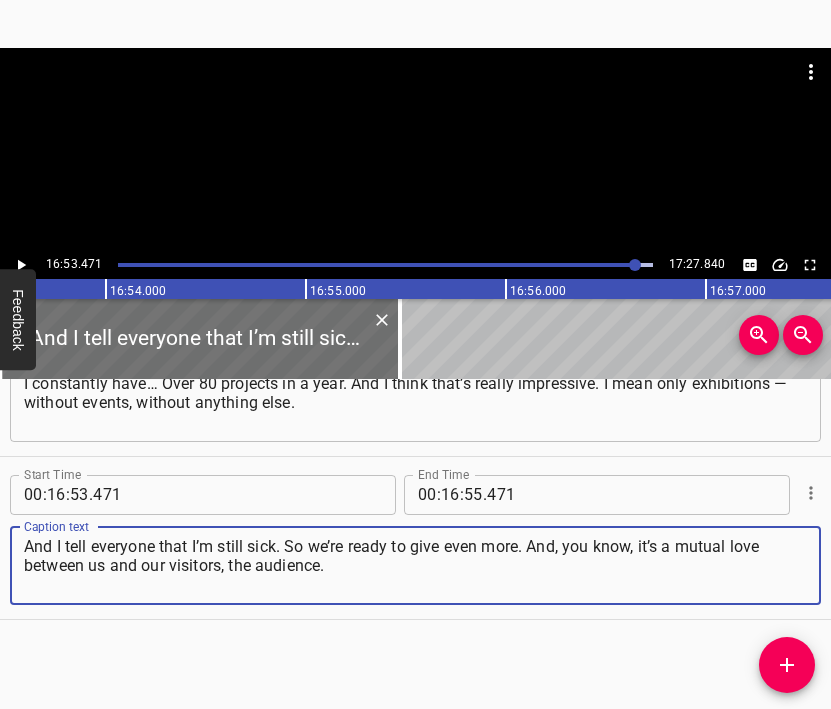 type on "And I tell everyone that I’m still sick. So we’re ready to give even more. And, you know, it’s a mutual love between us and our visitors, the audience." 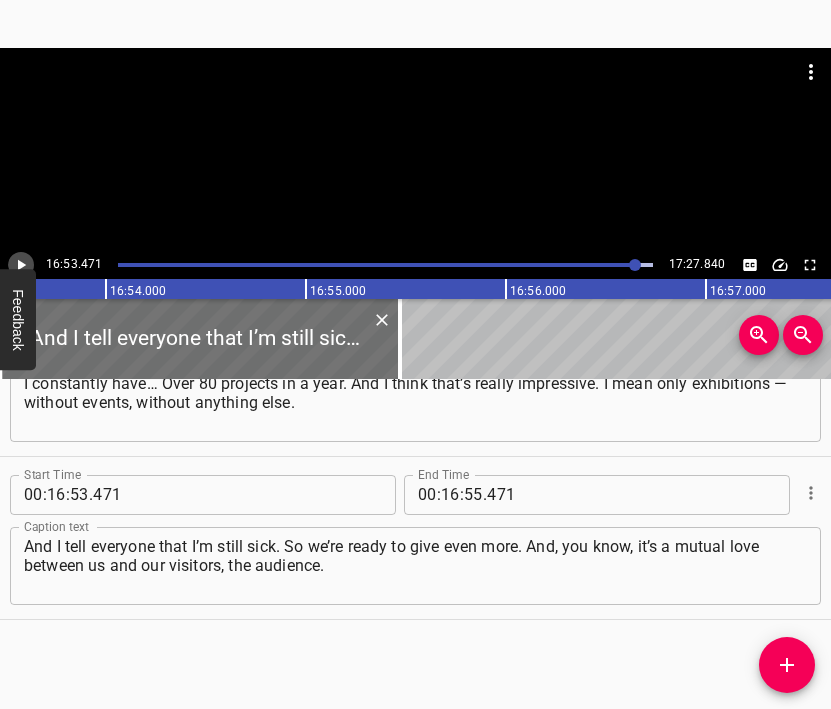 click 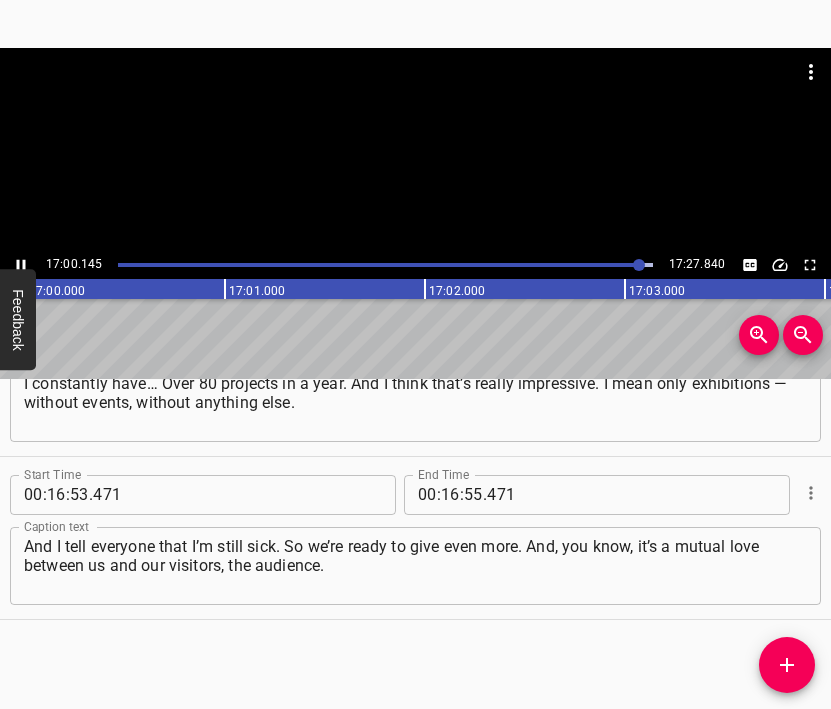 scroll, scrollTop: 0, scrollLeft: 204028, axis: horizontal 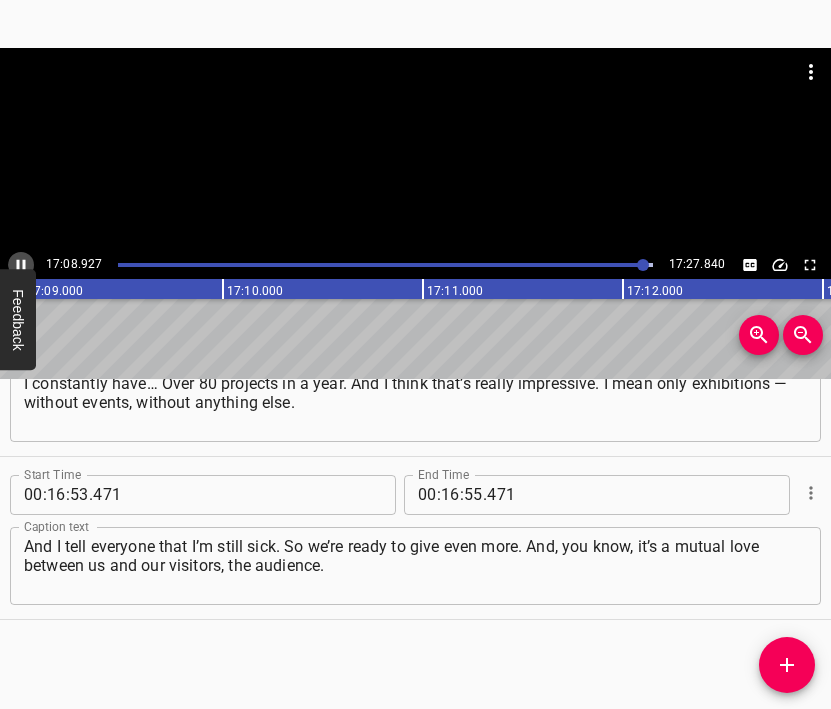 click 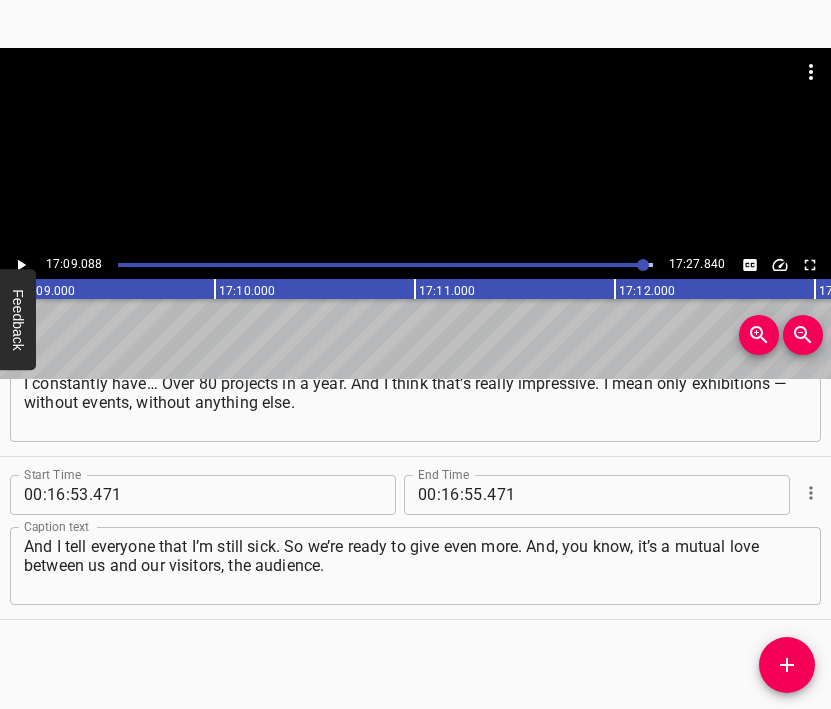 scroll, scrollTop: 0, scrollLeft: 205817, axis: horizontal 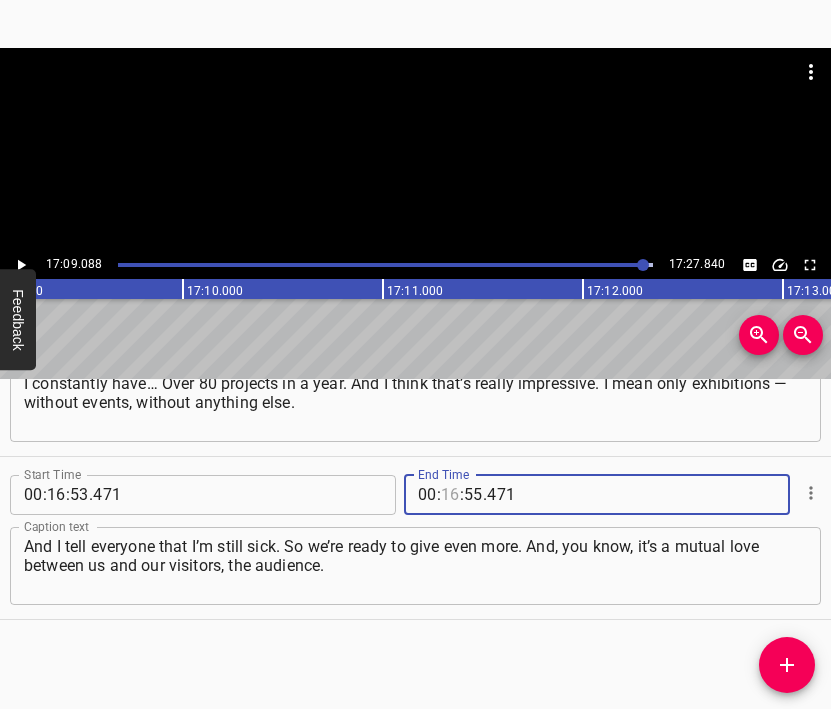 click at bounding box center [450, 495] 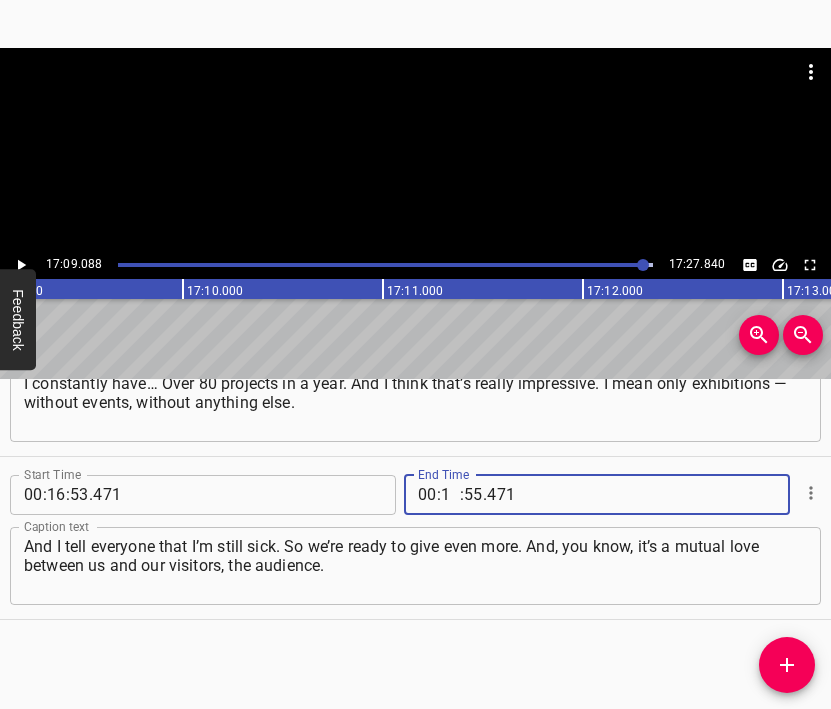 type on "17" 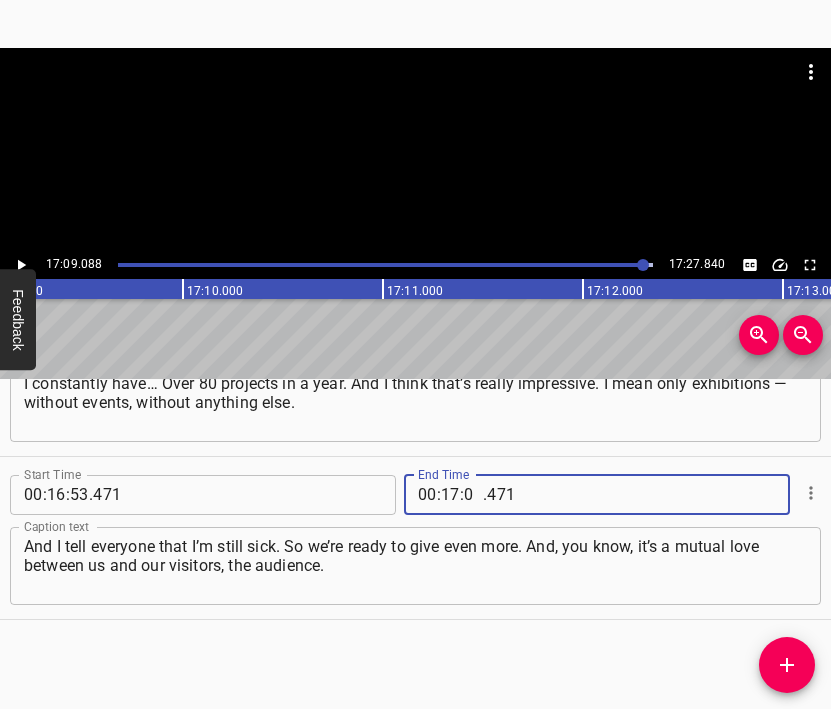 type on "09" 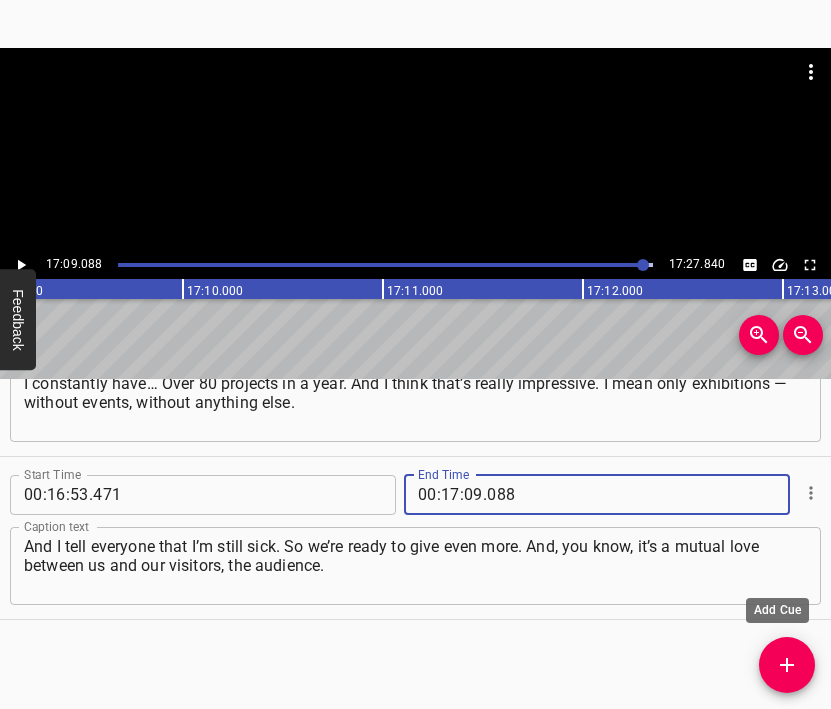 type on "088" 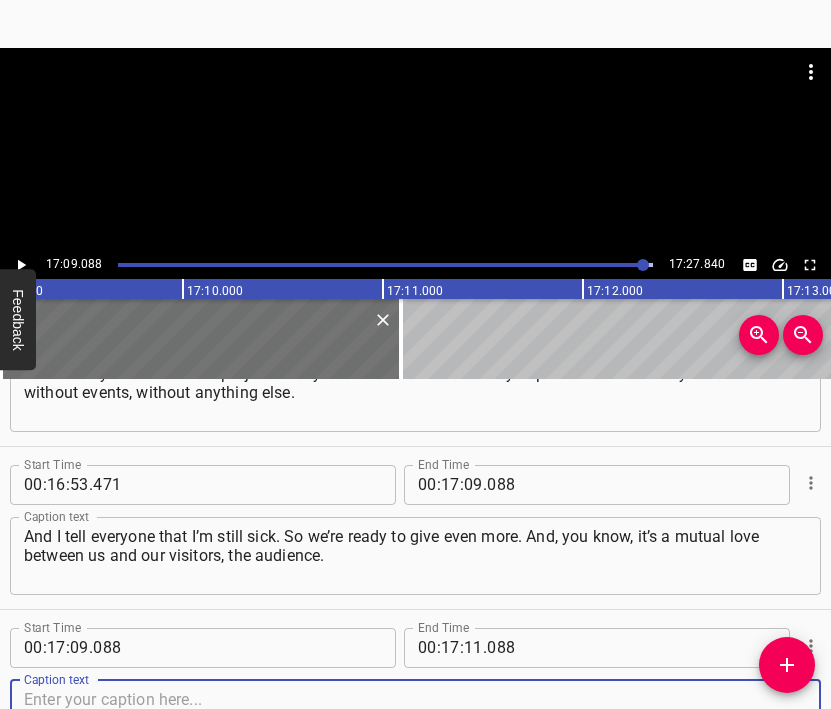 scroll, scrollTop: 12803, scrollLeft: 0, axis: vertical 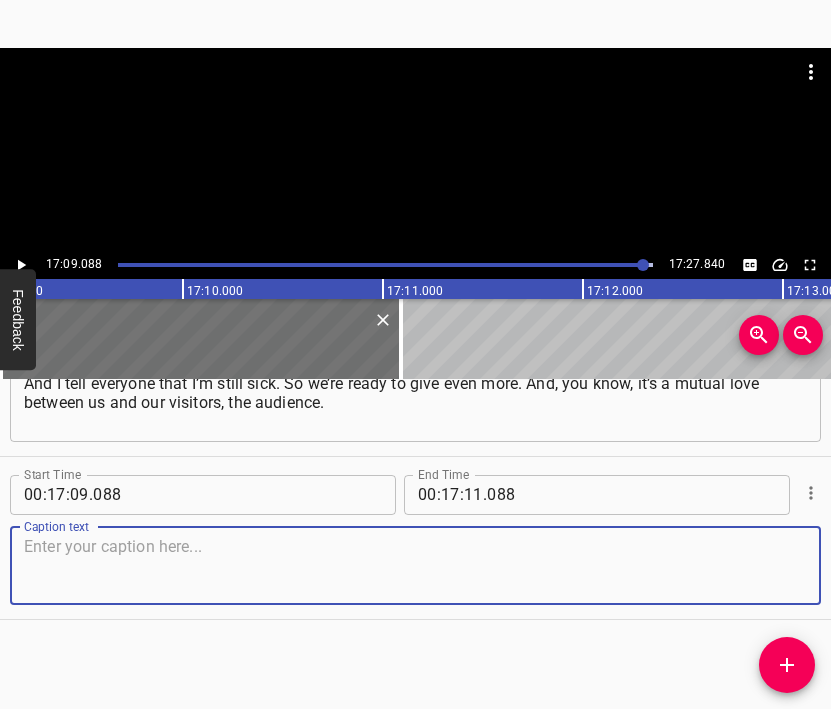 click at bounding box center [415, 565] 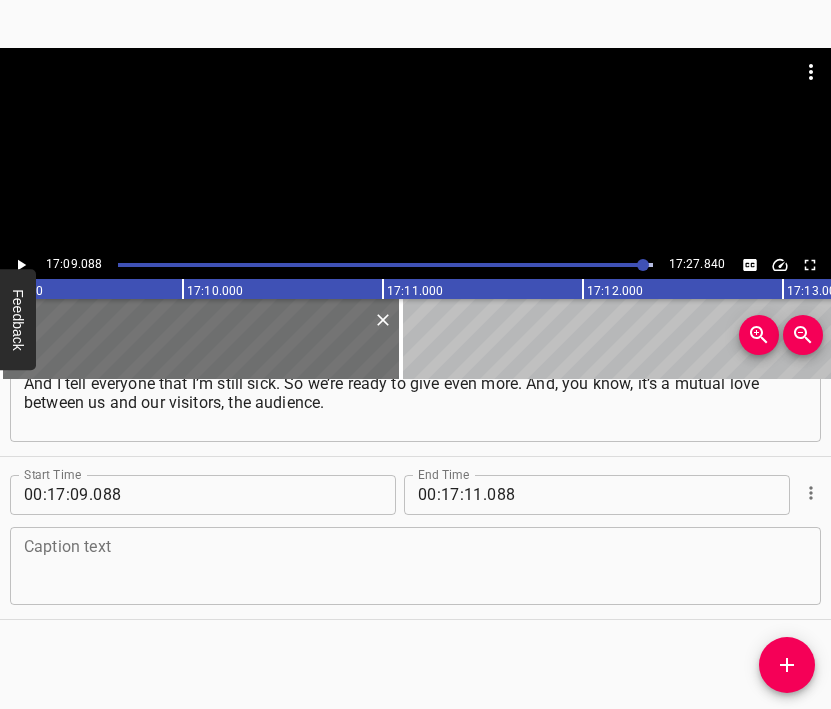 click on "Caption text" at bounding box center (415, 566) 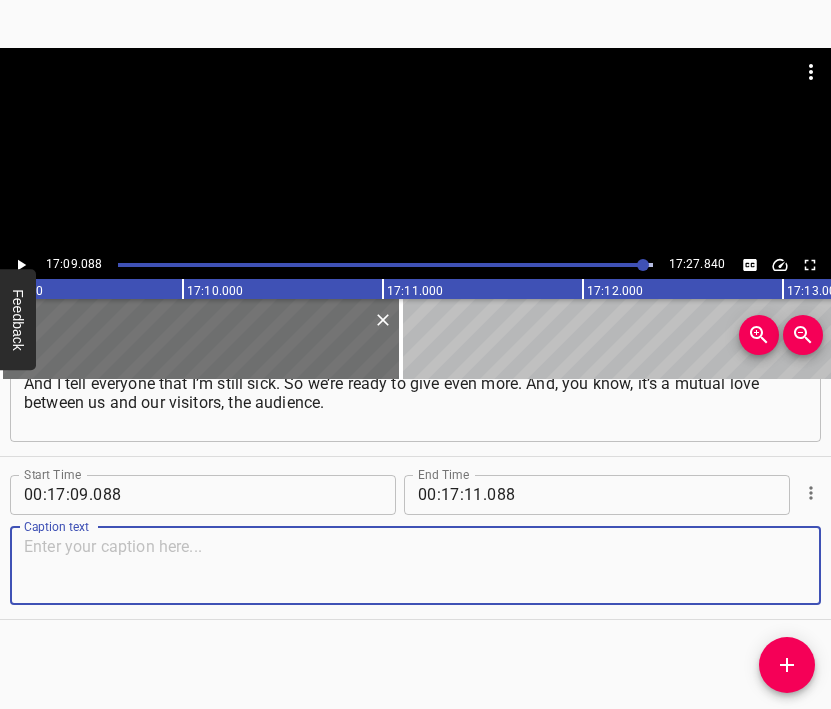 paste on "There are more and more of them, they have needs — and we respond to their requests. Constantly. With new and new projects." 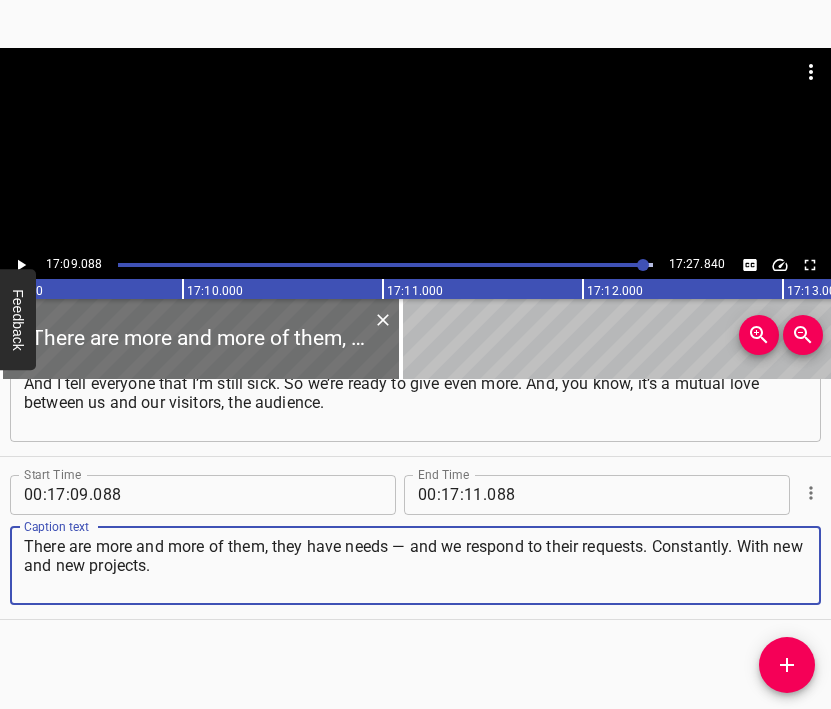 type on "There are more and more of them, they have needs — and we respond to their requests. Constantly. With new and new projects." 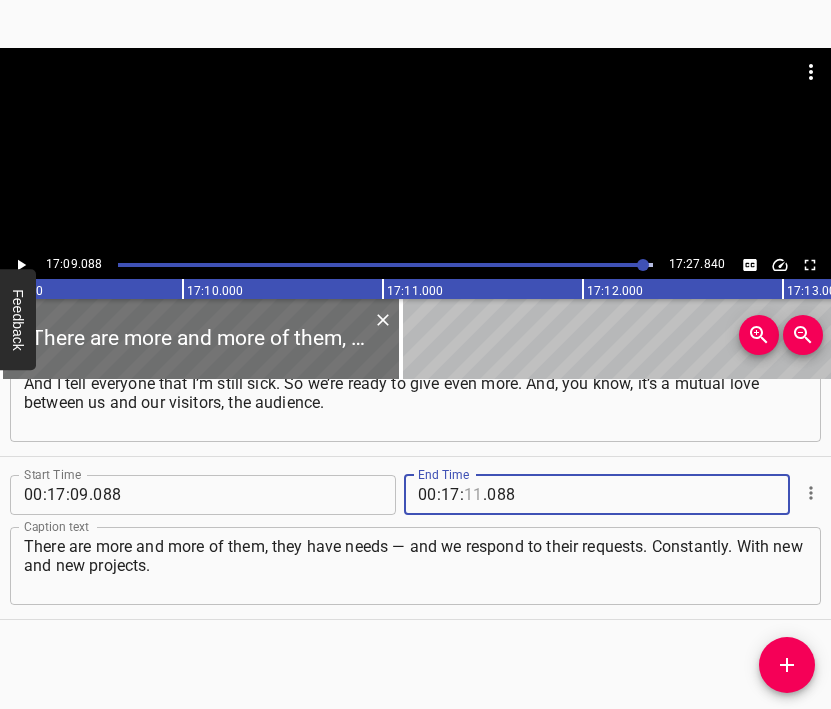 click at bounding box center (473, 495) 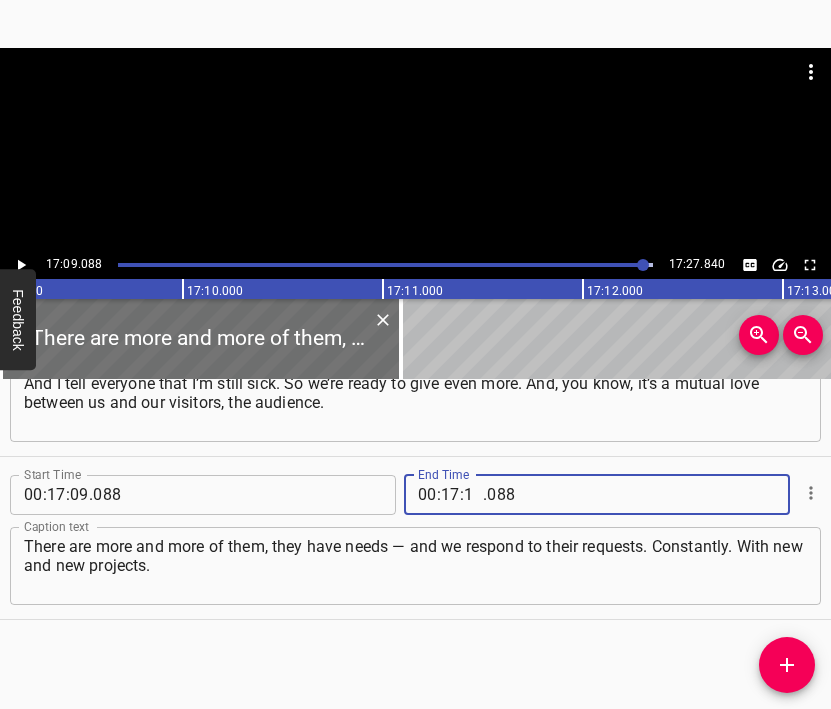 type on "17" 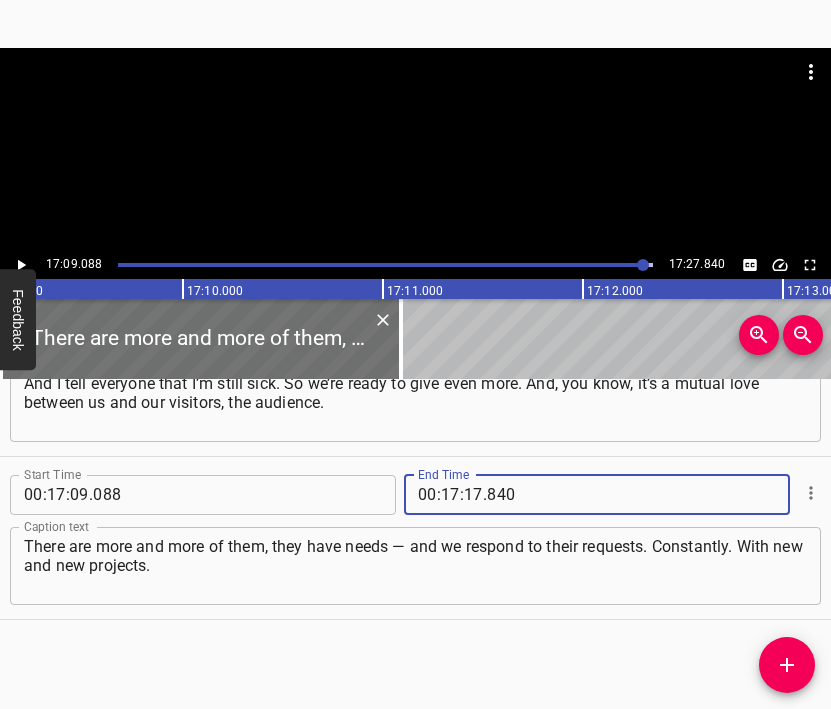 type on "840" 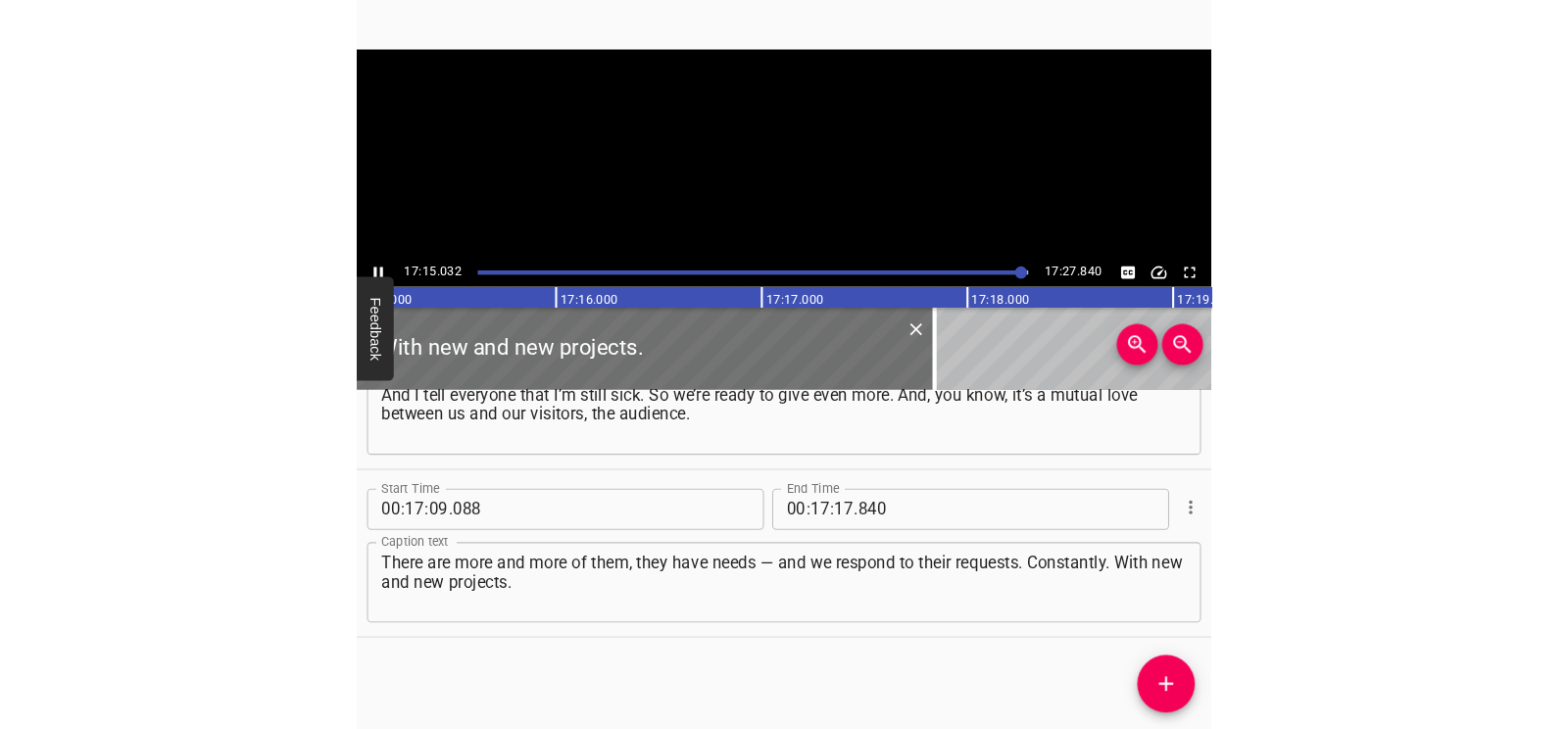 scroll, scrollTop: 0, scrollLeft: 202917, axis: horizontal 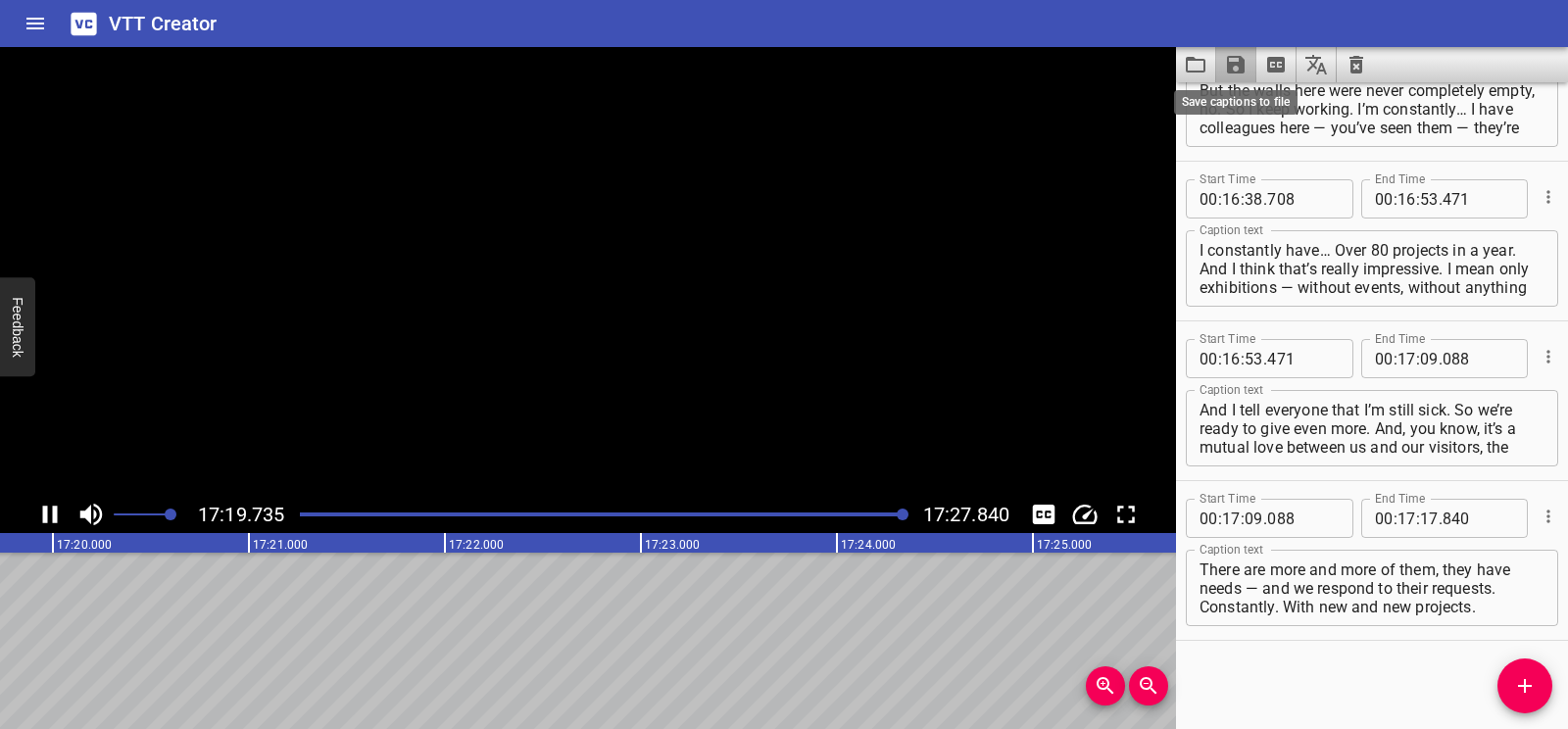 click 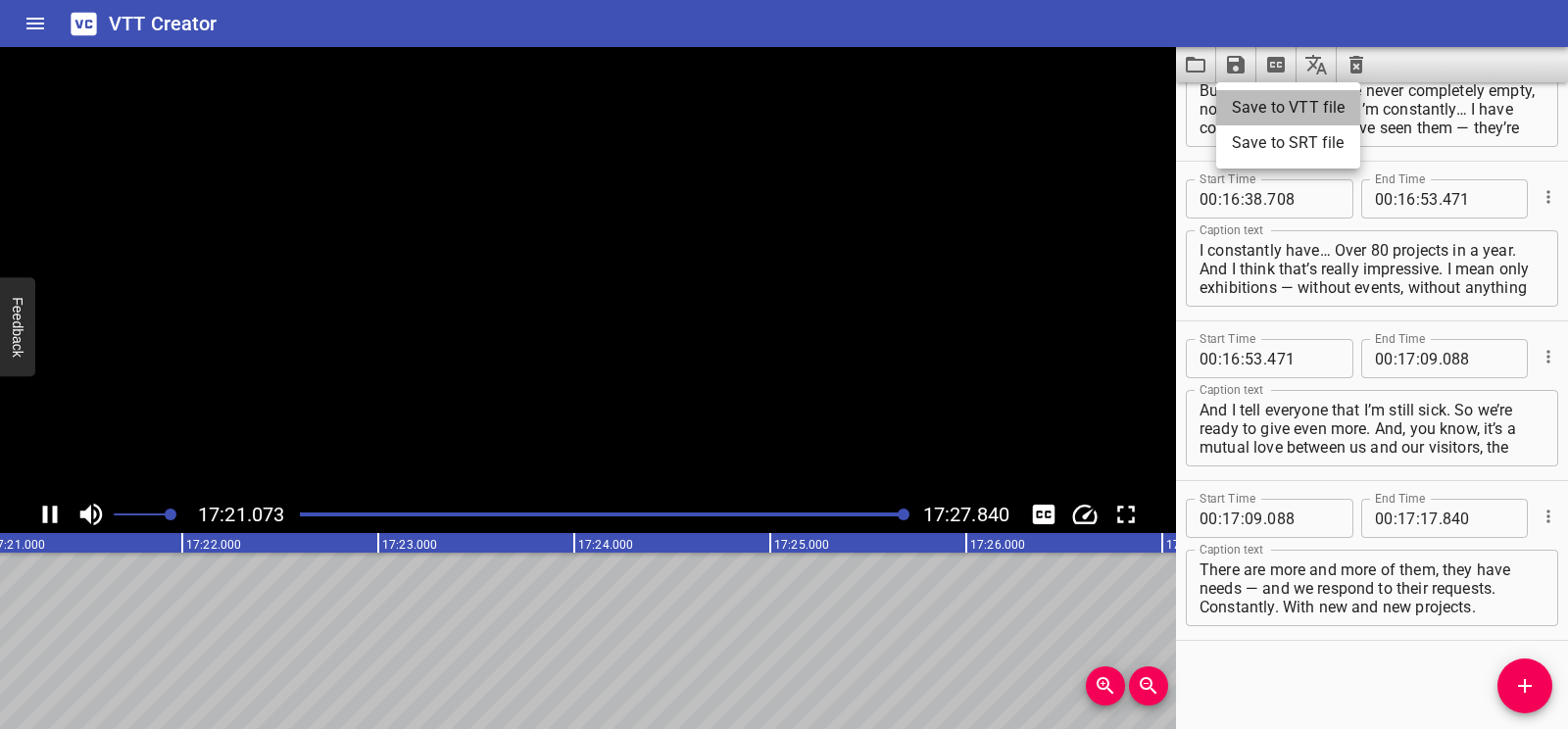click on "Save to VTT file" at bounding box center (1288, 108) 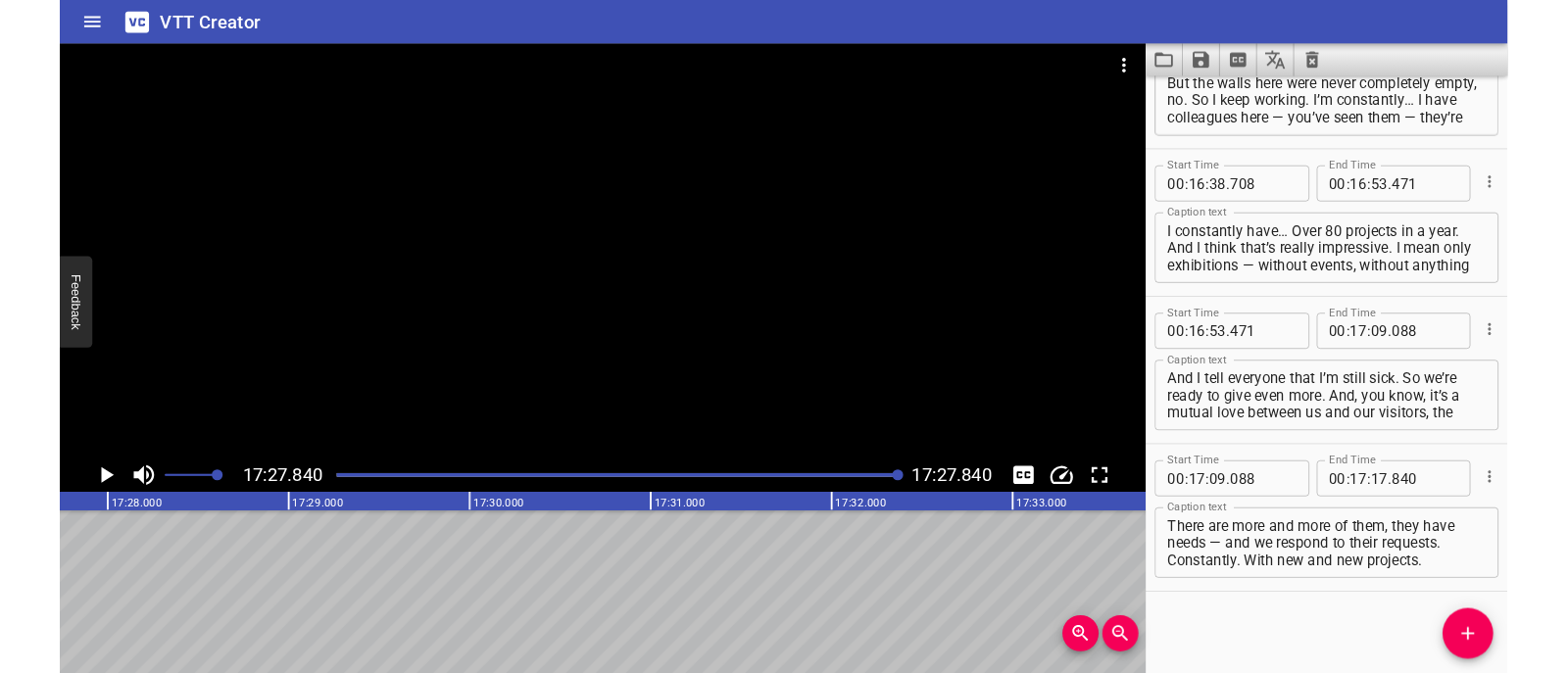 scroll, scrollTop: 0, scrollLeft: 205377, axis: horizontal 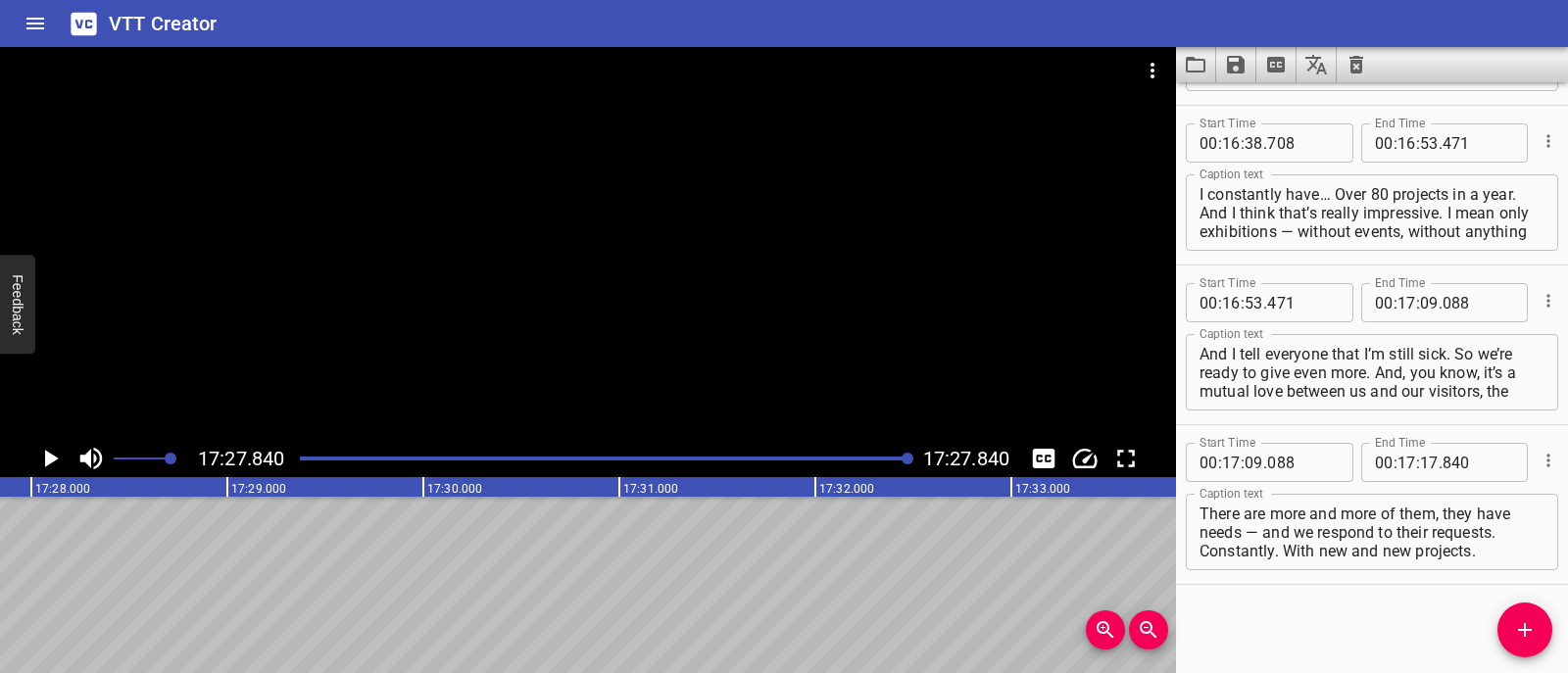 click 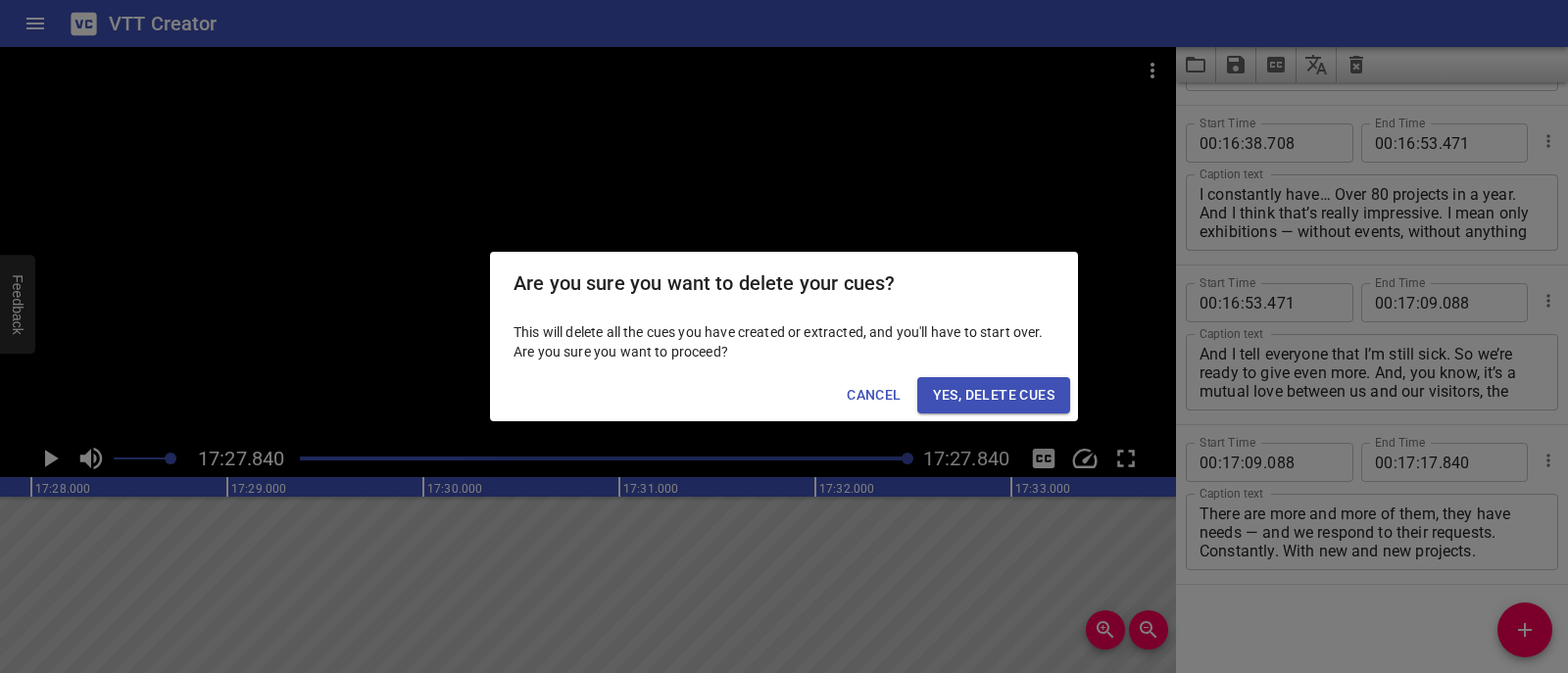 click on "Yes, Delete Cues" at bounding box center (994, 395) 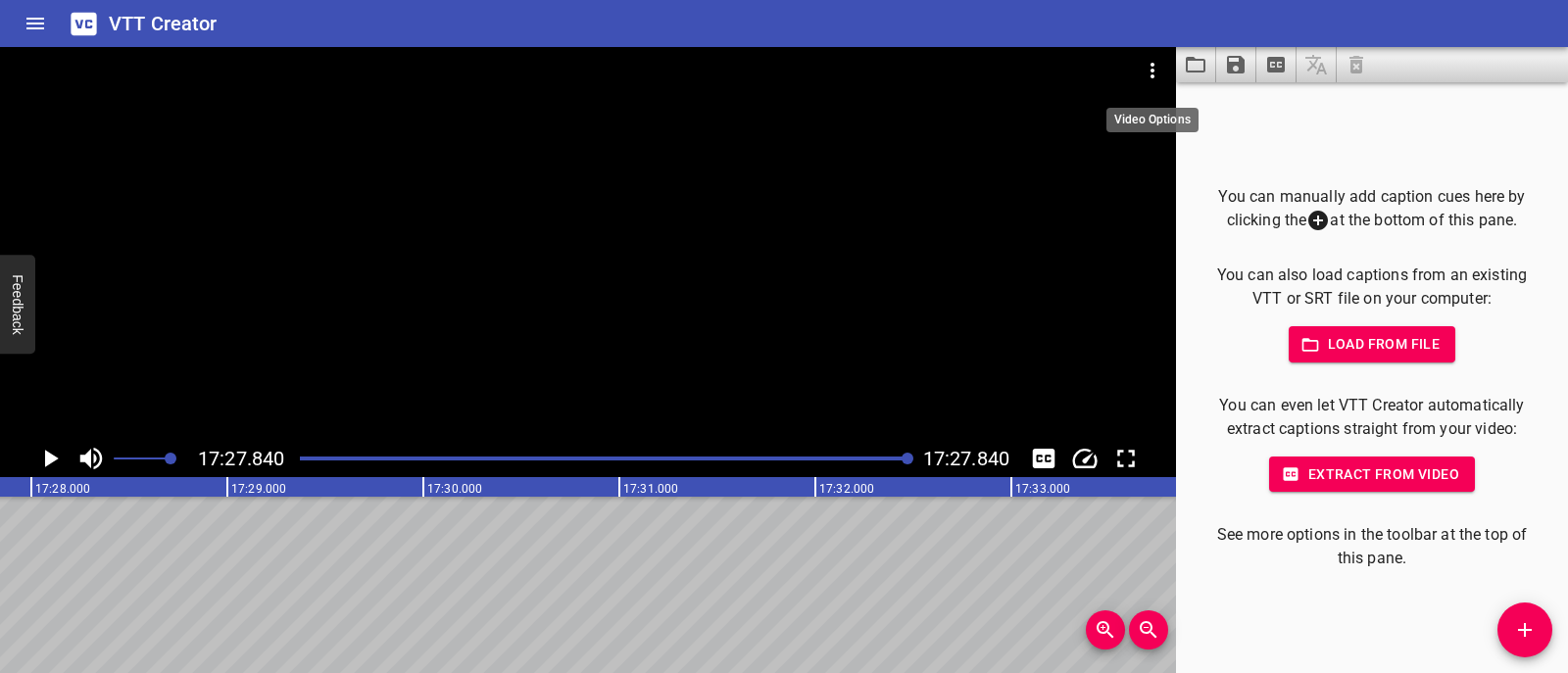click 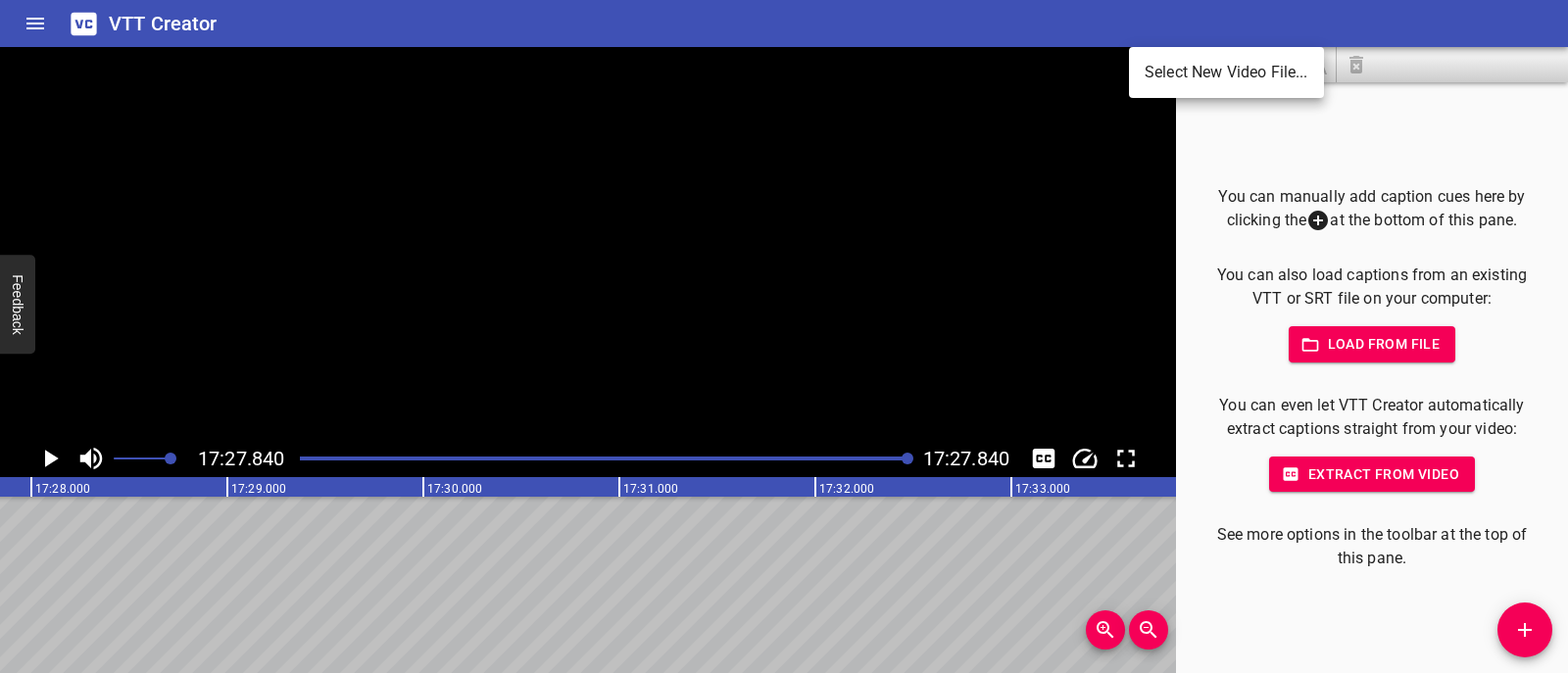 click on "Select New Video File..." at bounding box center (1226, 72) 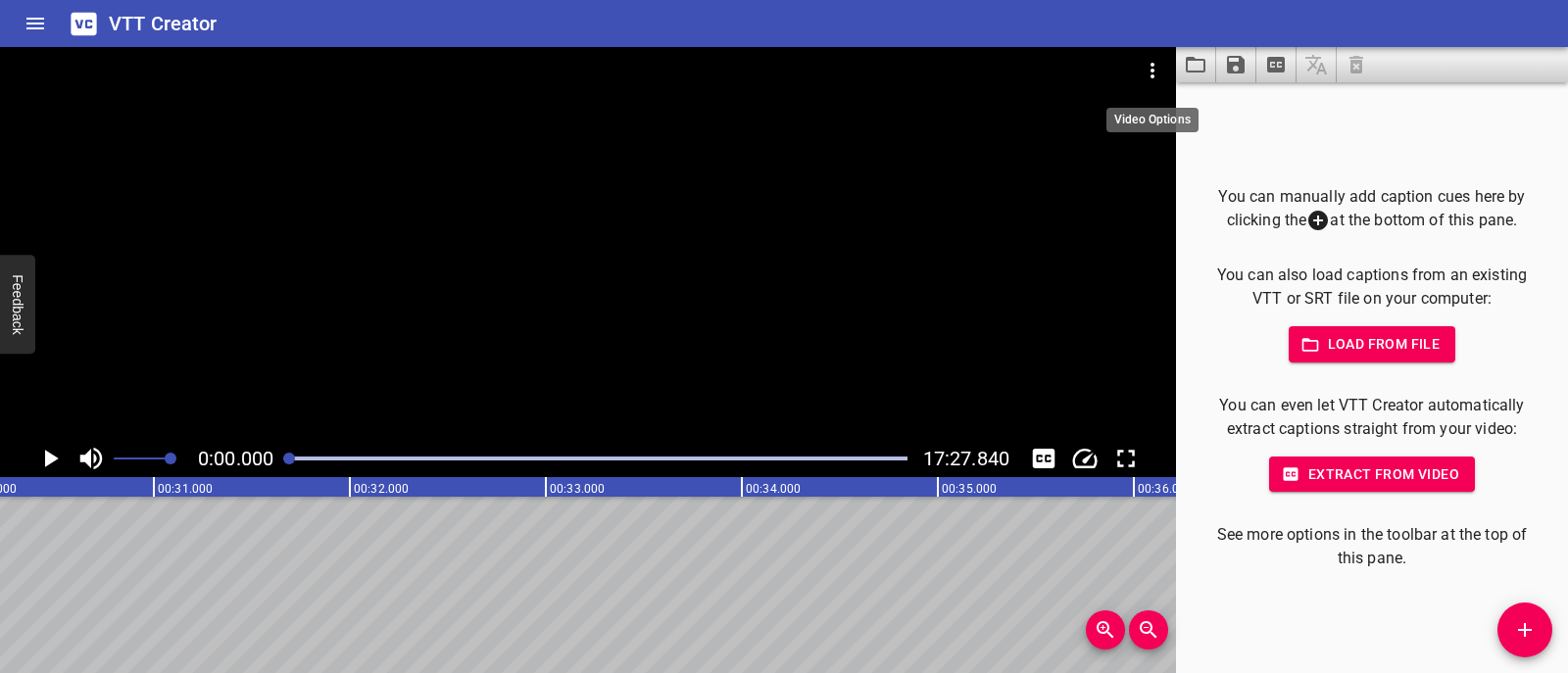 scroll, scrollTop: 0, scrollLeft: 0, axis: both 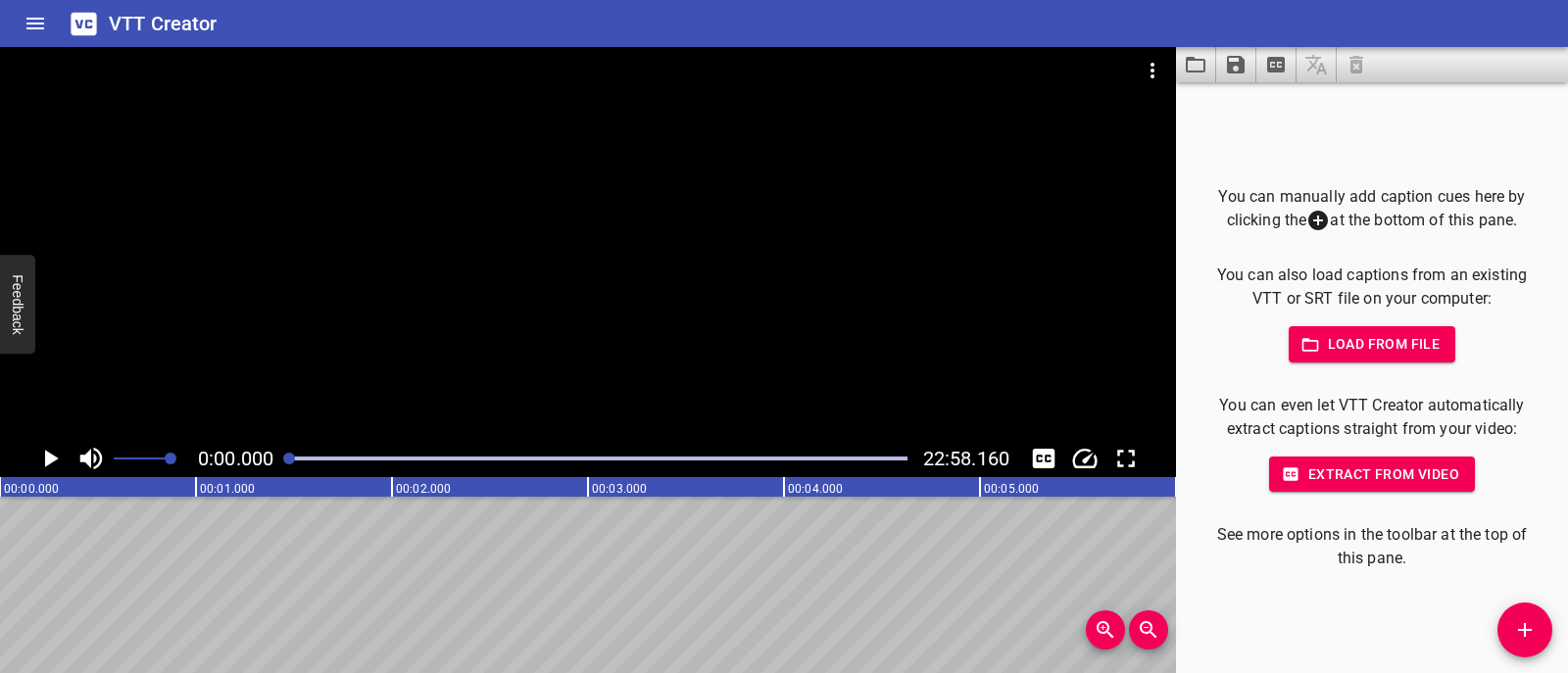 click 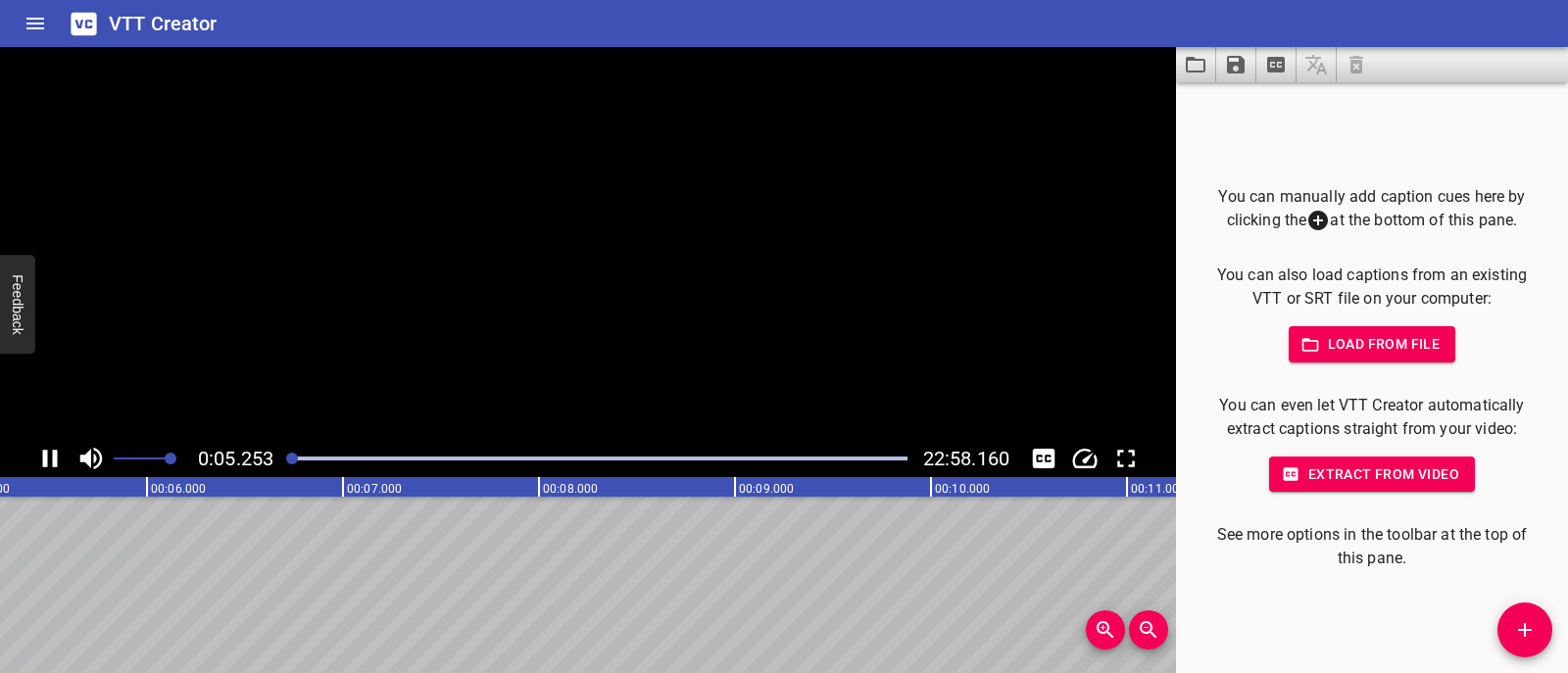 click 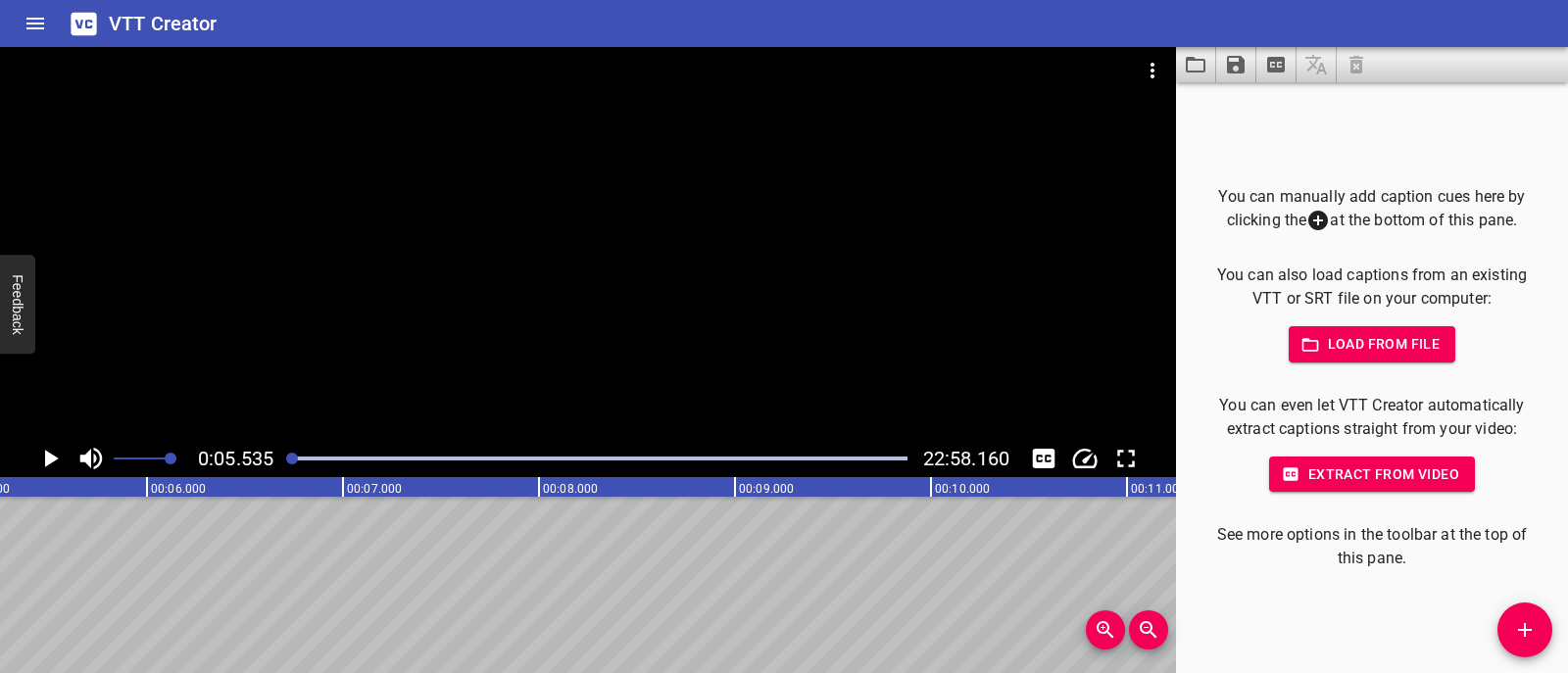 scroll, scrollTop: 0, scrollLeft: 1084, axis: horizontal 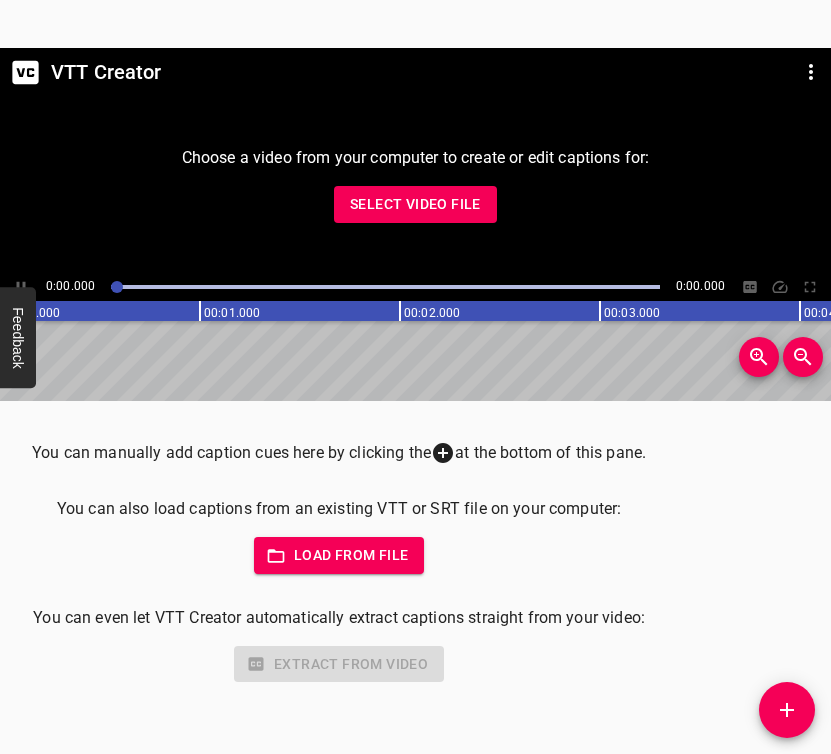 click on "Select Video File" at bounding box center [415, 204] 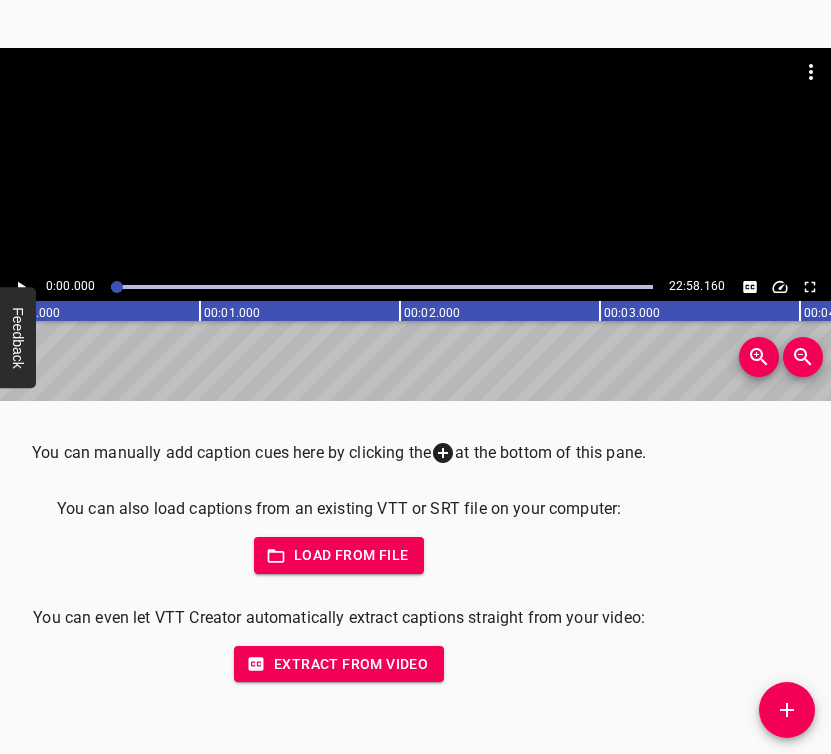 click 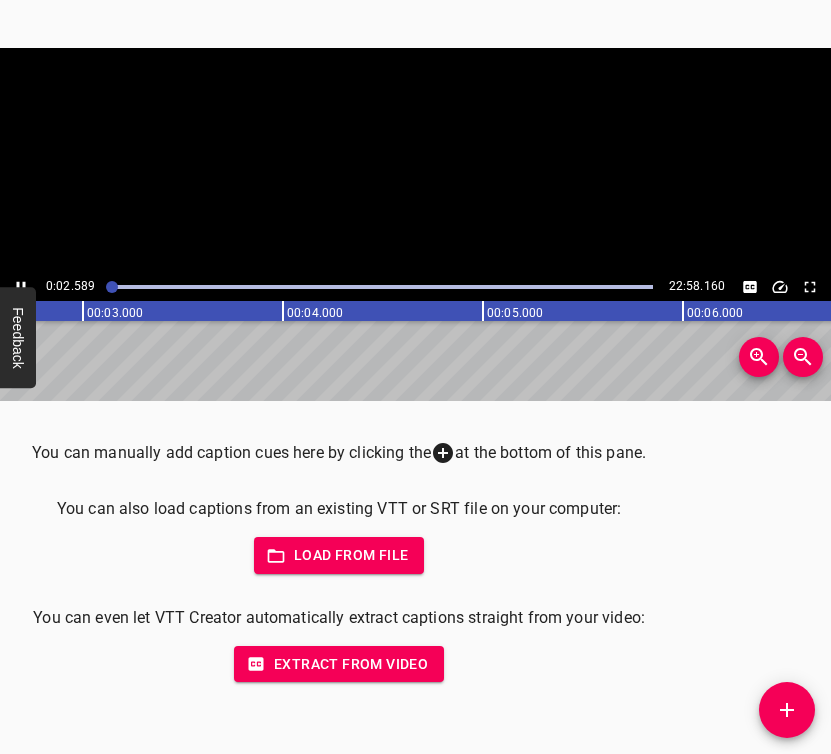 scroll, scrollTop: 0, scrollLeft: 571, axis: horizontal 